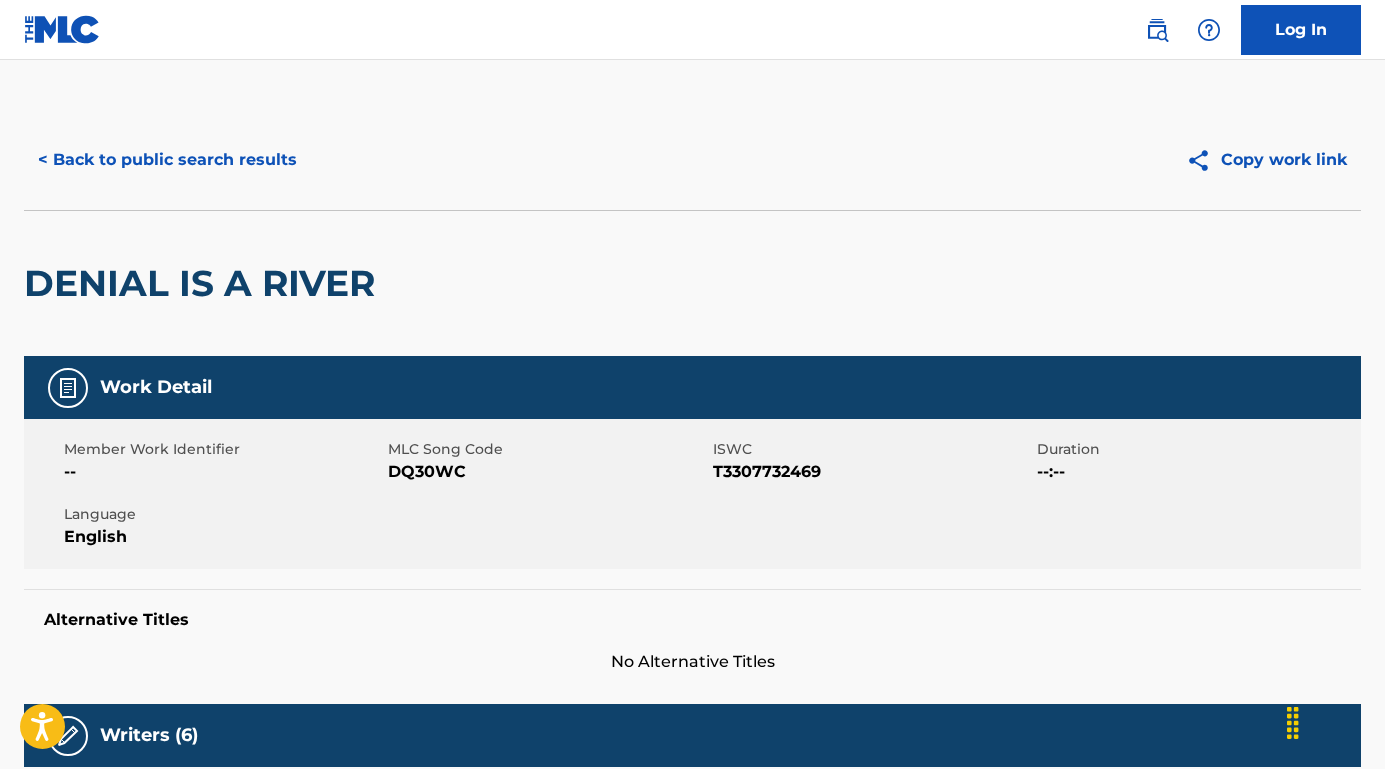 scroll, scrollTop: 242, scrollLeft: 0, axis: vertical 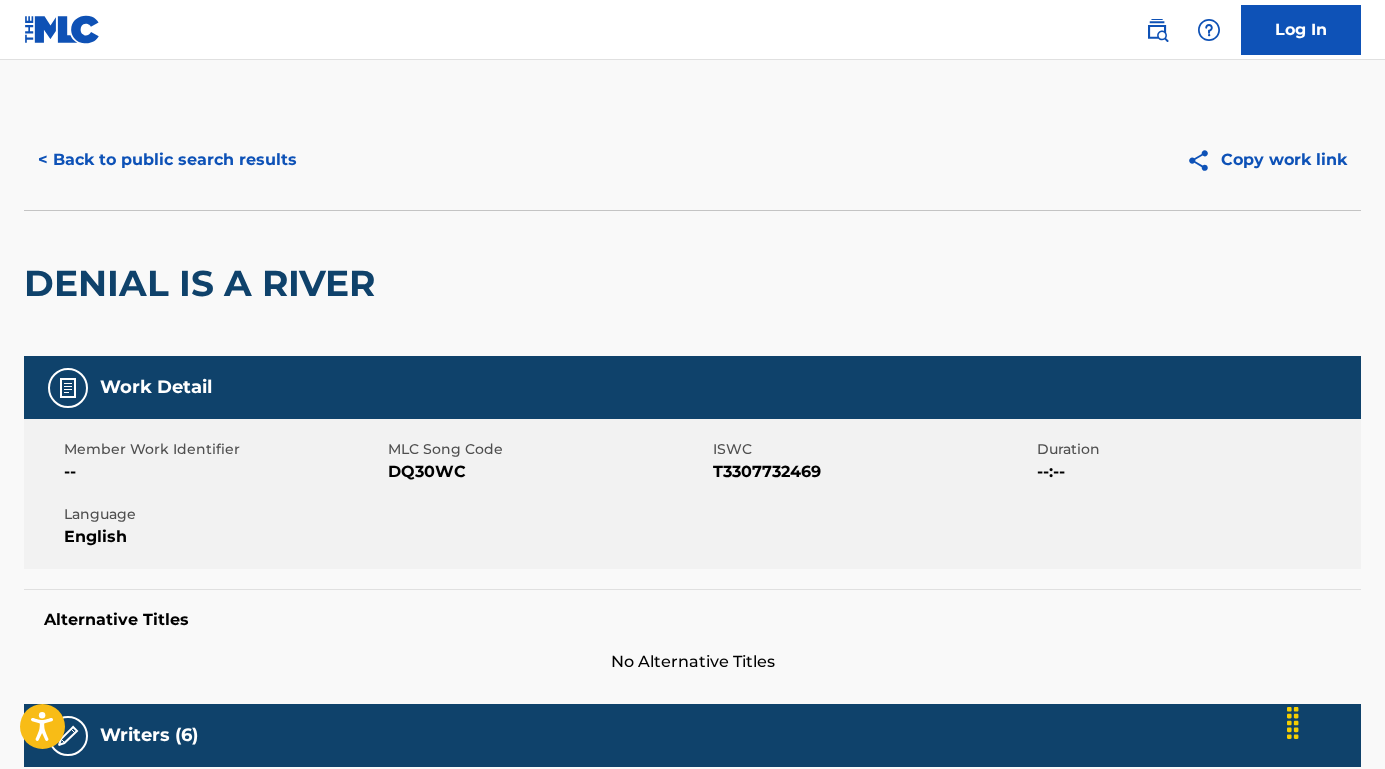 click on "Log In" at bounding box center [692, 30] 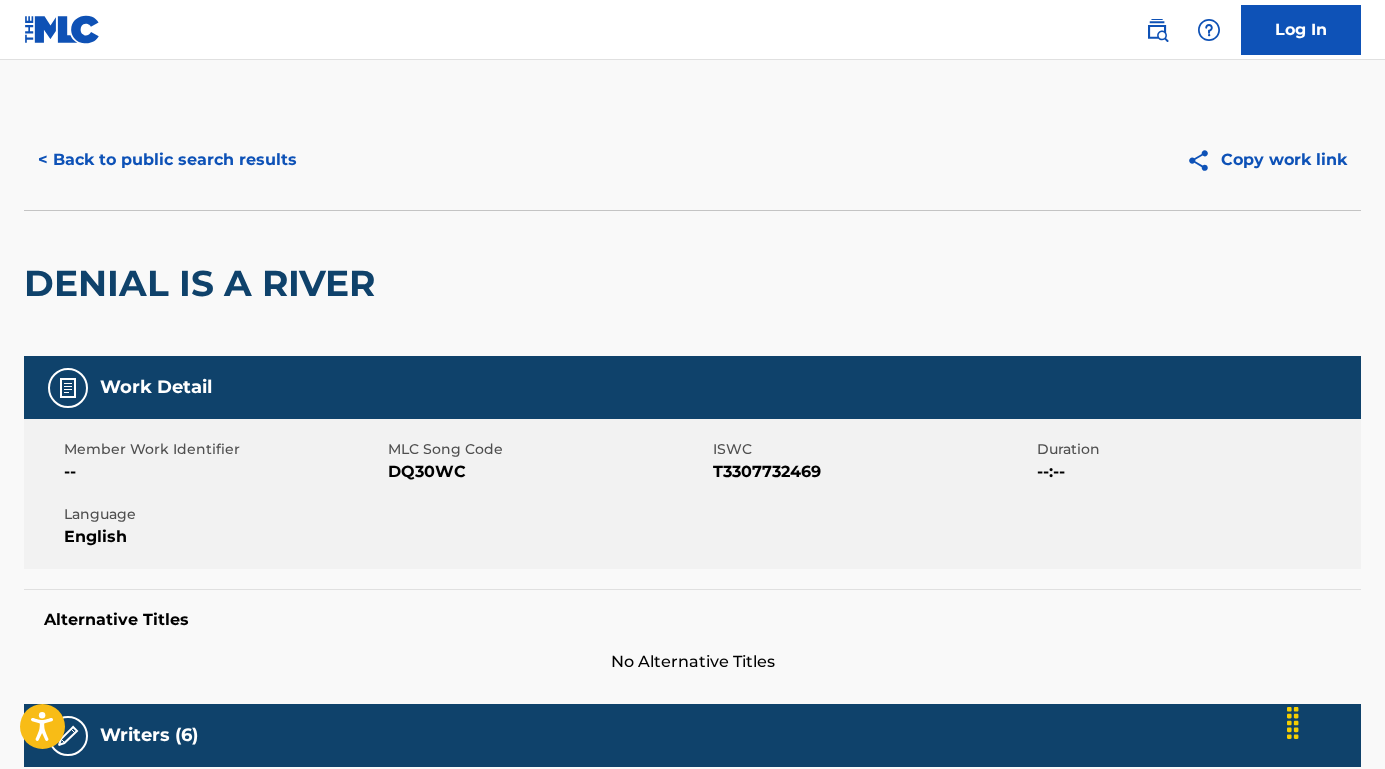 scroll, scrollTop: -1, scrollLeft: 0, axis: vertical 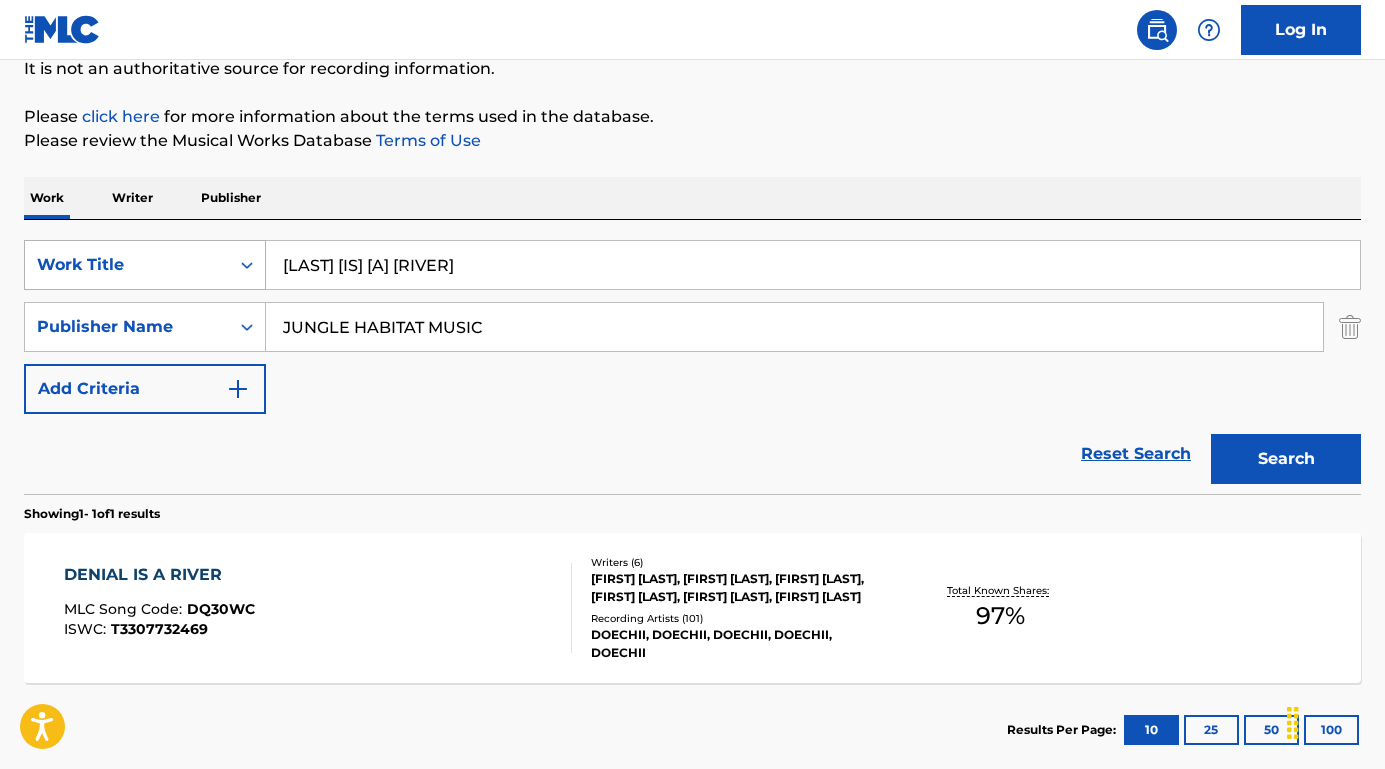 drag, startPoint x: 455, startPoint y: 274, endPoint x: 168, endPoint y: 260, distance: 287.34125 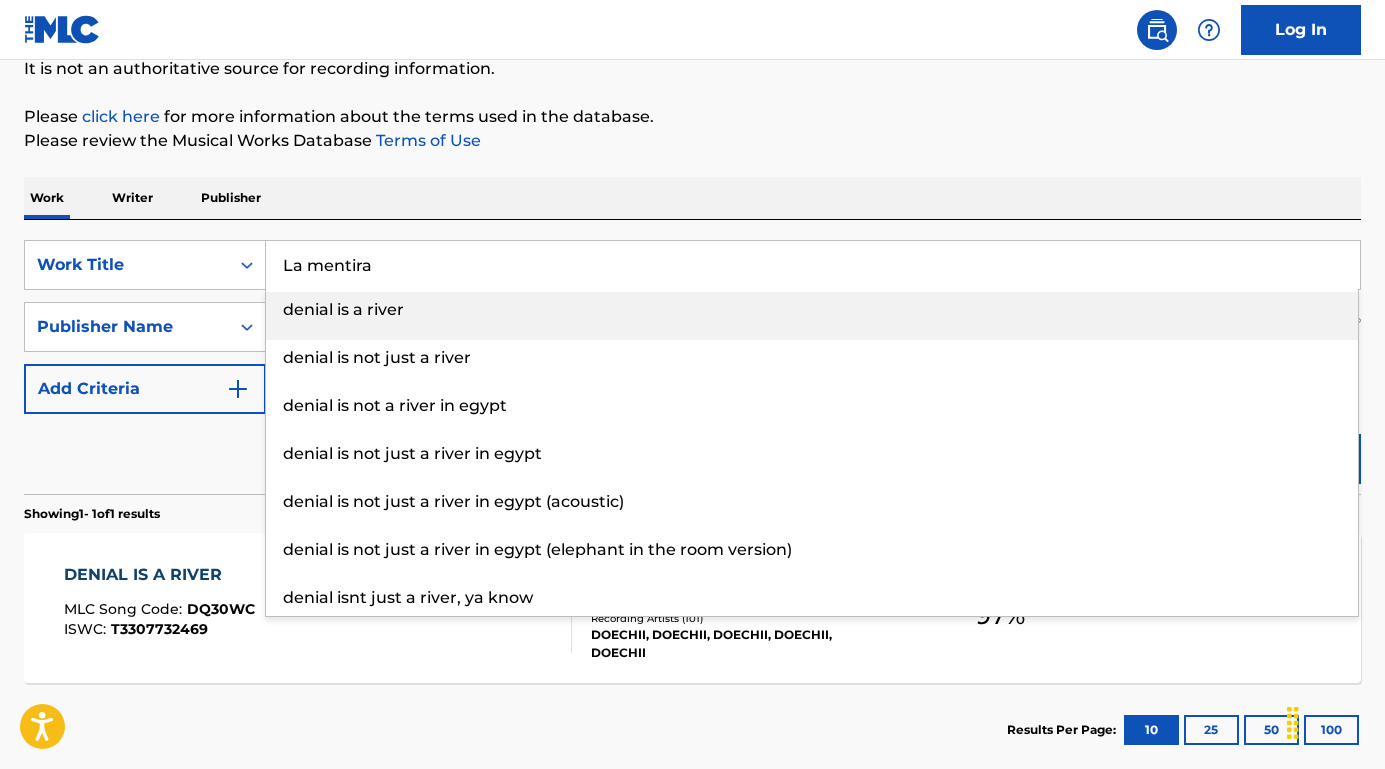 type on "La mentira" 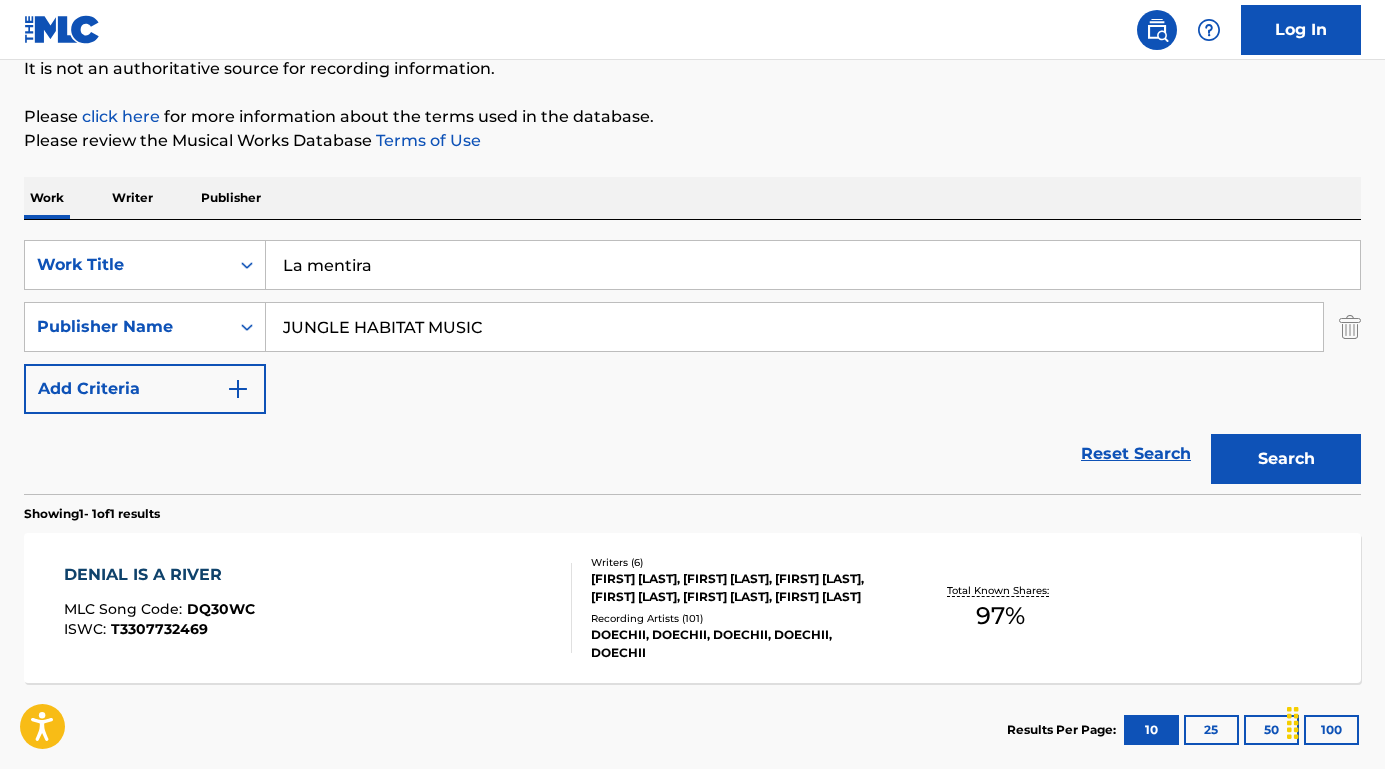 drag, startPoint x: 529, startPoint y: 338, endPoint x: 278, endPoint y: 307, distance: 252.9071 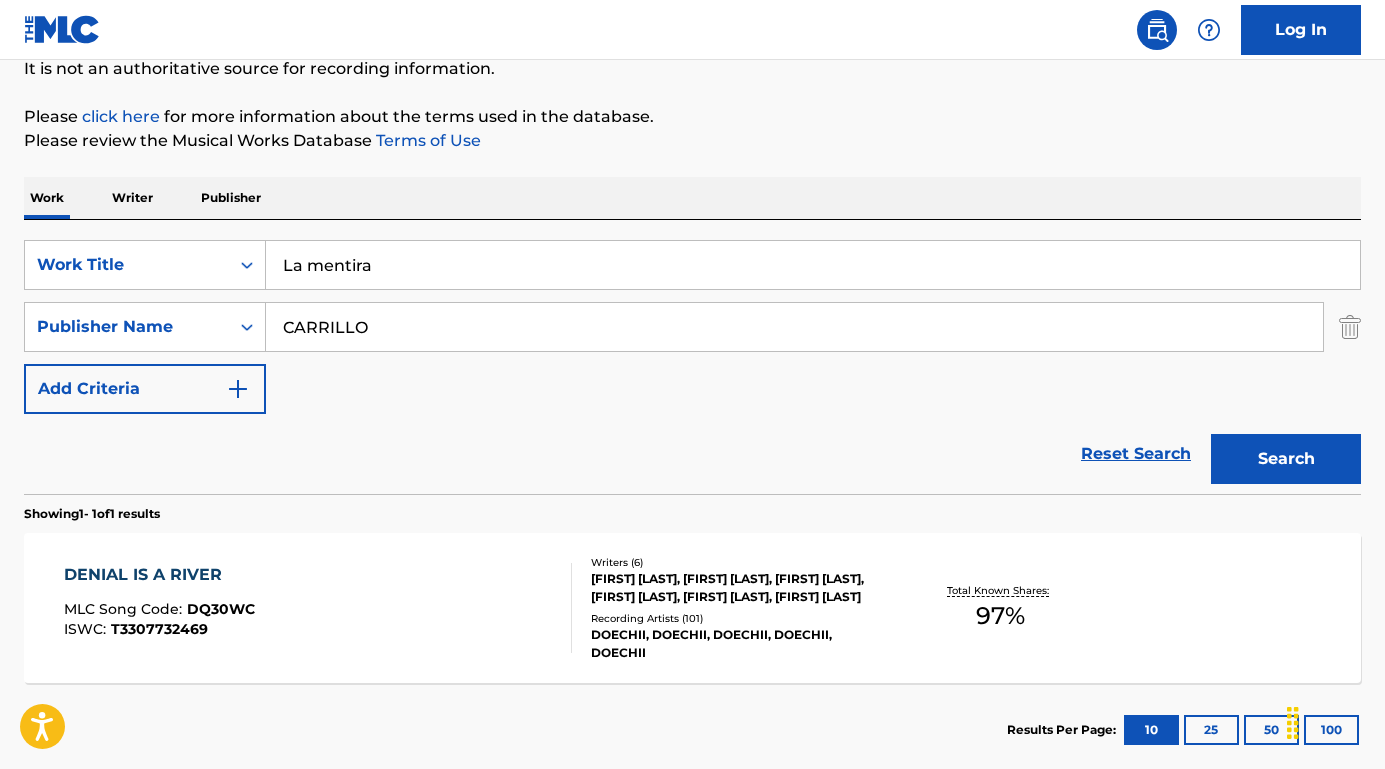 type on "CARRILLO" 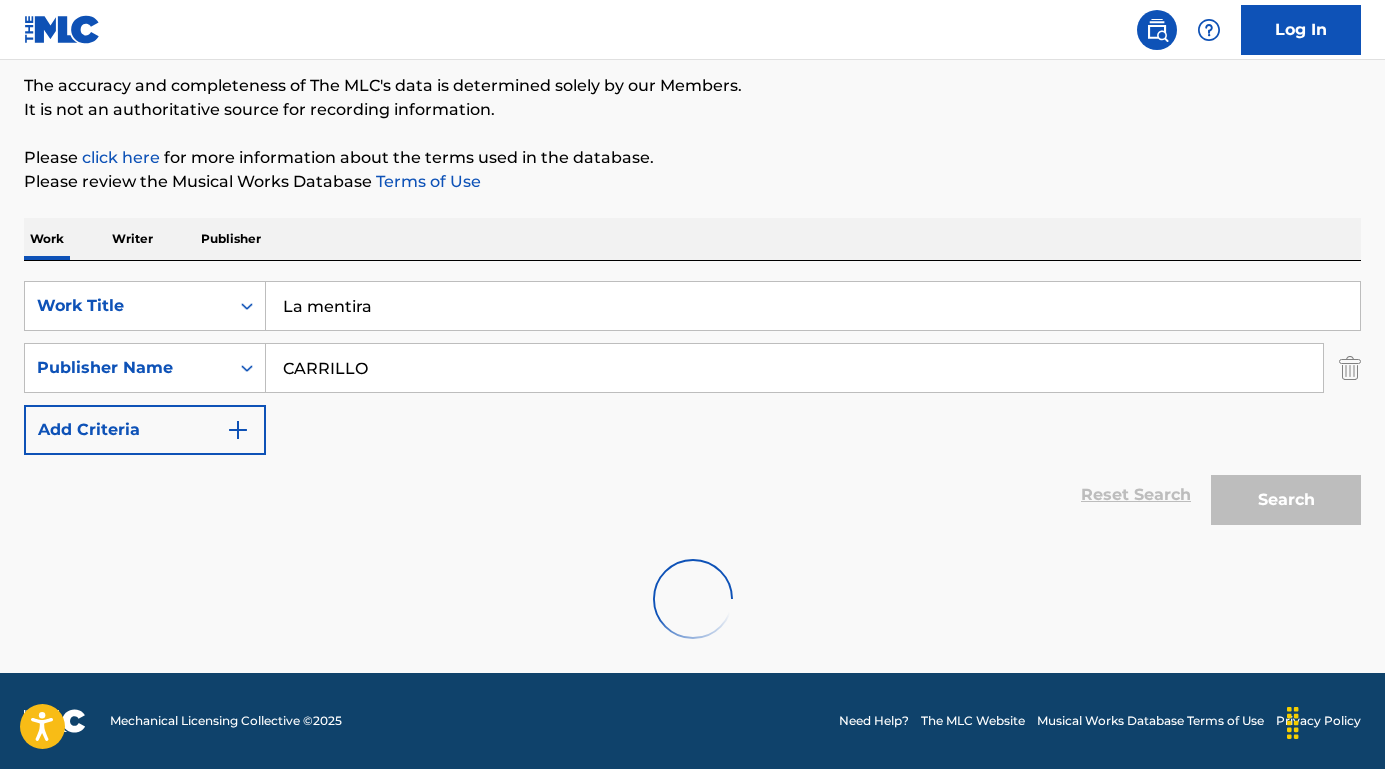 scroll, scrollTop: 164, scrollLeft: 0, axis: vertical 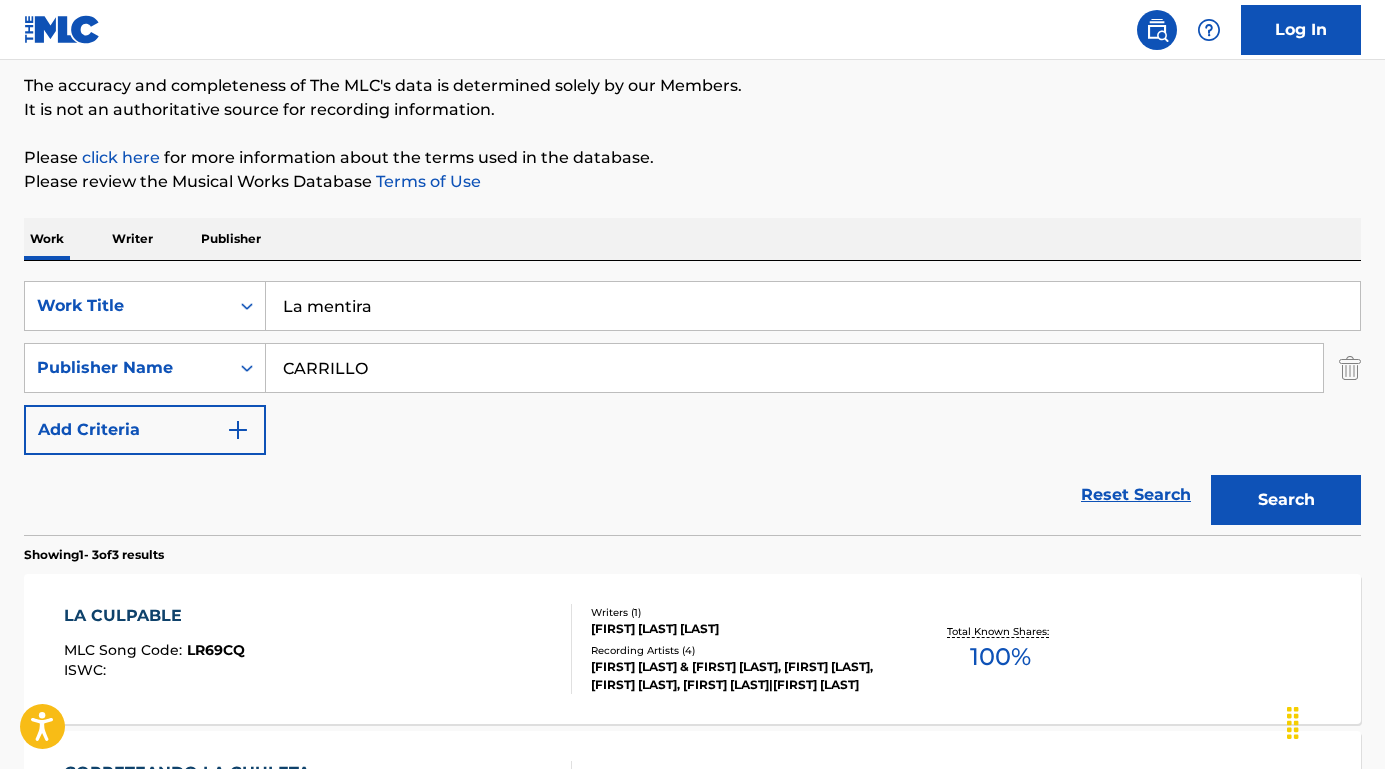 click on "LA CULPABLE" at bounding box center (154, 616) 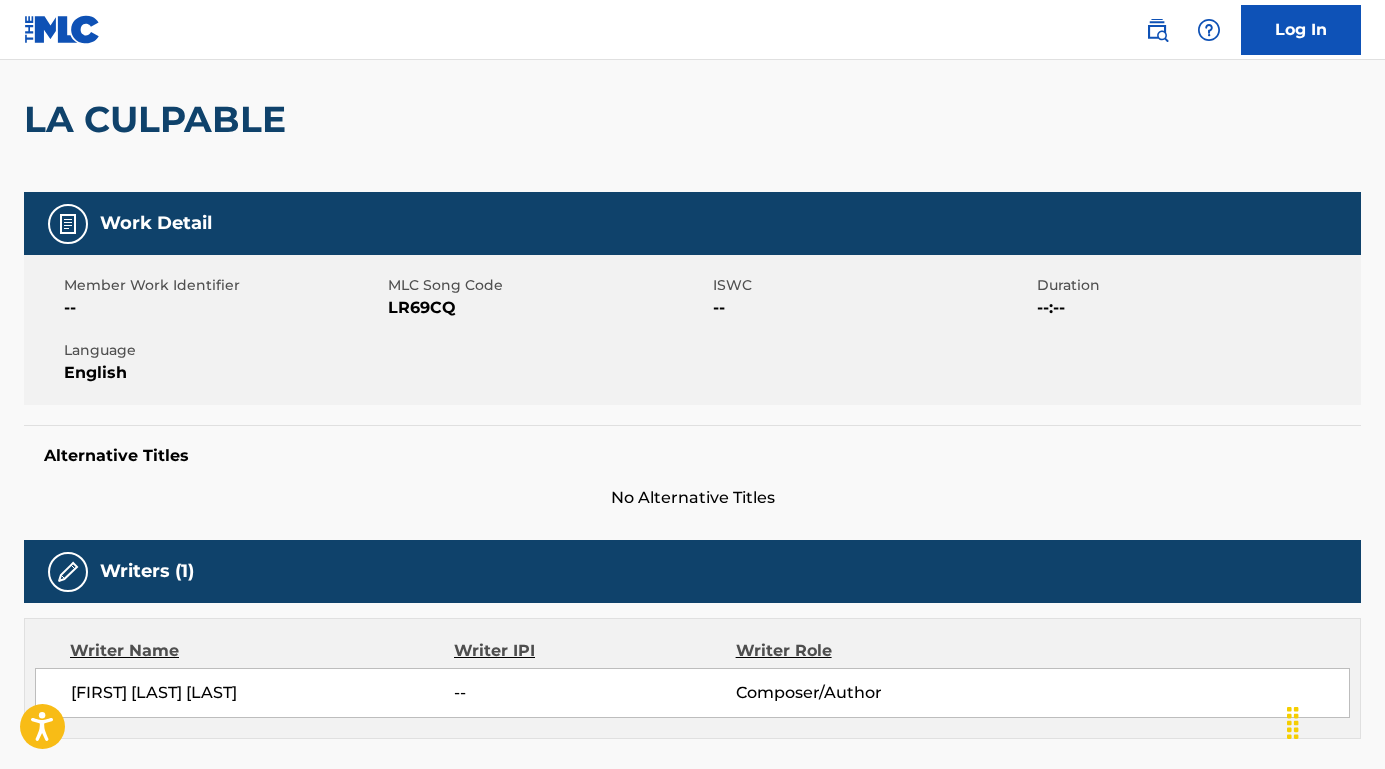 scroll, scrollTop: 0, scrollLeft: 0, axis: both 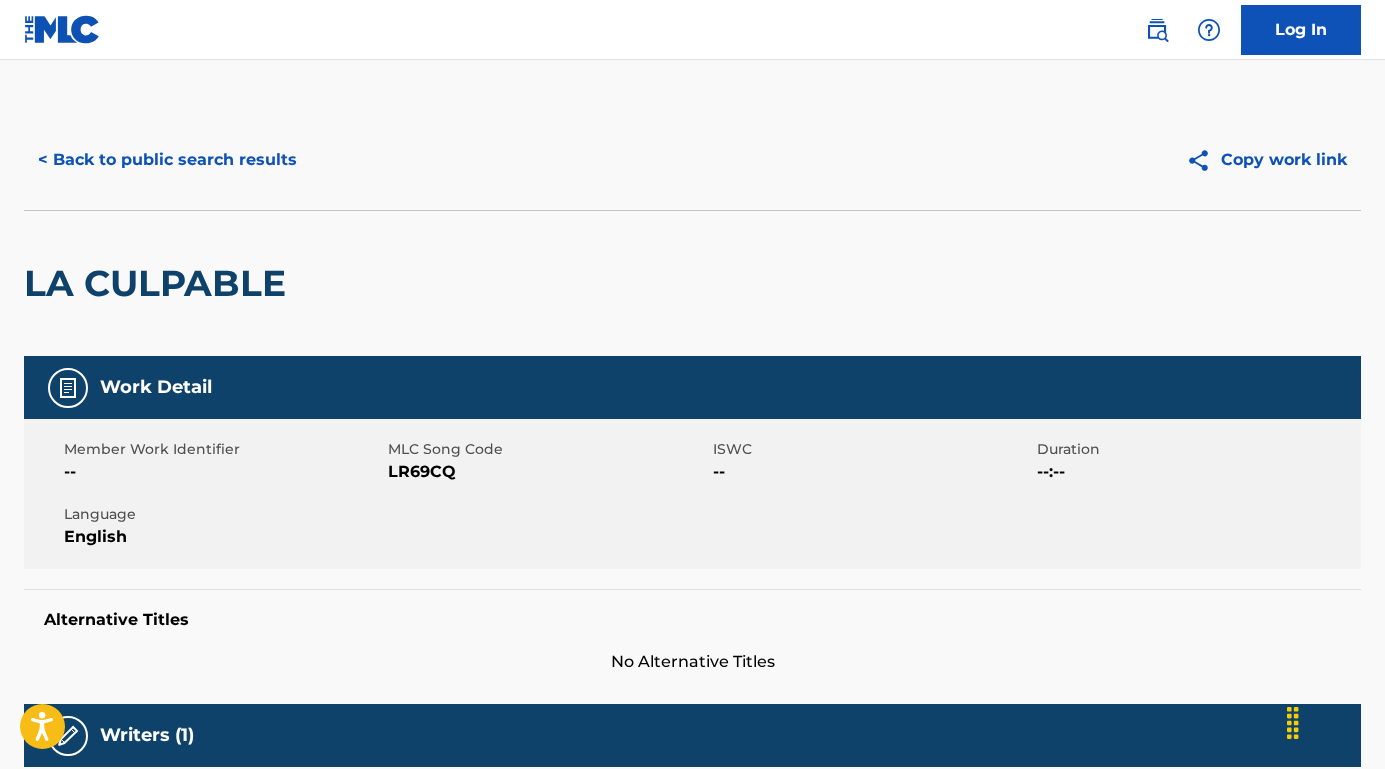 click on "< Back to public search results" at bounding box center (167, 160) 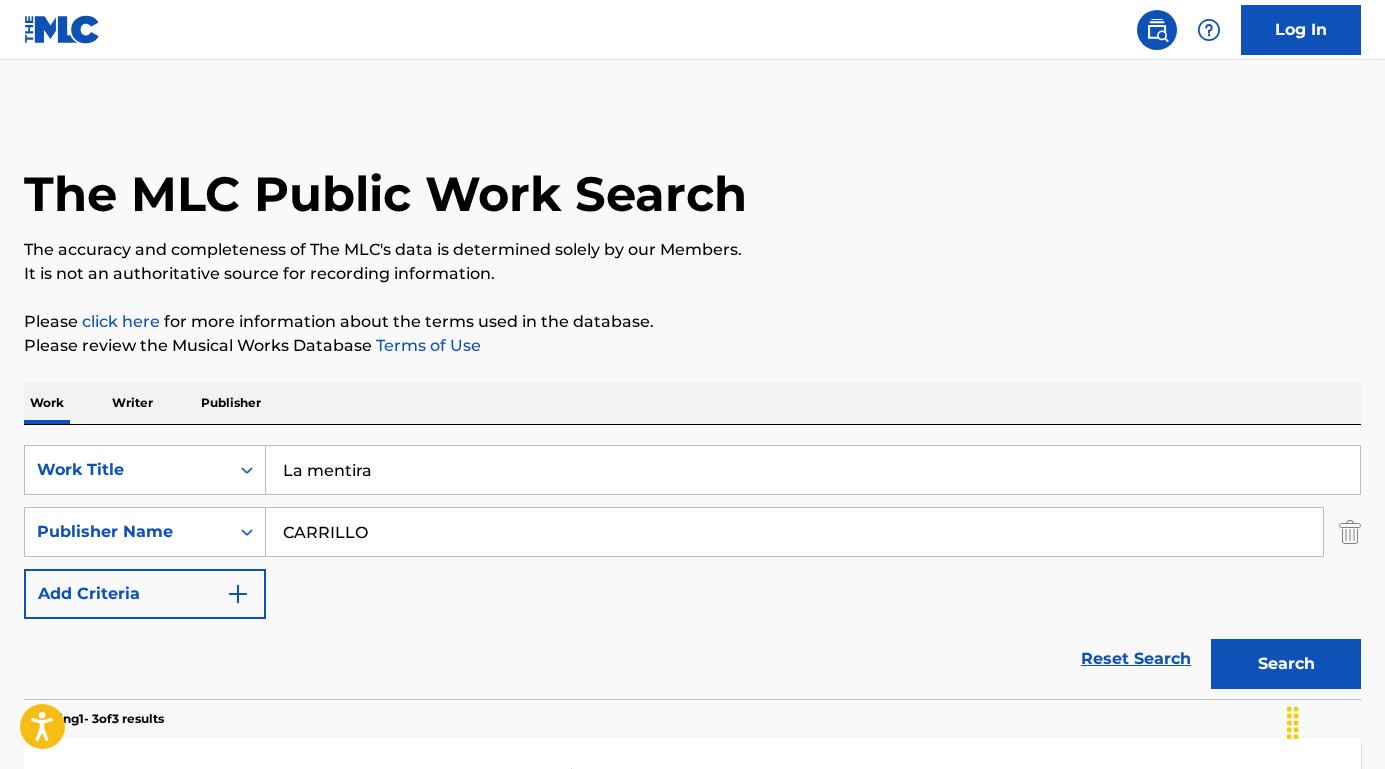scroll, scrollTop: 164, scrollLeft: 0, axis: vertical 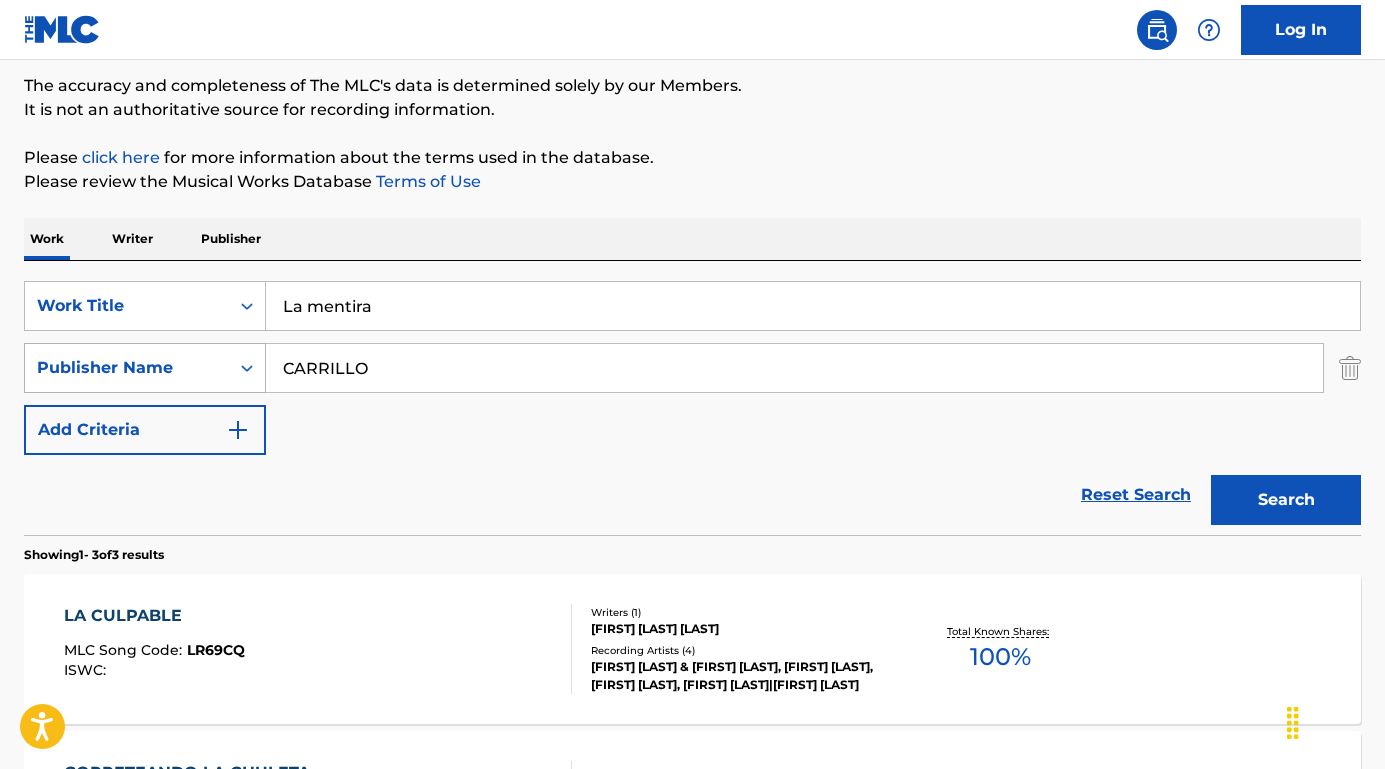 drag, startPoint x: 376, startPoint y: 375, endPoint x: 212, endPoint y: 369, distance: 164.10973 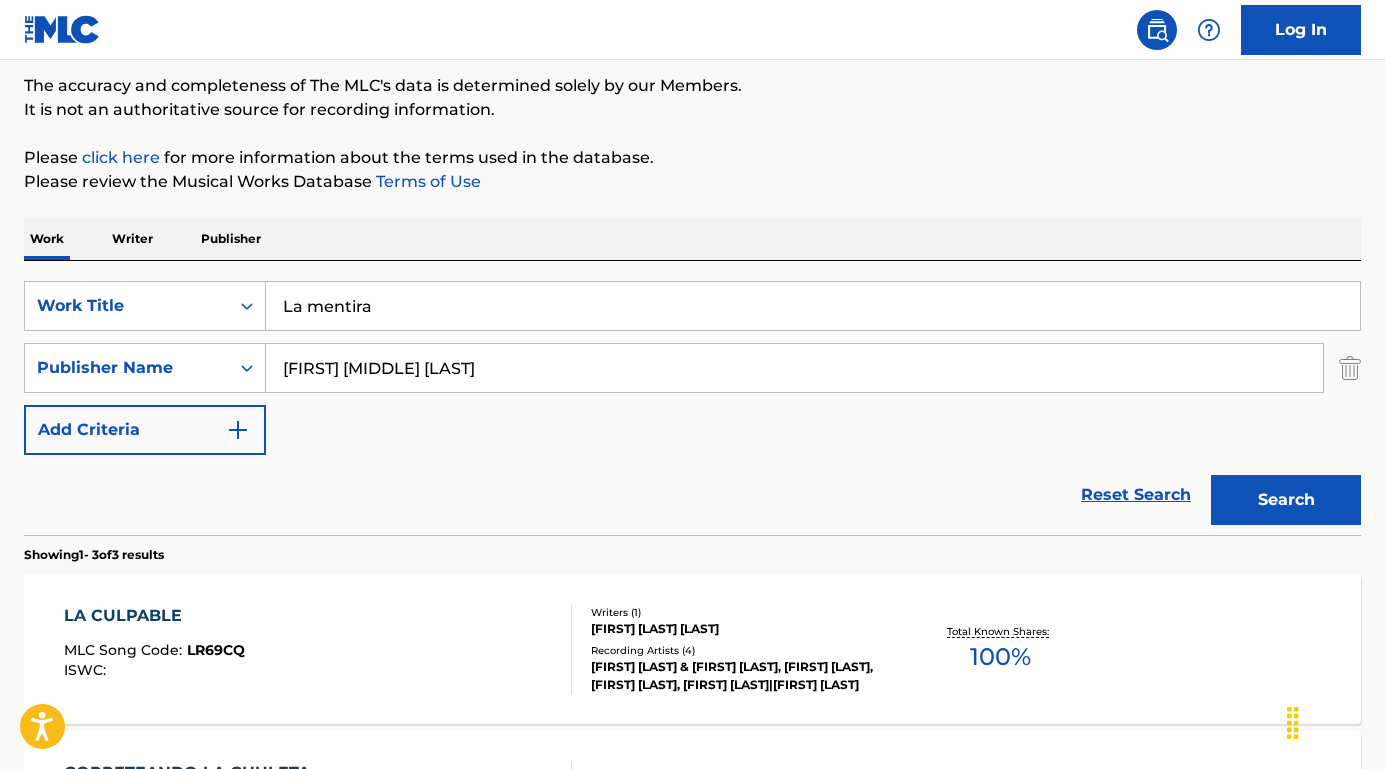 type on "[FIRST] [MIDDLE] [LAST]" 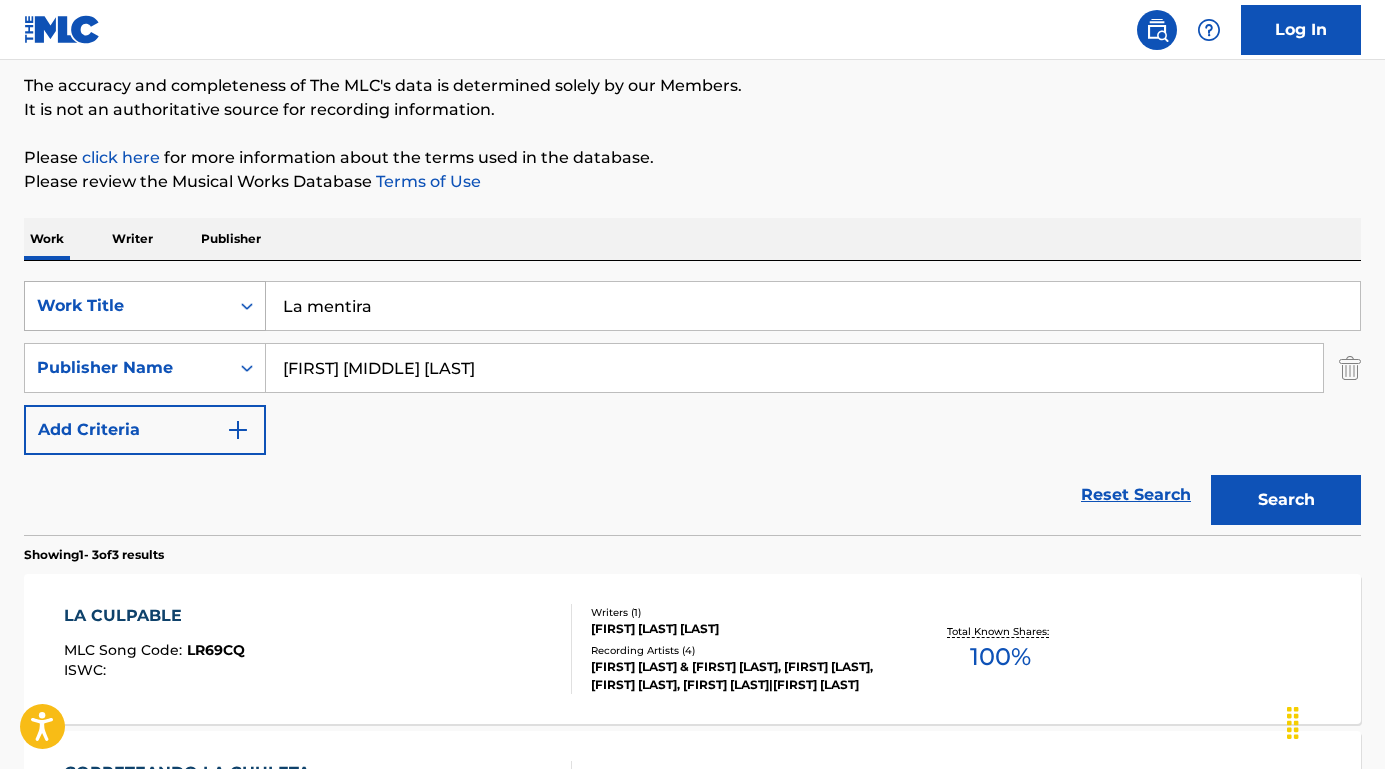 drag, startPoint x: 456, startPoint y: 303, endPoint x: 249, endPoint y: 302, distance: 207.00241 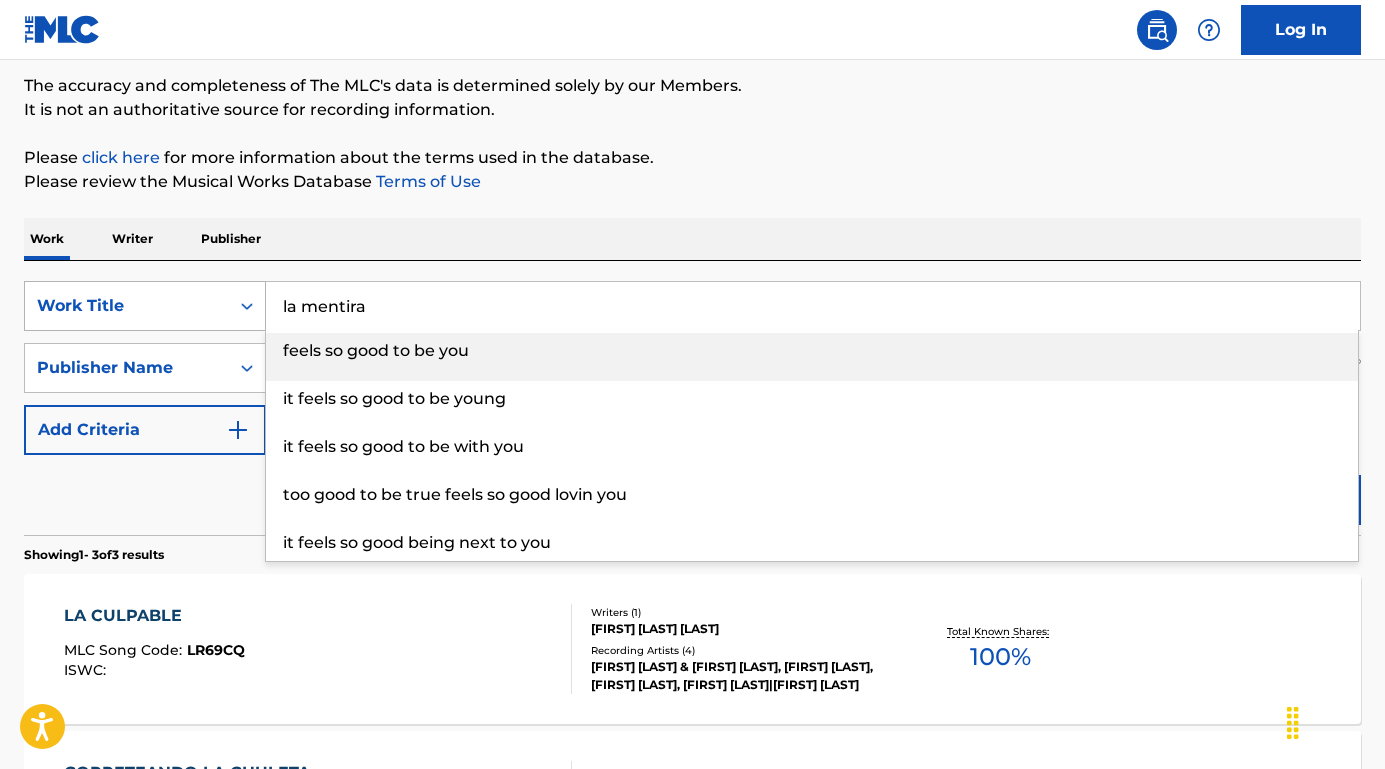 drag, startPoint x: 422, startPoint y: 309, endPoint x: 178, endPoint y: 296, distance: 244.34607 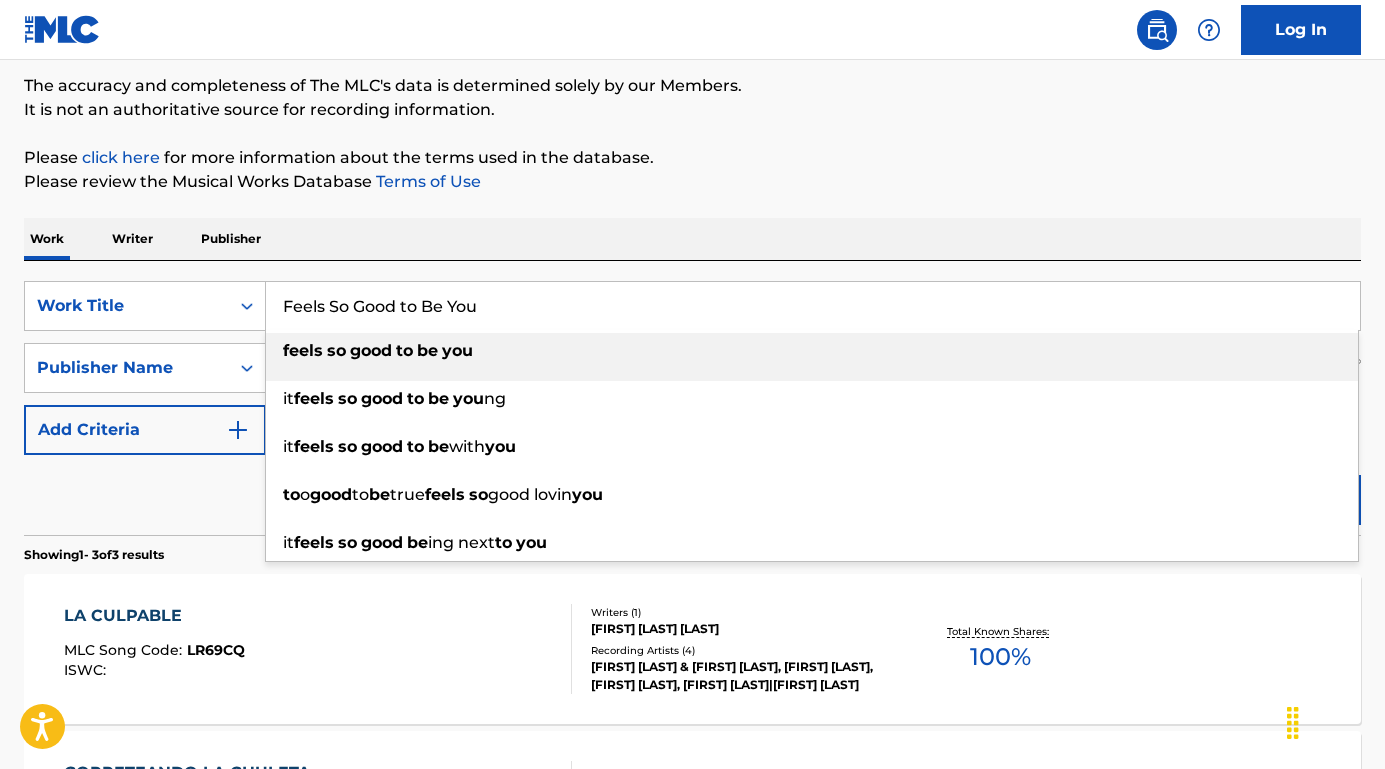 type on "Feels So Good to Be You" 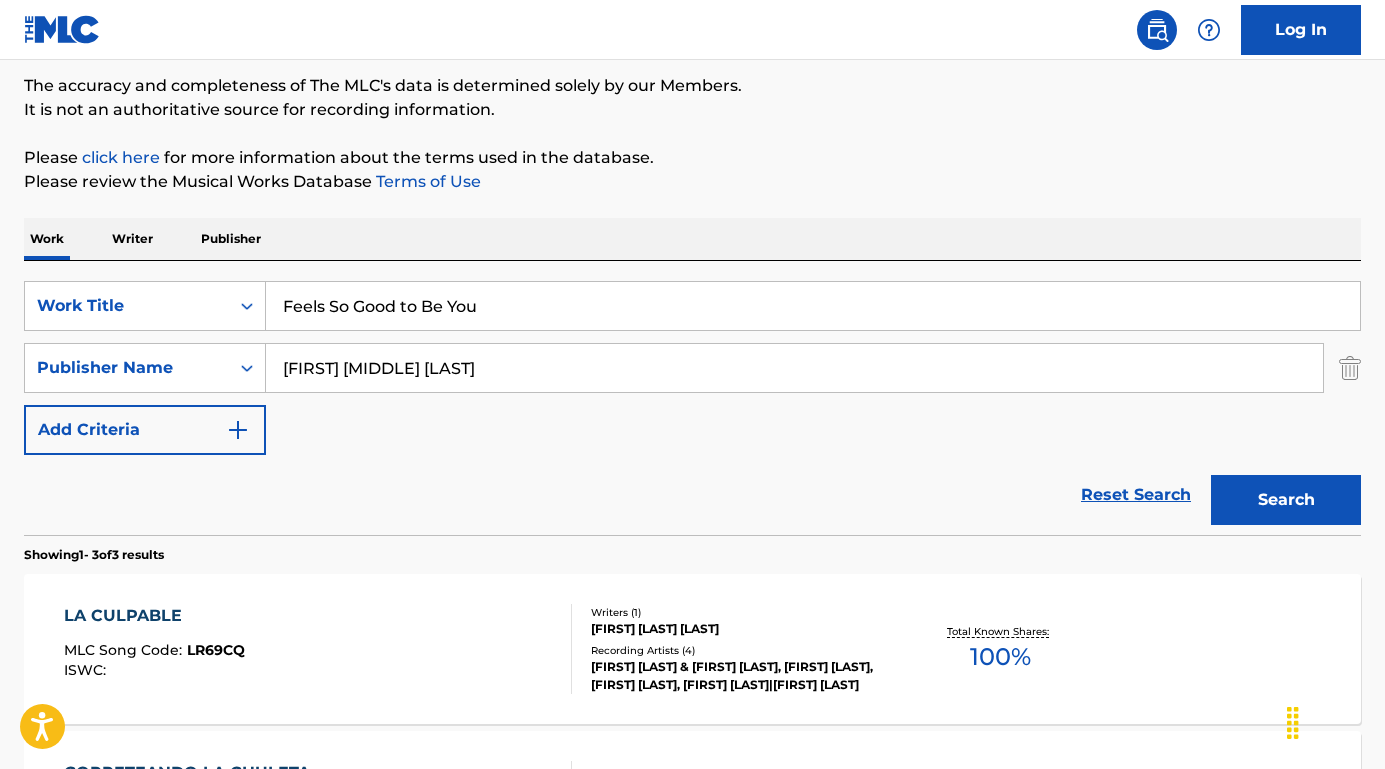 click on "Search" at bounding box center (1286, 500) 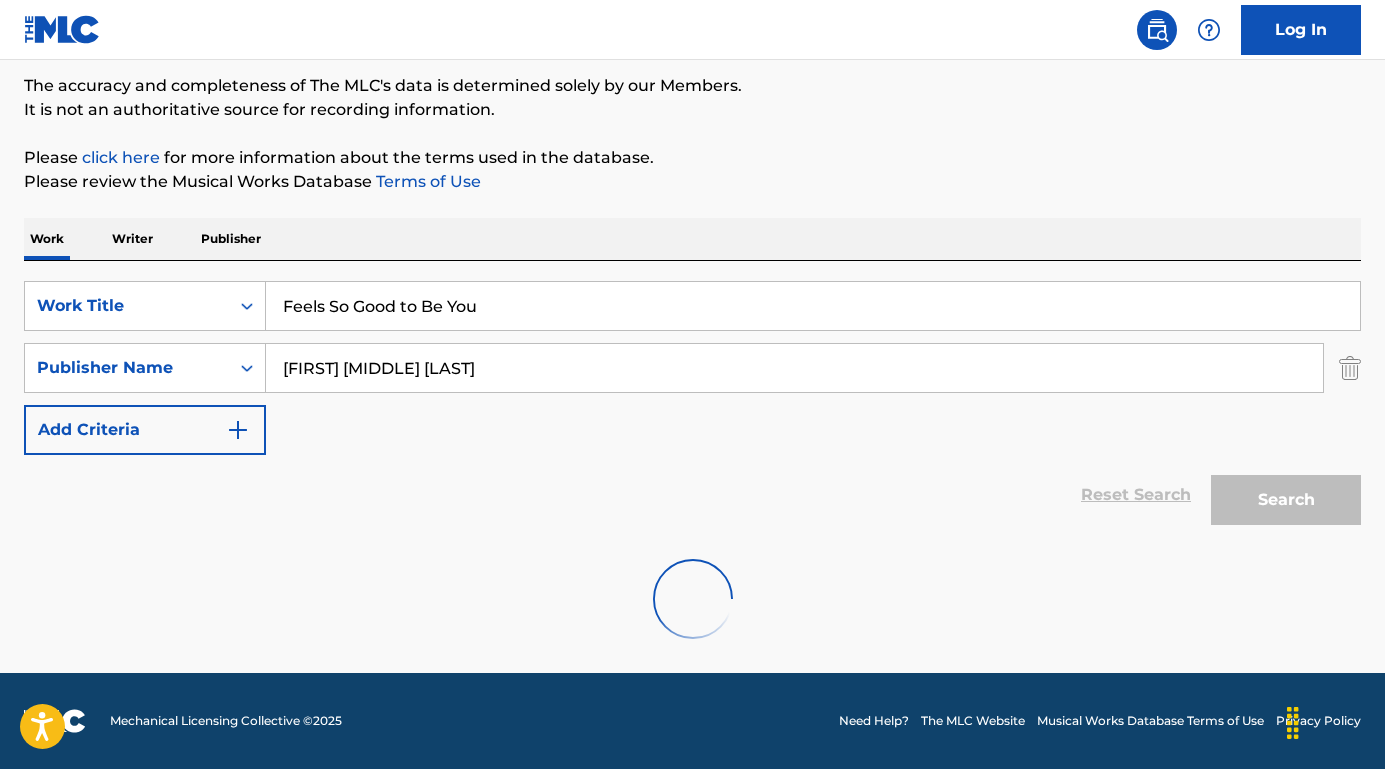 scroll, scrollTop: 99, scrollLeft: 0, axis: vertical 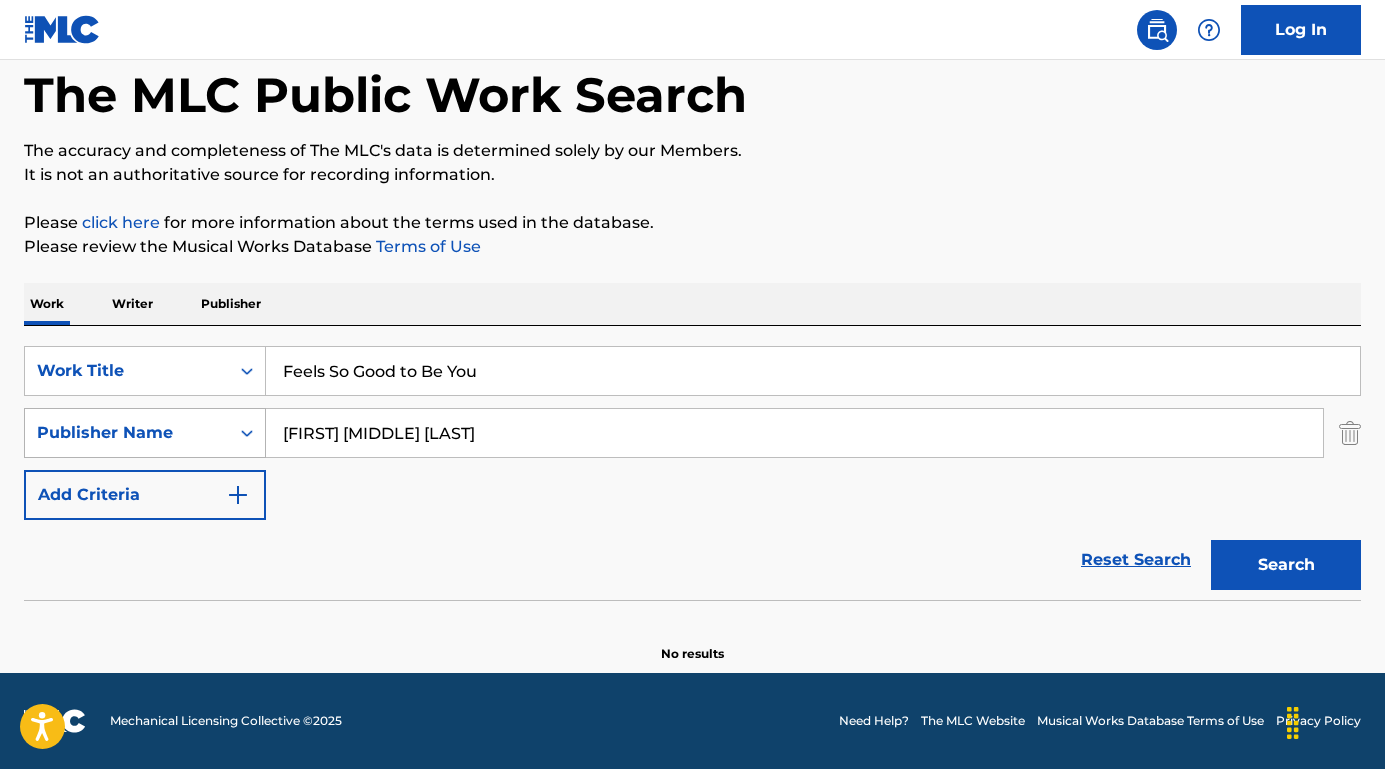 drag, startPoint x: 416, startPoint y: 440, endPoint x: 177, endPoint y: 432, distance: 239.13385 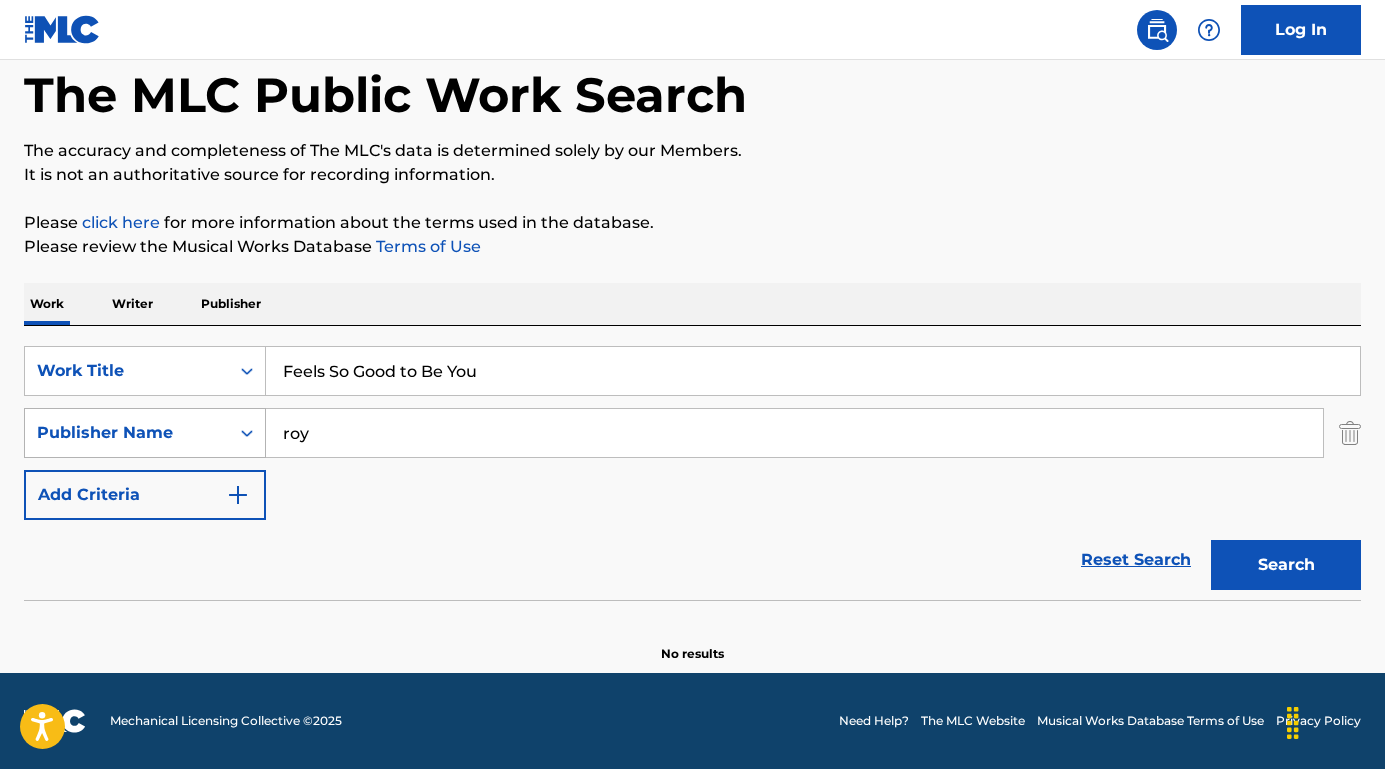 click on "Search" at bounding box center [1286, 565] 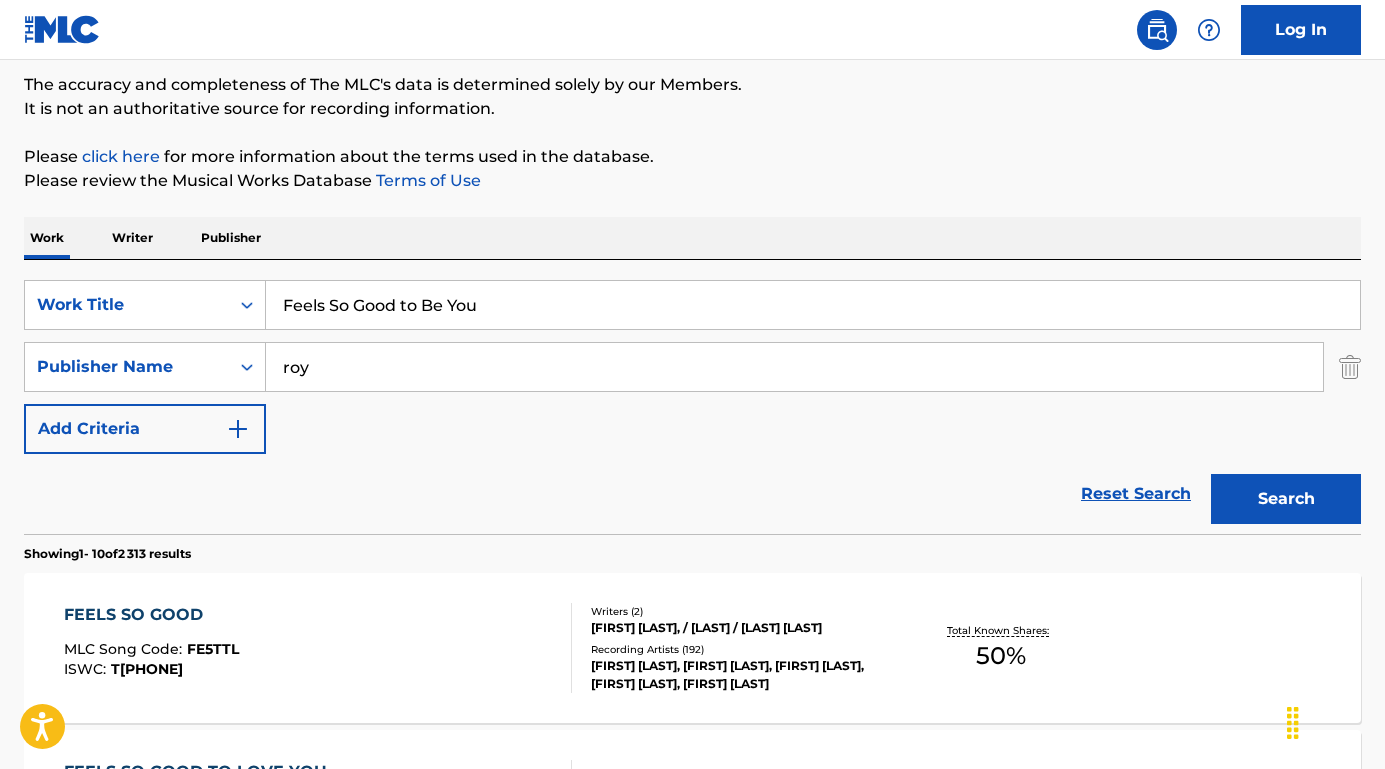 scroll, scrollTop: 164, scrollLeft: 0, axis: vertical 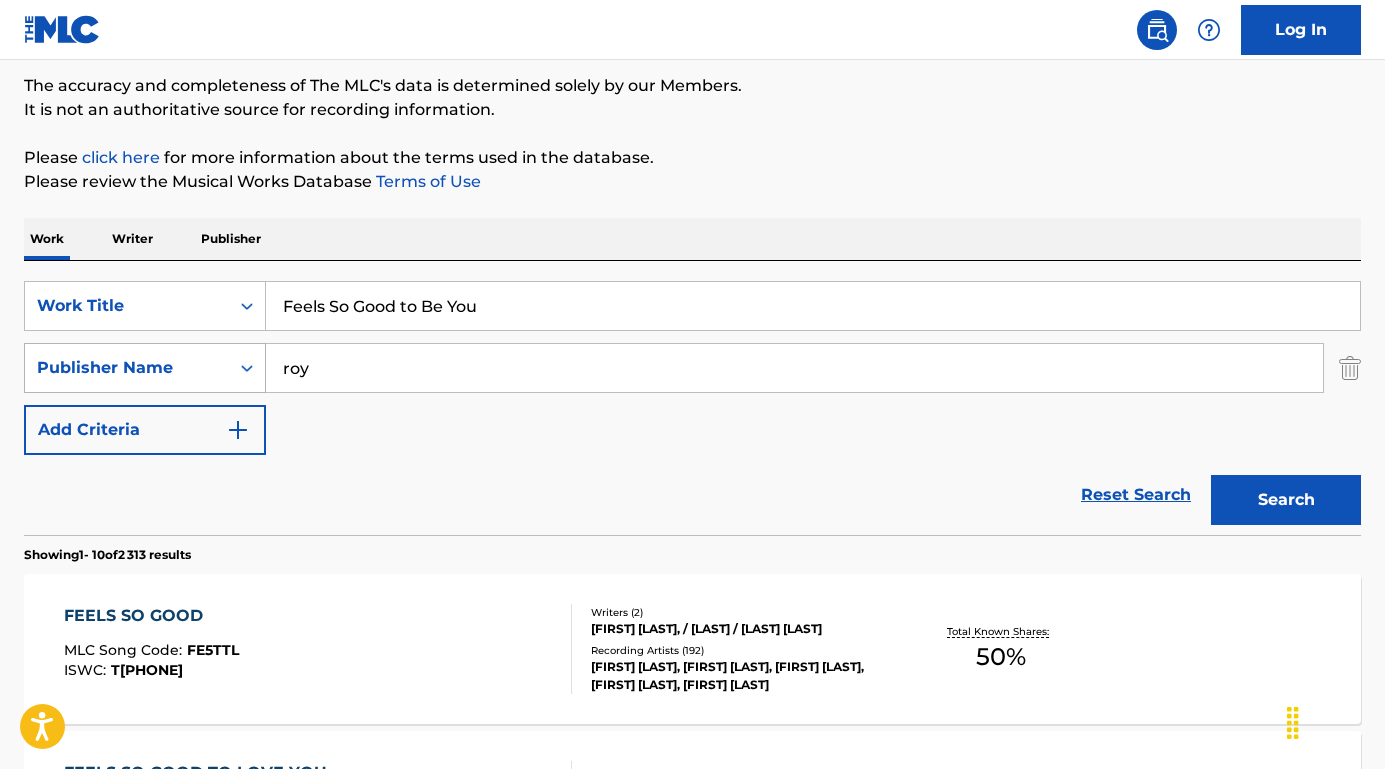 drag, startPoint x: 390, startPoint y: 364, endPoint x: 235, endPoint y: 362, distance: 155.01291 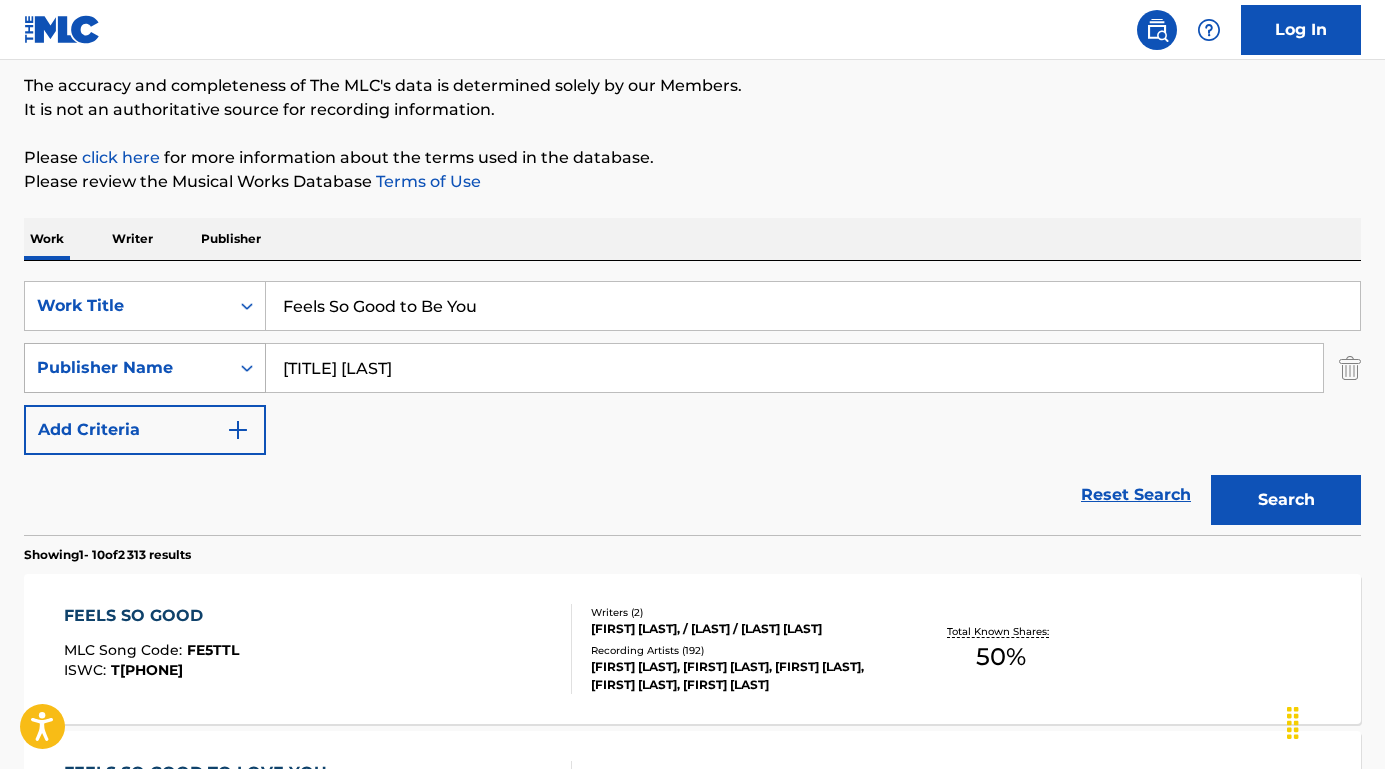 click on "Search" at bounding box center (1286, 500) 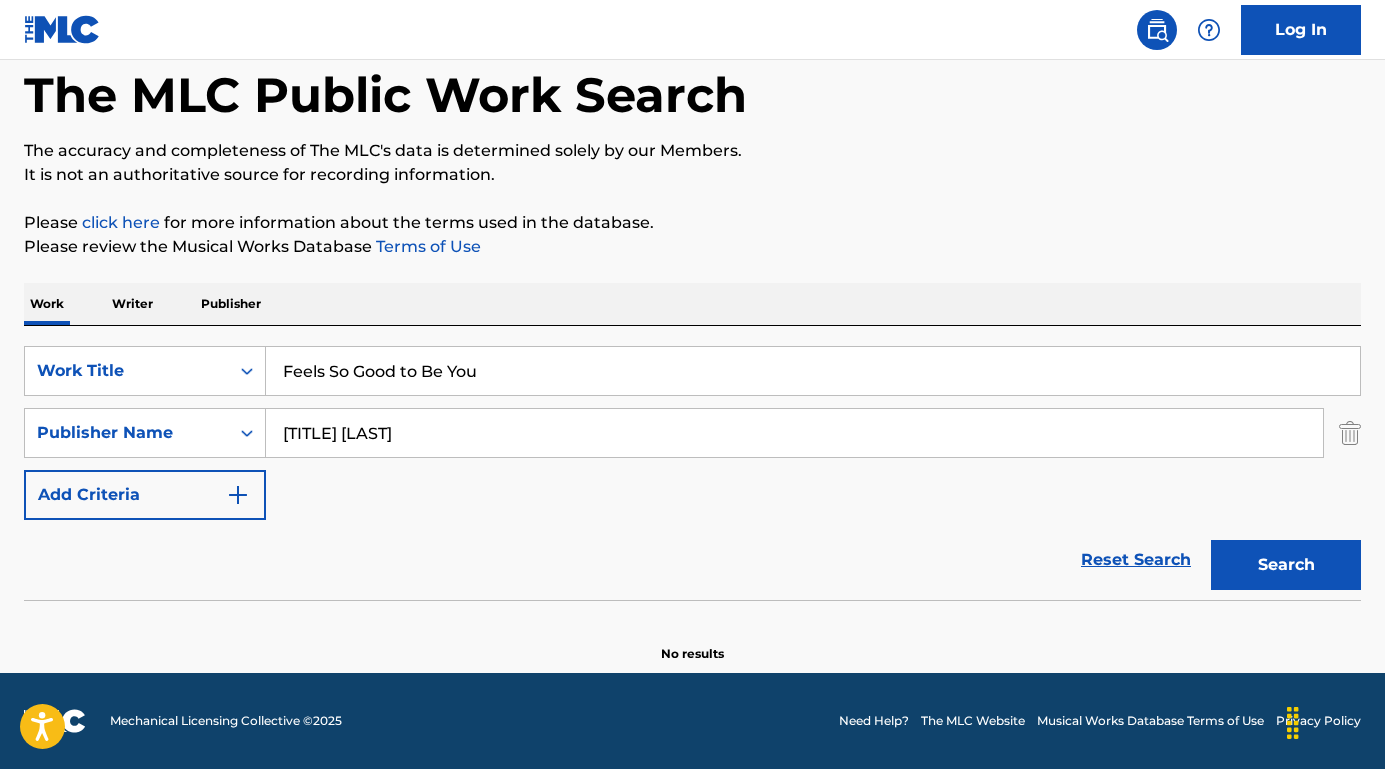 scroll, scrollTop: 99, scrollLeft: 0, axis: vertical 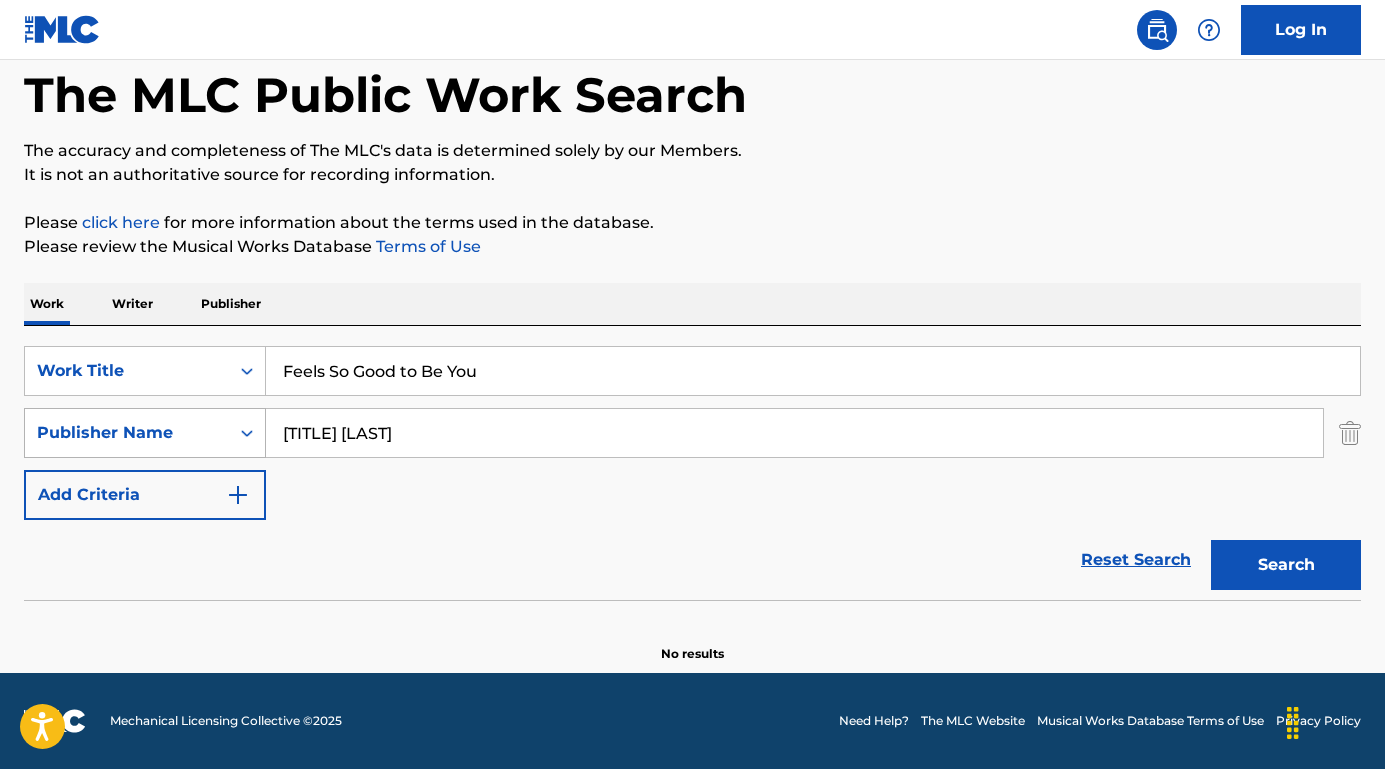 drag, startPoint x: 394, startPoint y: 435, endPoint x: 216, endPoint y: 431, distance: 178.04494 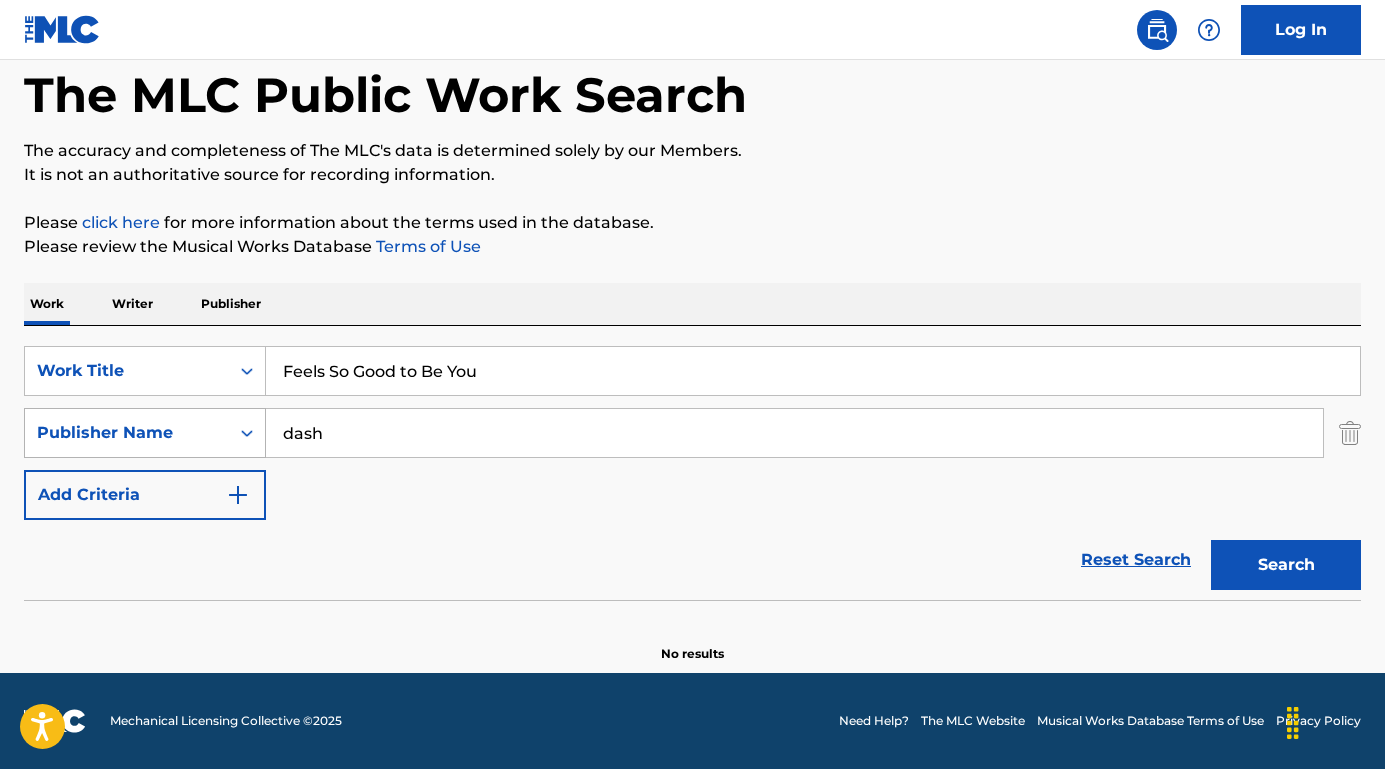 click on "Search" at bounding box center (1286, 565) 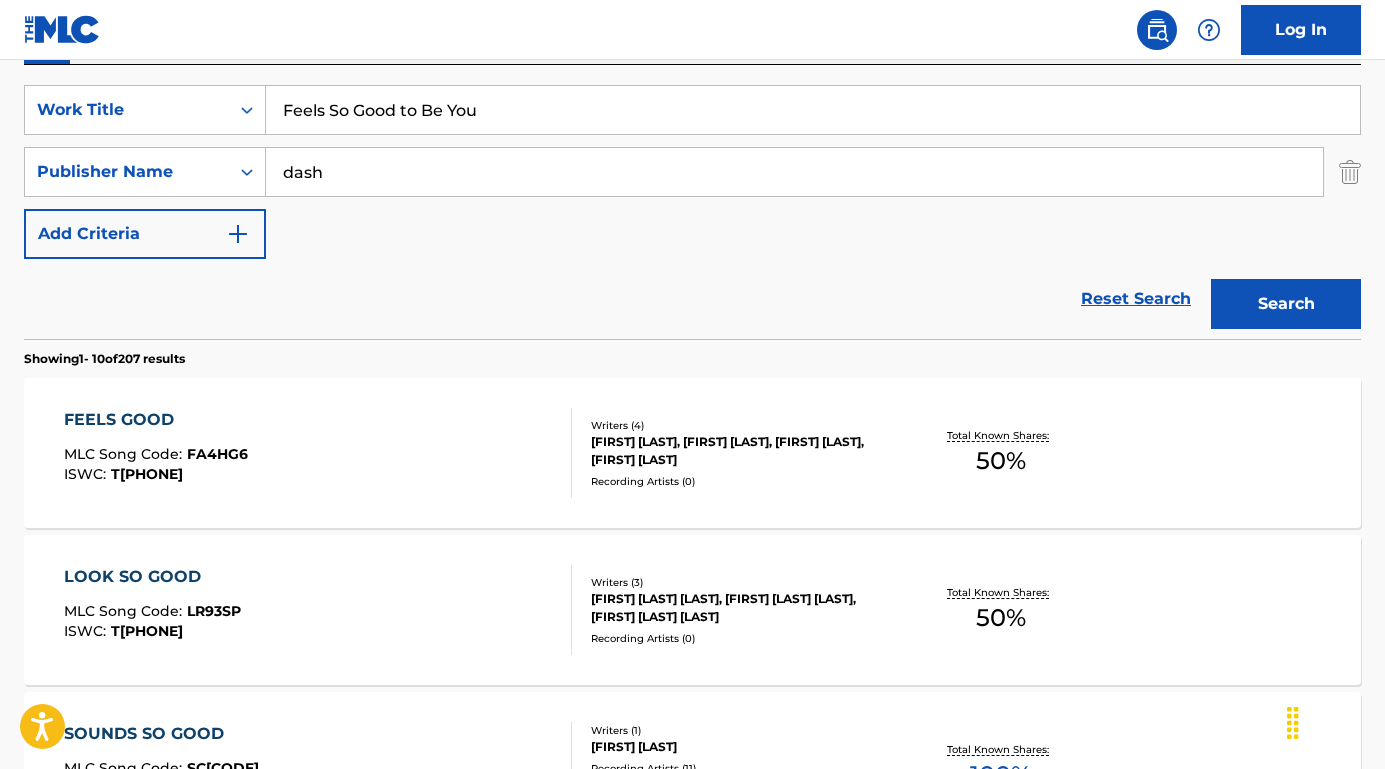 scroll, scrollTop: 369, scrollLeft: 0, axis: vertical 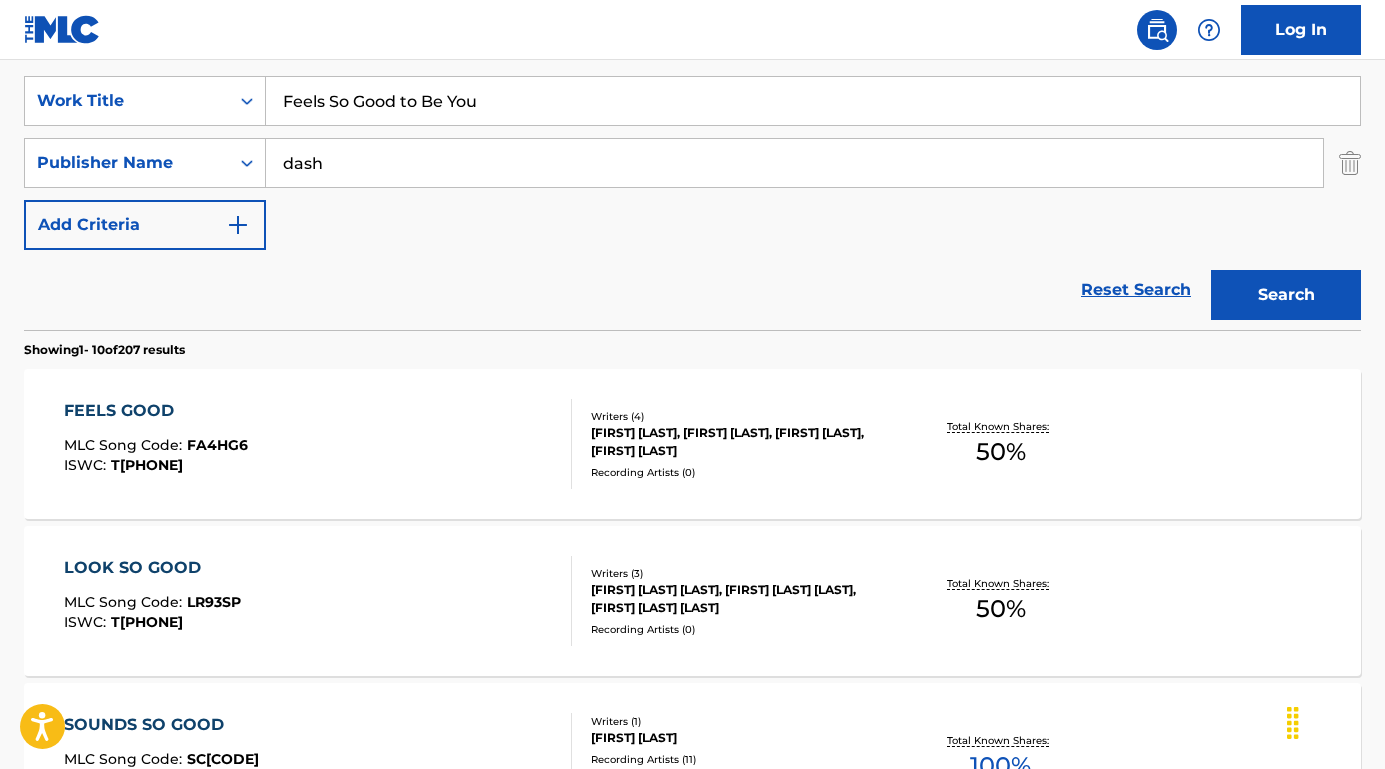 click on "dash" at bounding box center [794, 163] 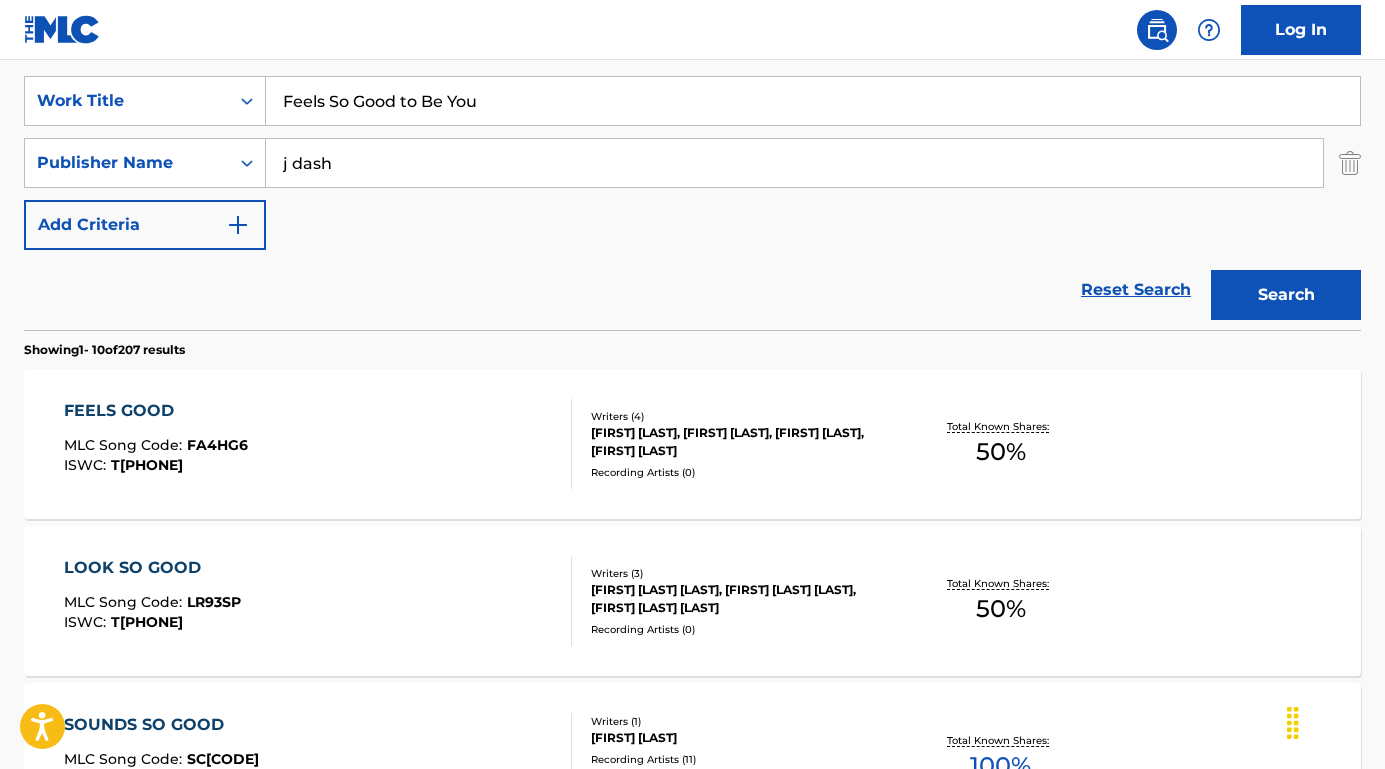 type on "j dash" 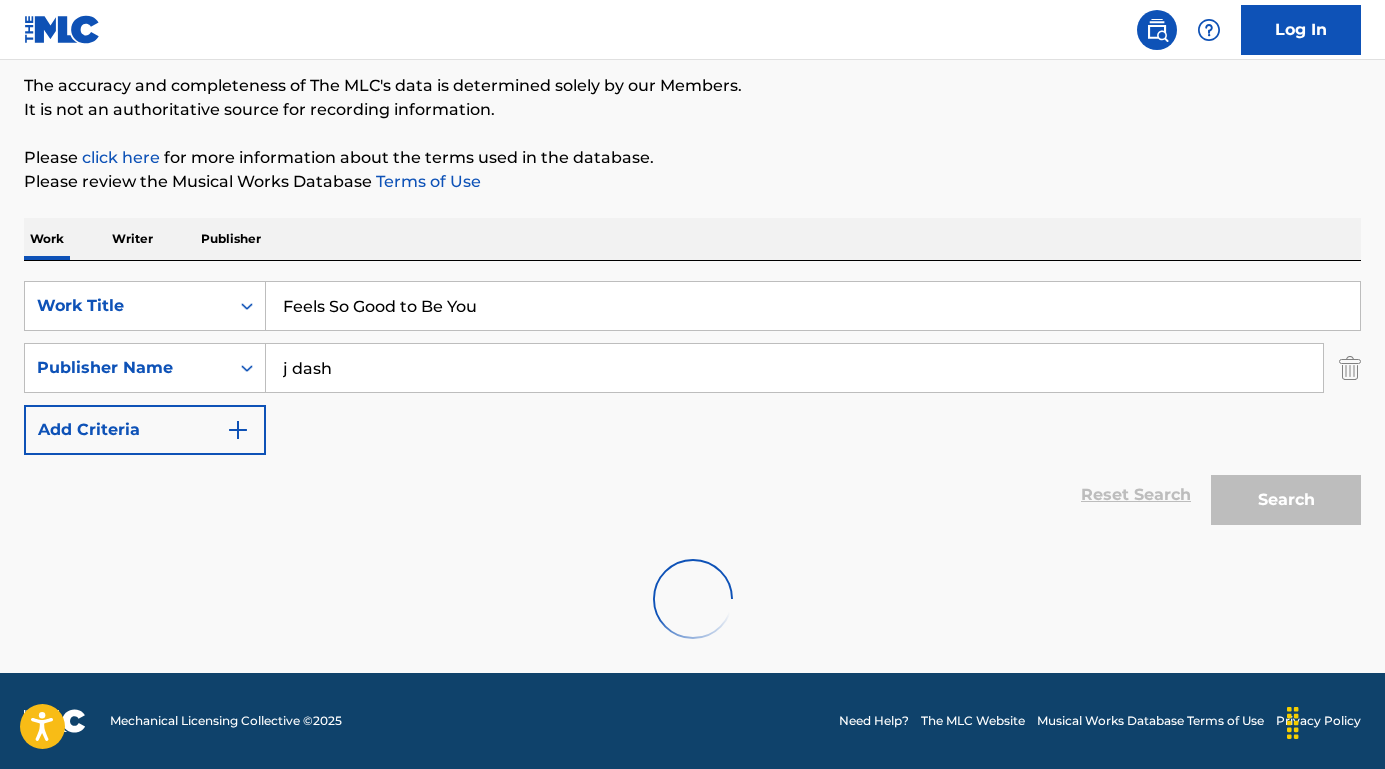 scroll, scrollTop: 99, scrollLeft: 0, axis: vertical 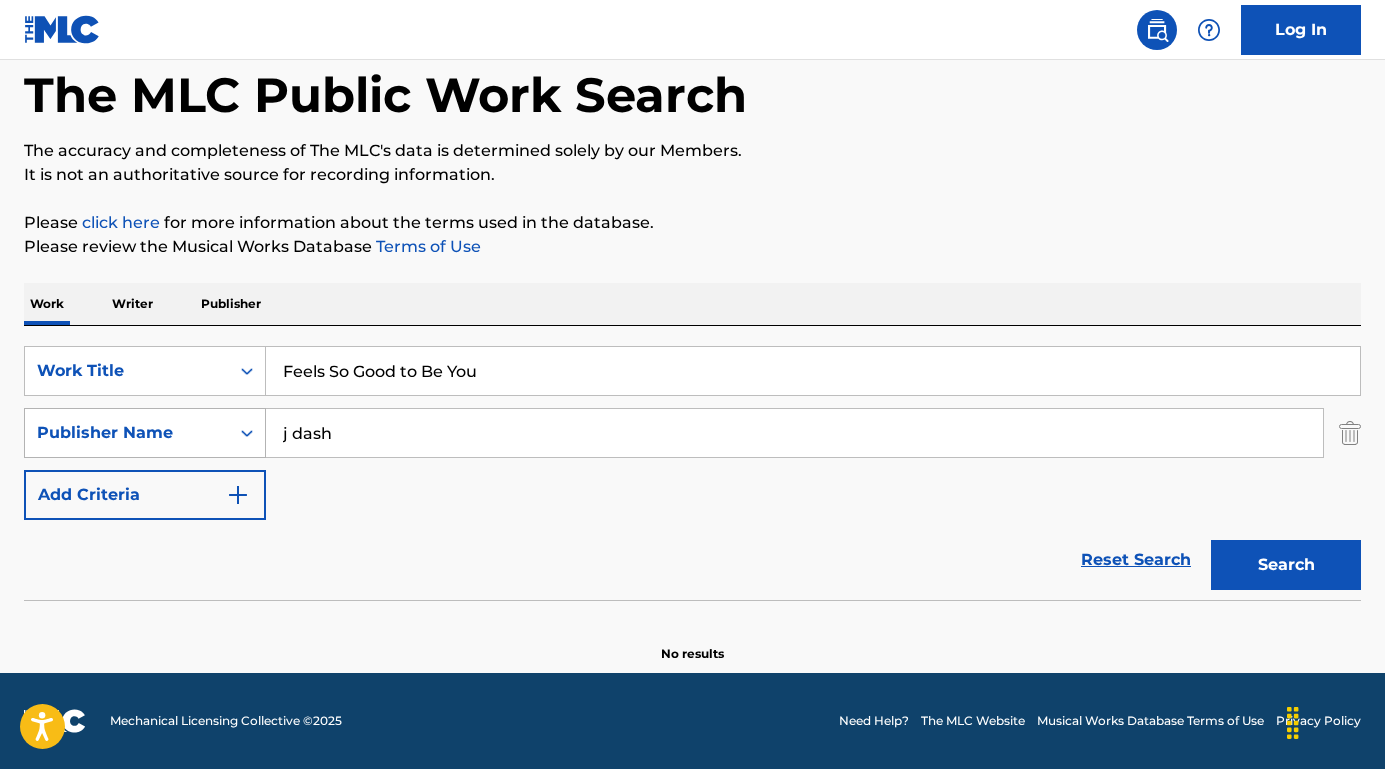 drag, startPoint x: 365, startPoint y: 428, endPoint x: 214, endPoint y: 427, distance: 151.00331 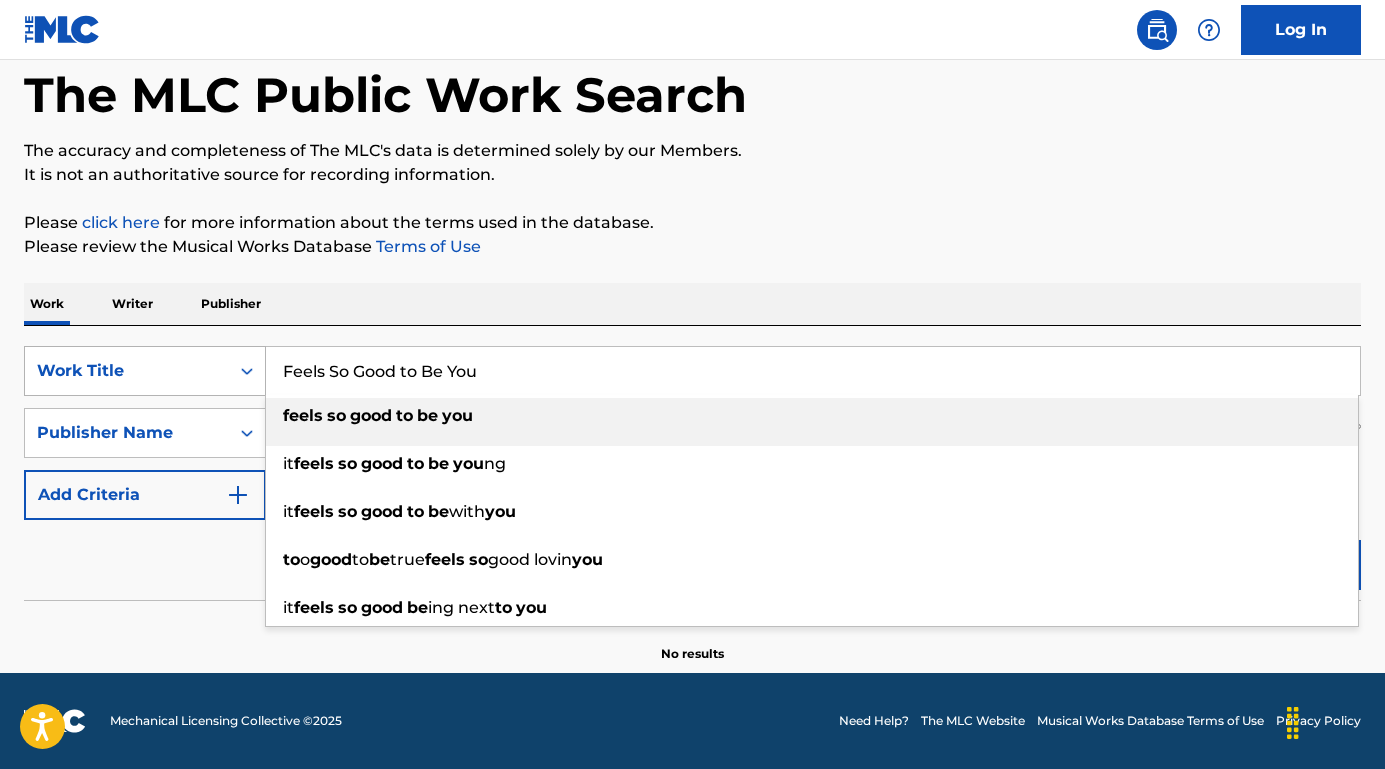 drag, startPoint x: 487, startPoint y: 377, endPoint x: 207, endPoint y: 371, distance: 280.06427 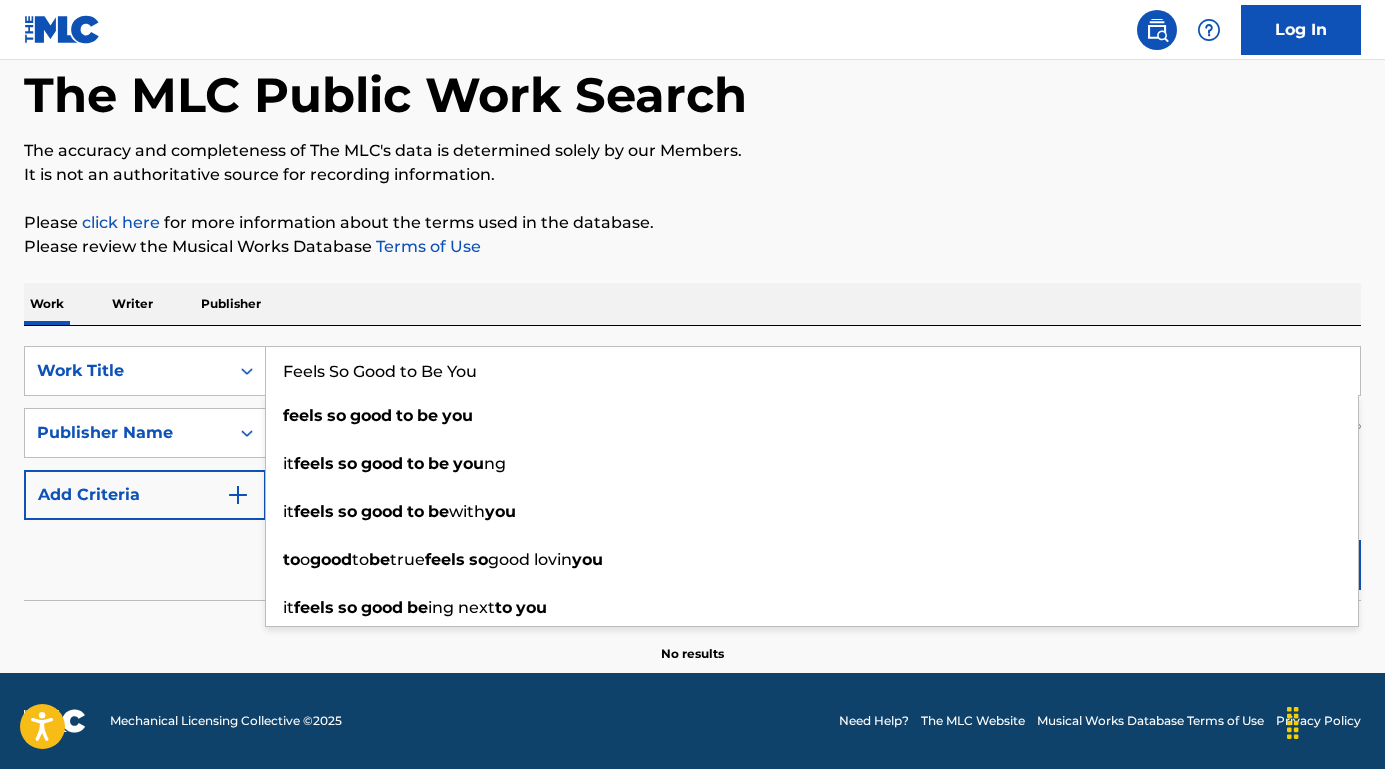 click on "Reset Search Search" at bounding box center (692, 560) 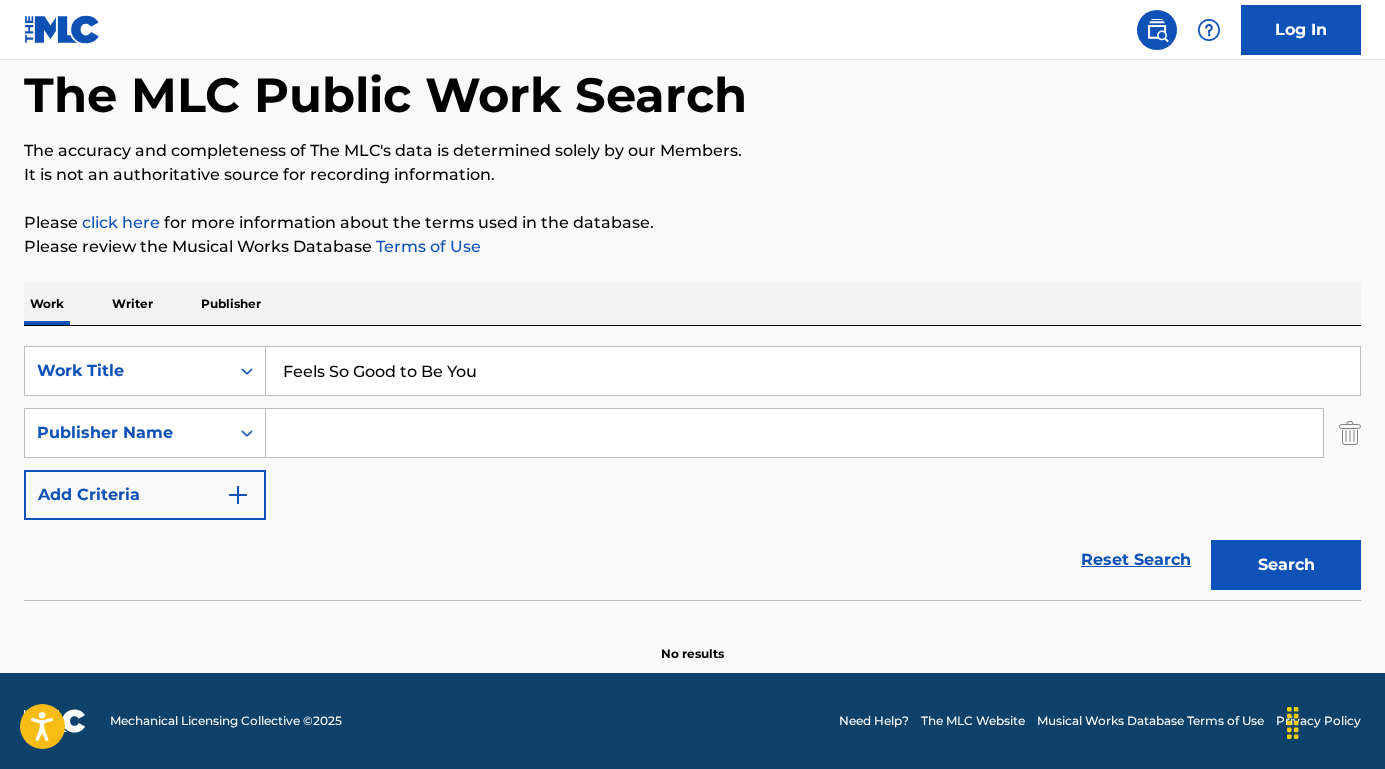 click at bounding box center [794, 433] 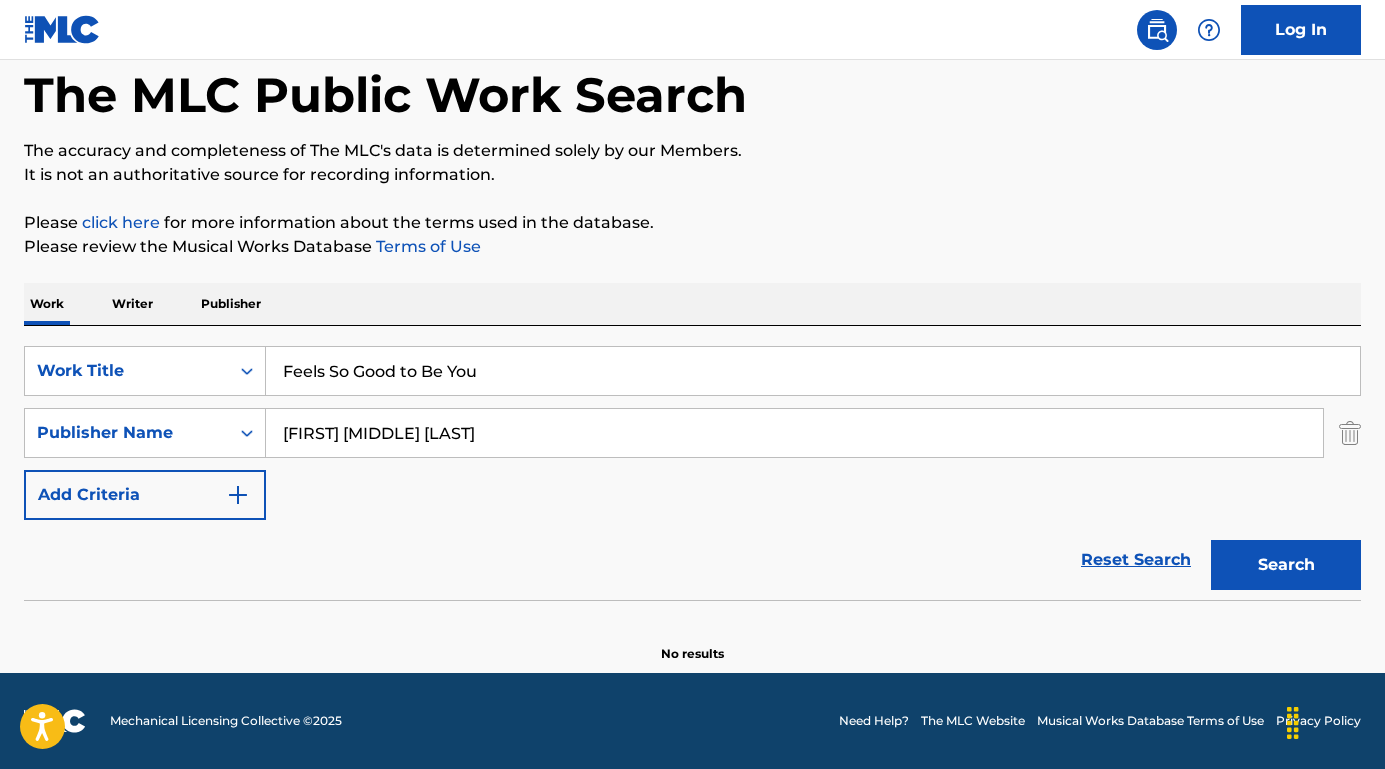 click on "Search" at bounding box center [1286, 565] 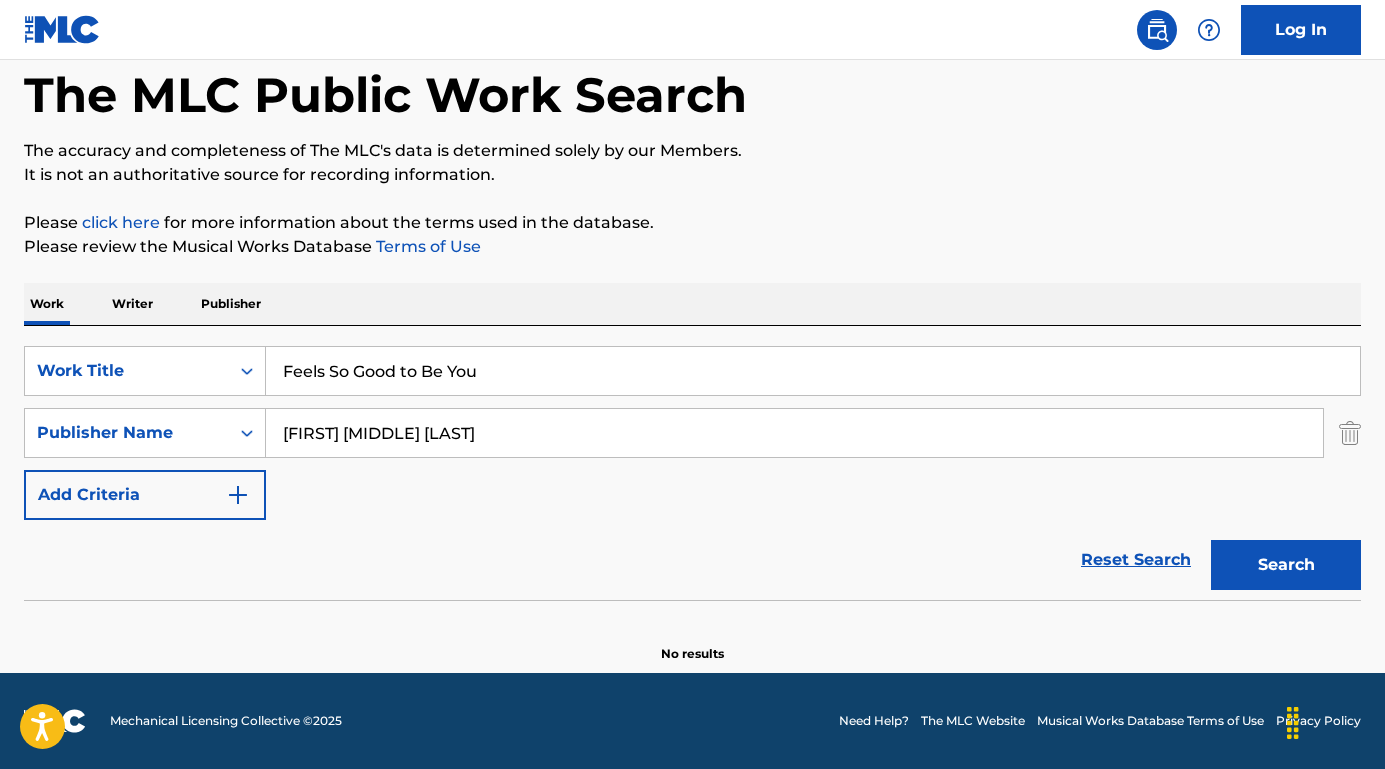 drag, startPoint x: 312, startPoint y: 432, endPoint x: 543, endPoint y: 445, distance: 231.36551 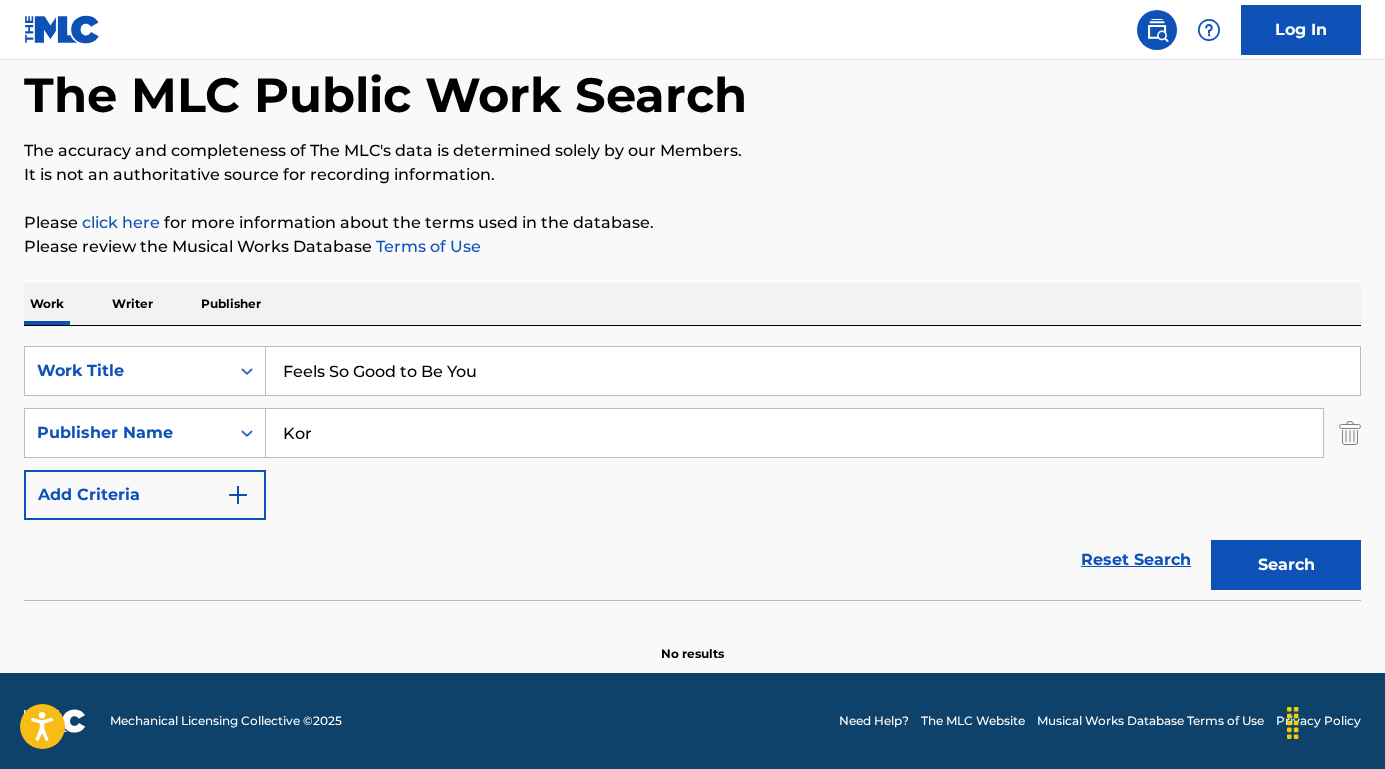 click on "Search" at bounding box center [1286, 565] 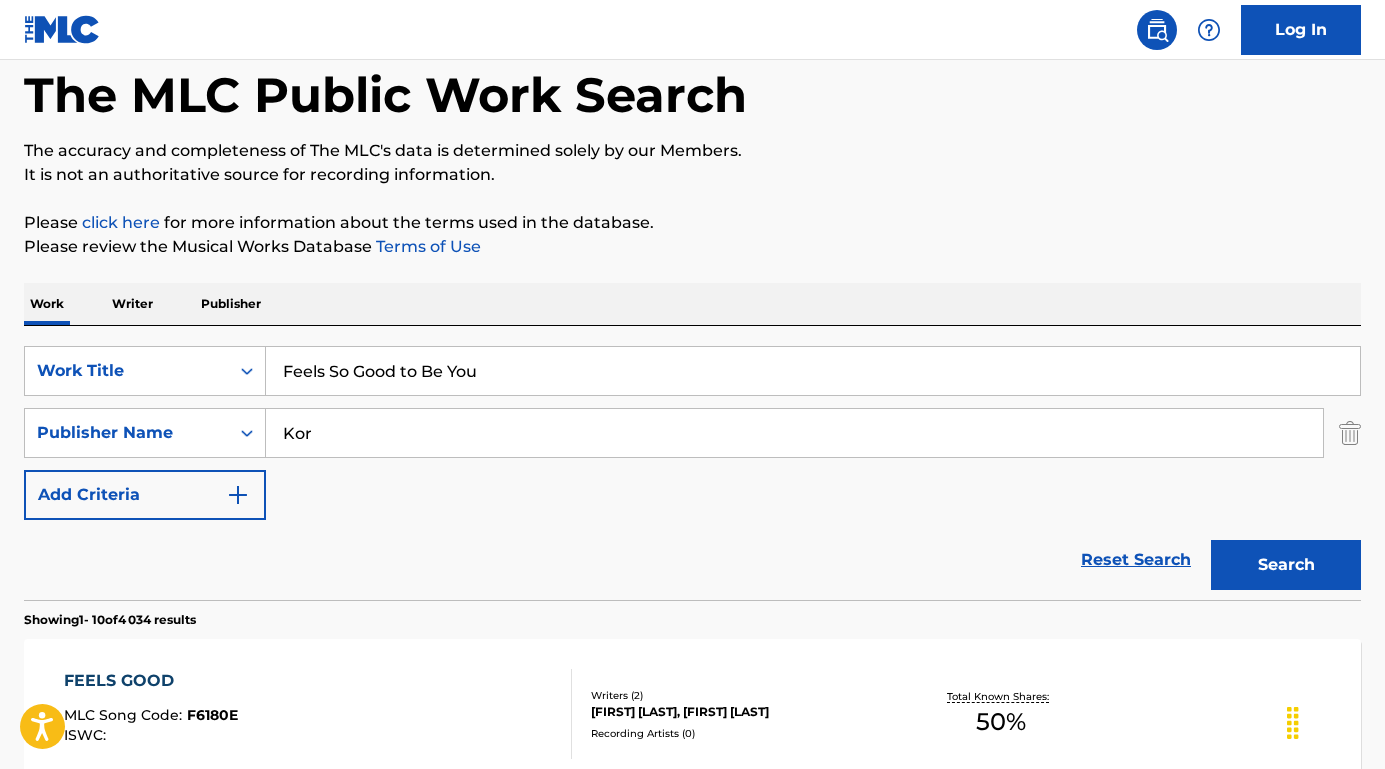 click on "Kor" at bounding box center (794, 433) 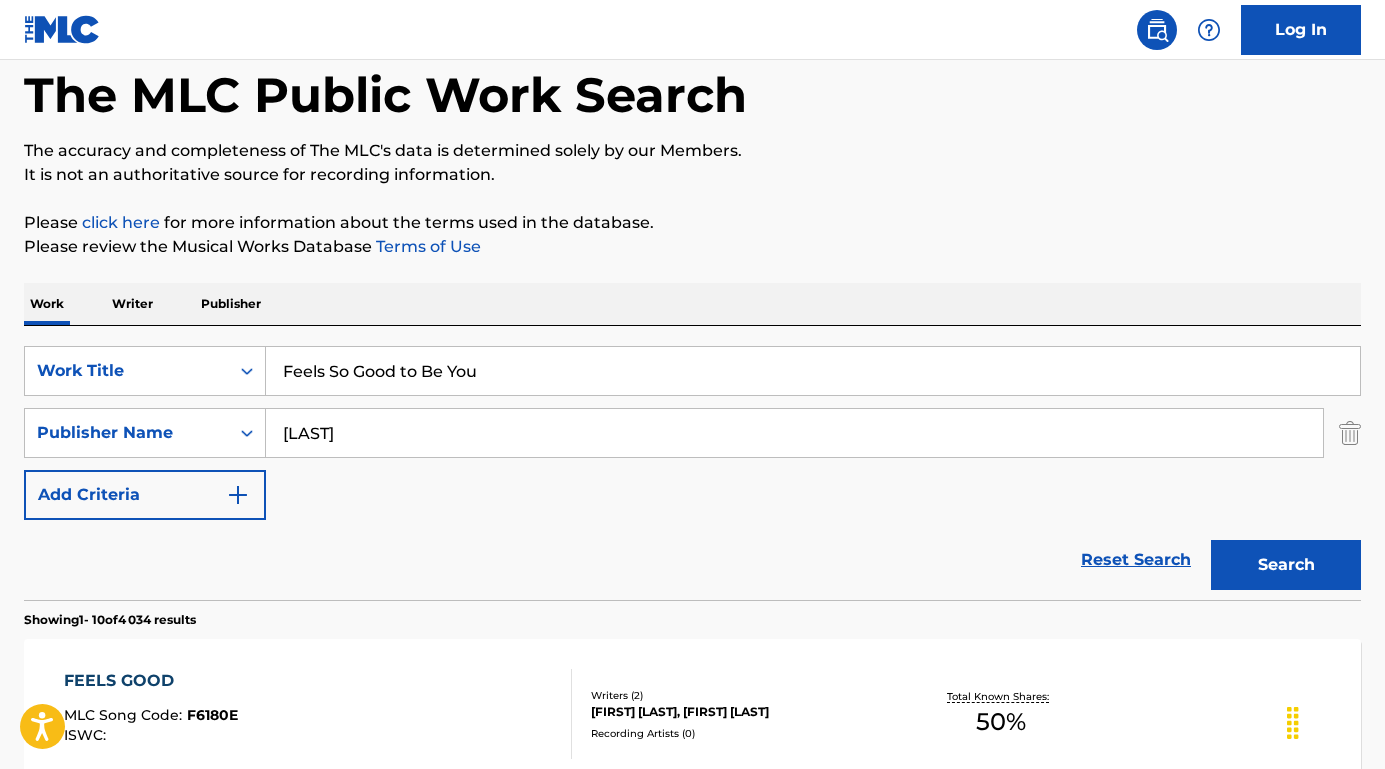 click on "Search" at bounding box center (1286, 565) 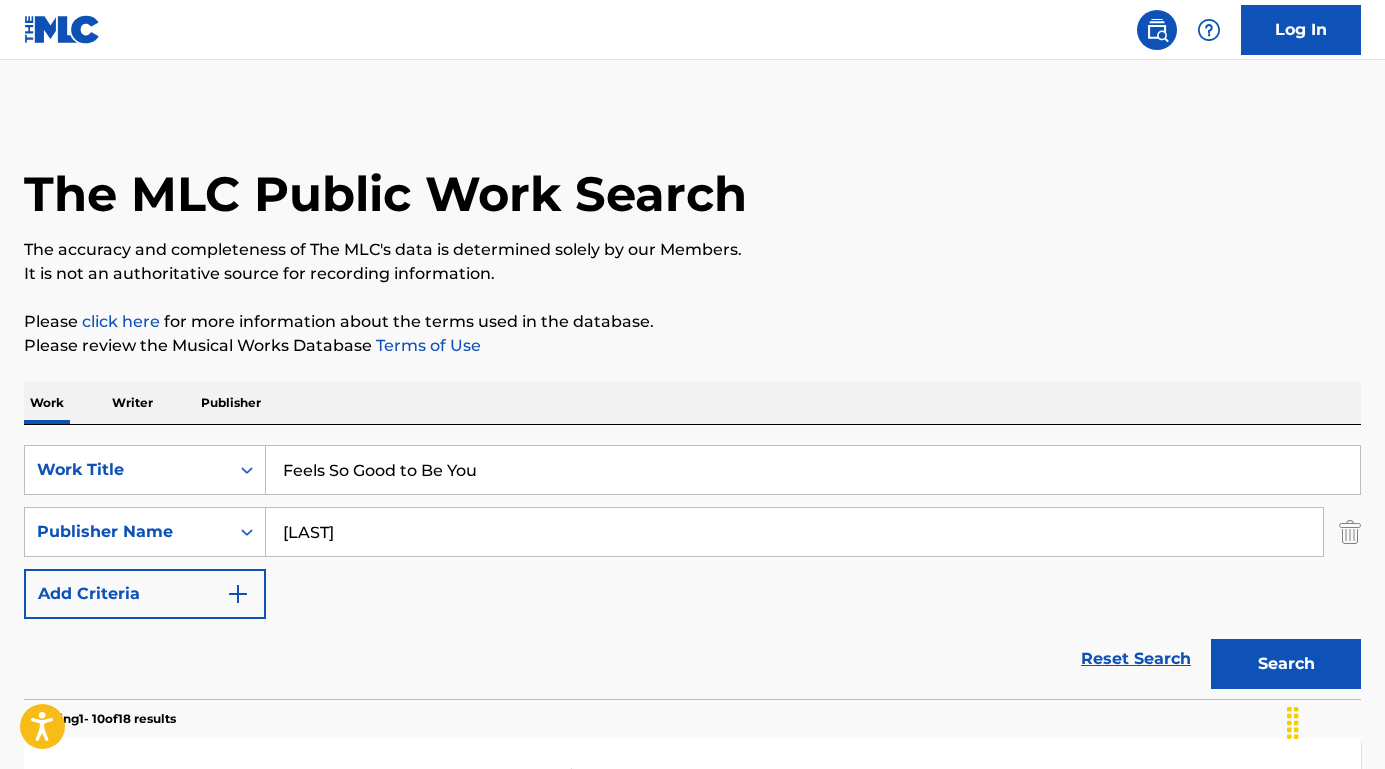 scroll, scrollTop: 0, scrollLeft: 0, axis: both 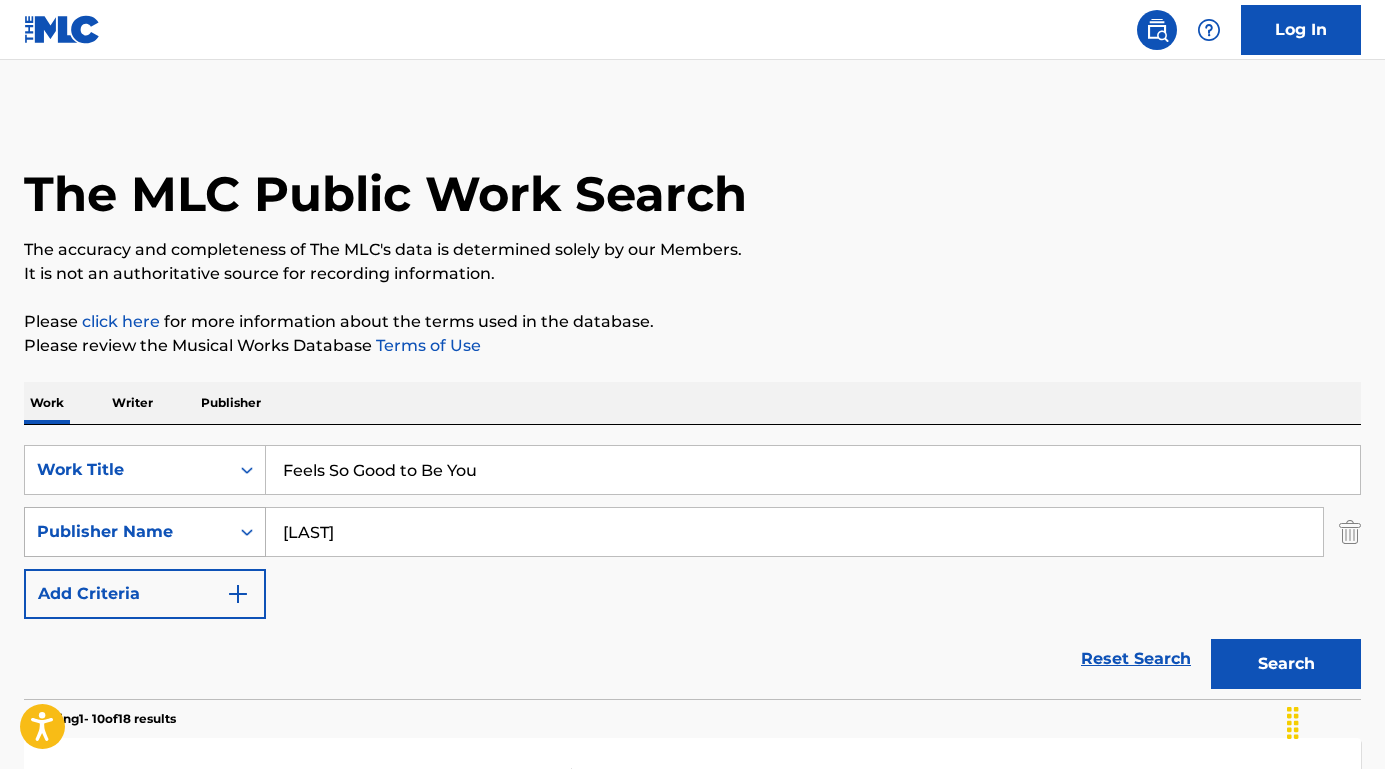 drag, startPoint x: 345, startPoint y: 524, endPoint x: 247, endPoint y: 523, distance: 98.005104 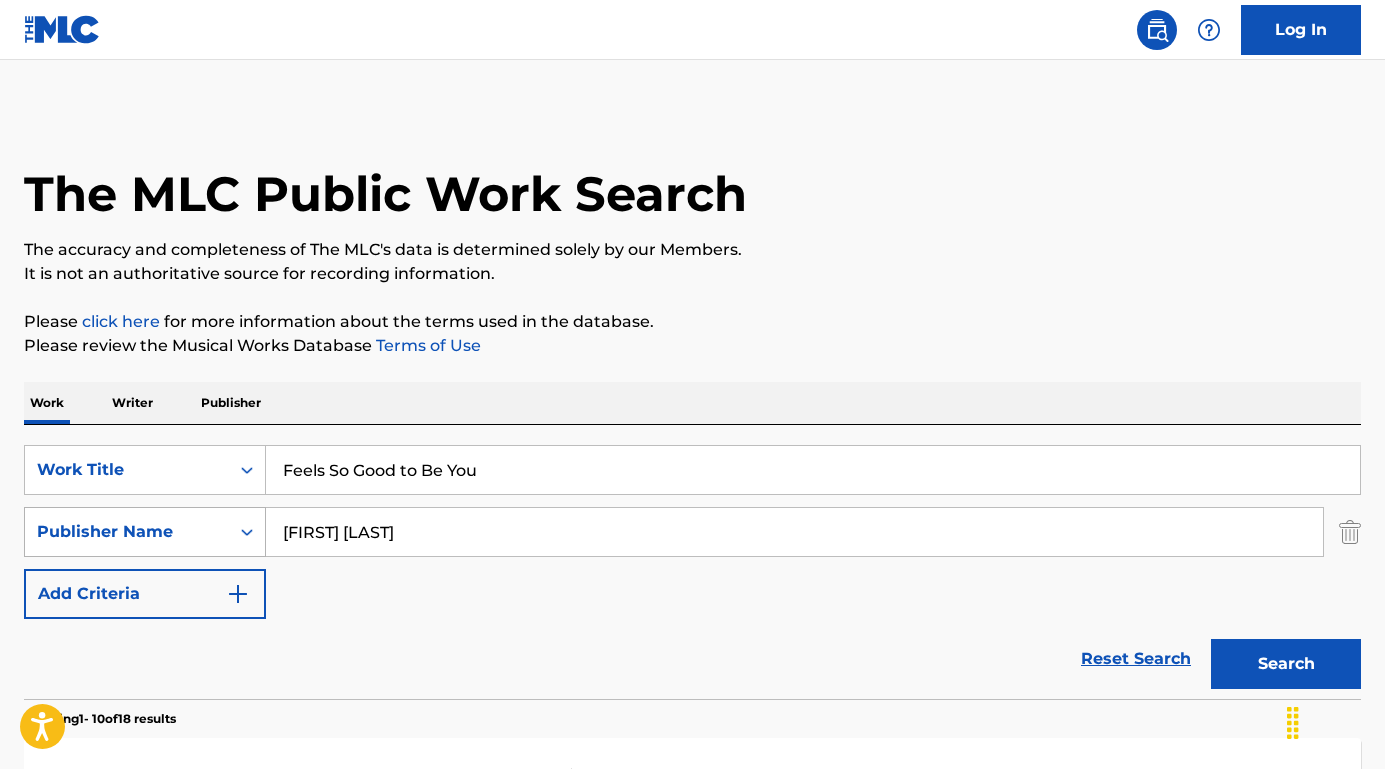 click on "Search" at bounding box center (1286, 664) 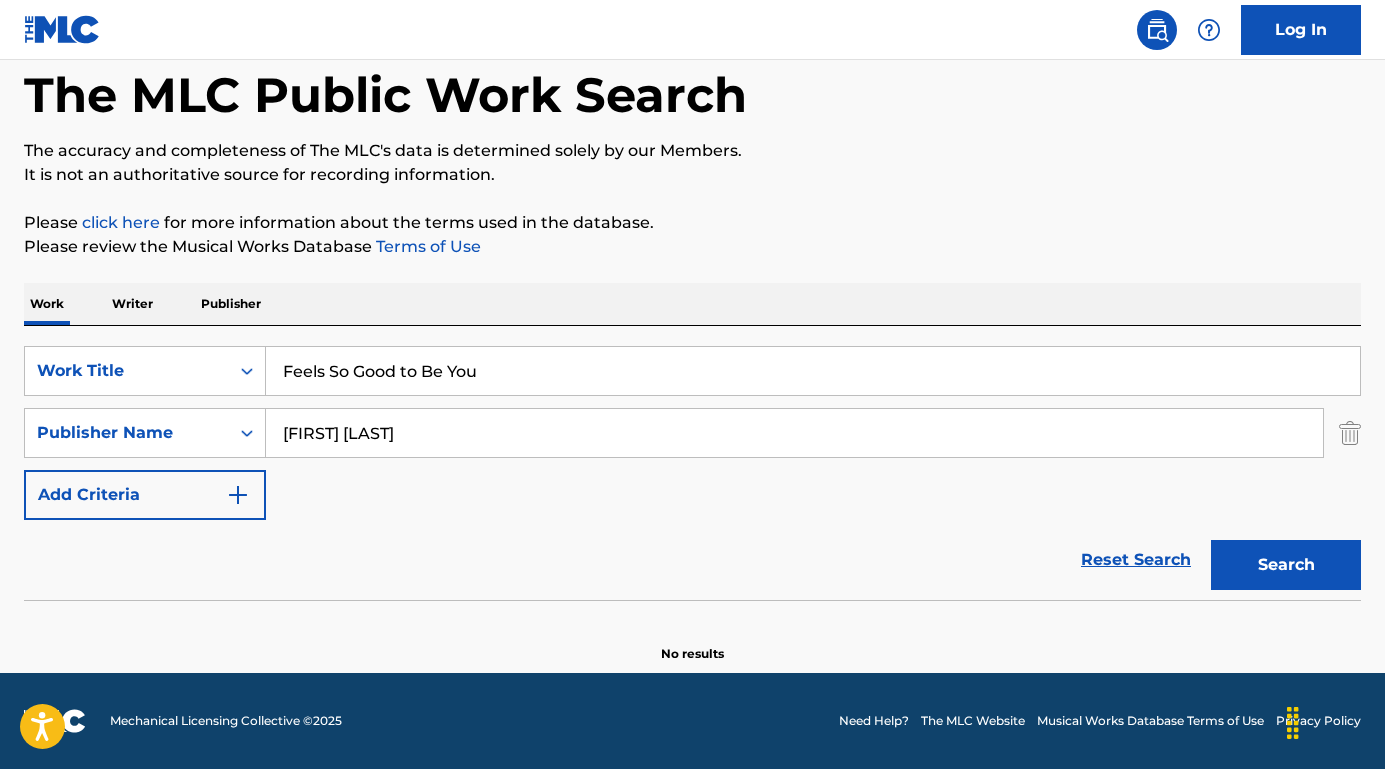 scroll, scrollTop: 99, scrollLeft: 0, axis: vertical 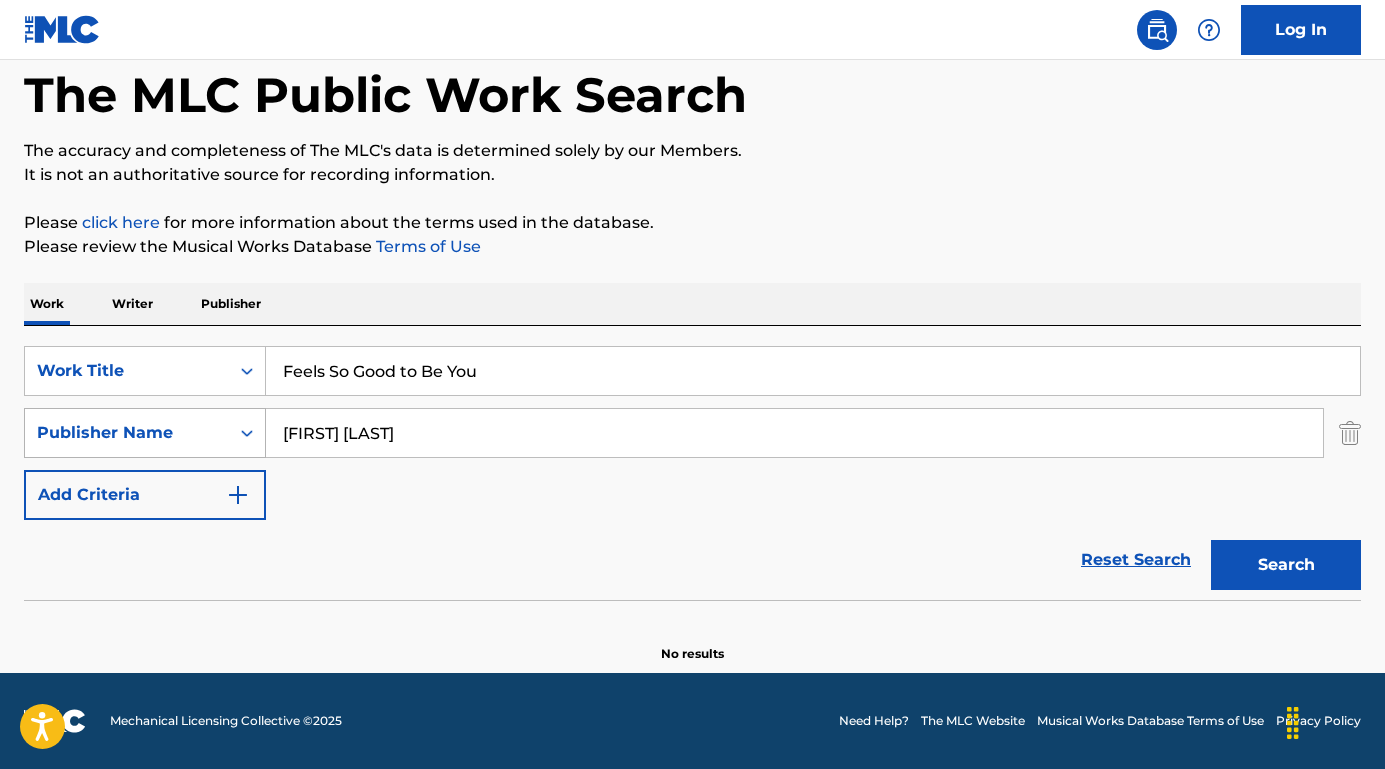 drag, startPoint x: 460, startPoint y: 436, endPoint x: 212, endPoint y: 426, distance: 248.20154 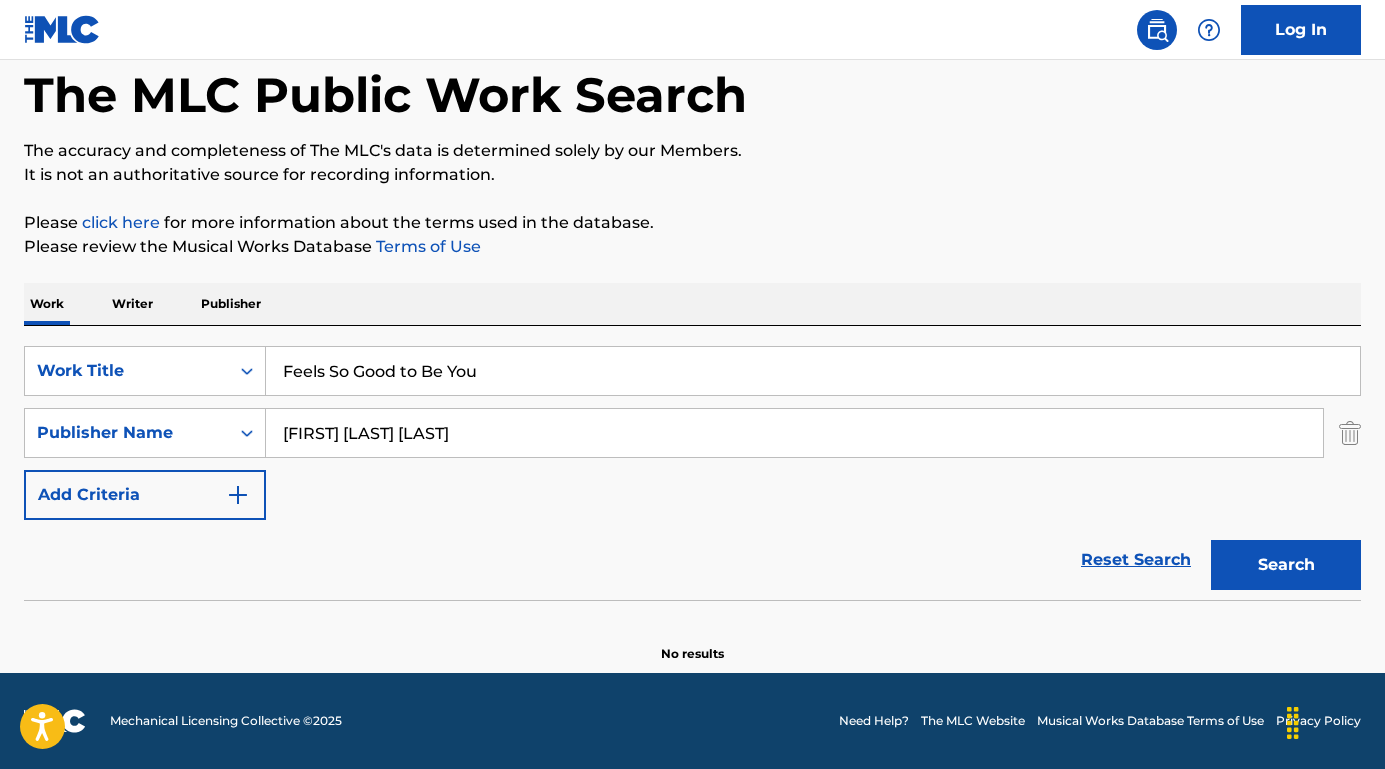 type on "[FIRST] [LAST] [LAST]" 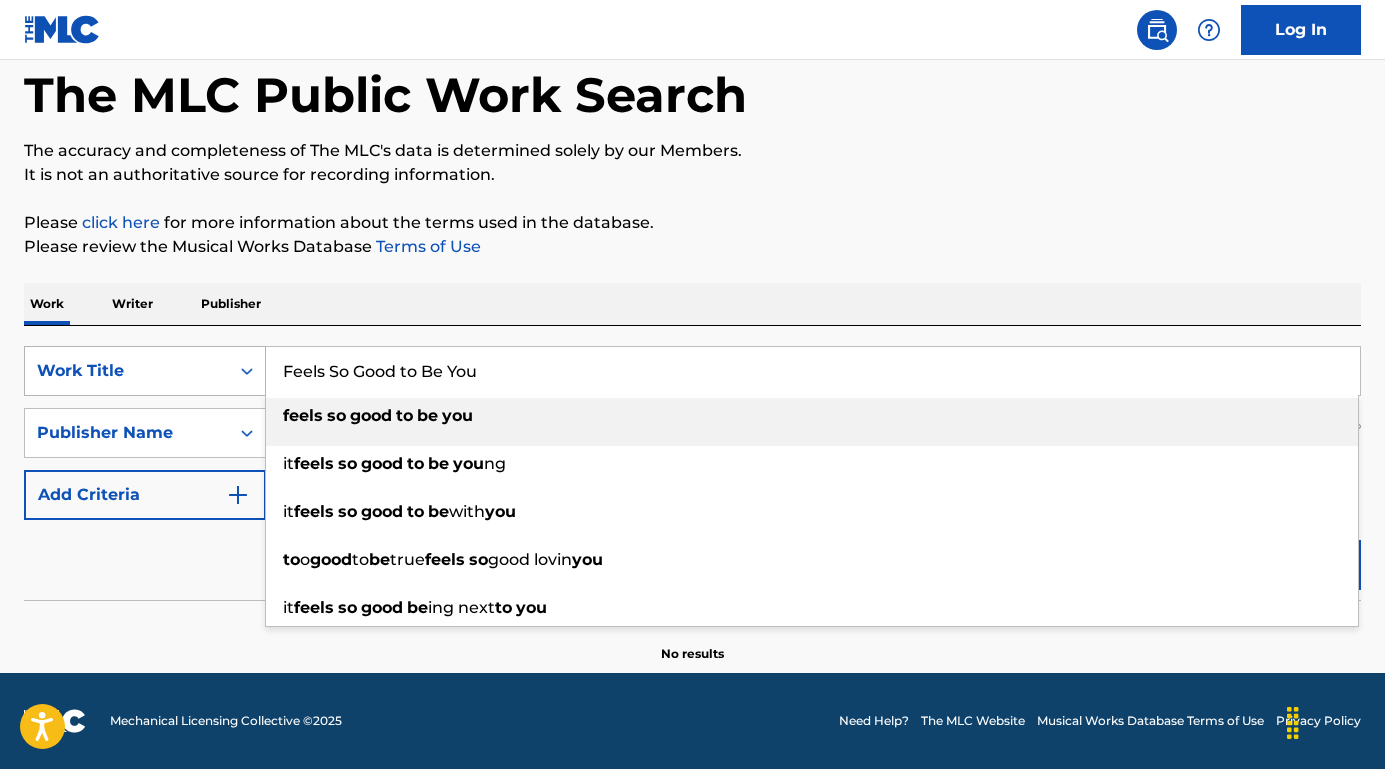 drag, startPoint x: 531, startPoint y: 376, endPoint x: 210, endPoint y: 372, distance: 321.02493 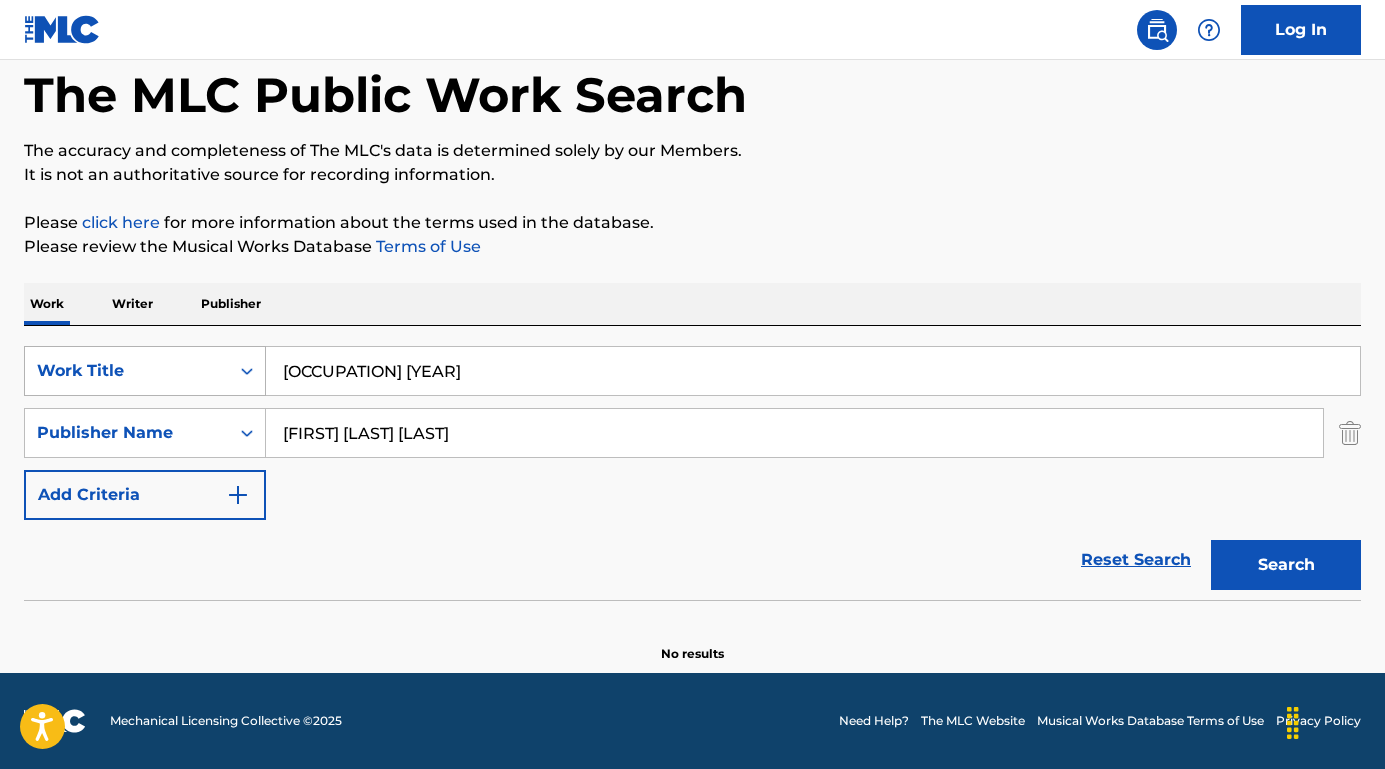 drag, startPoint x: 322, startPoint y: 375, endPoint x: 208, endPoint y: 355, distance: 115.74109 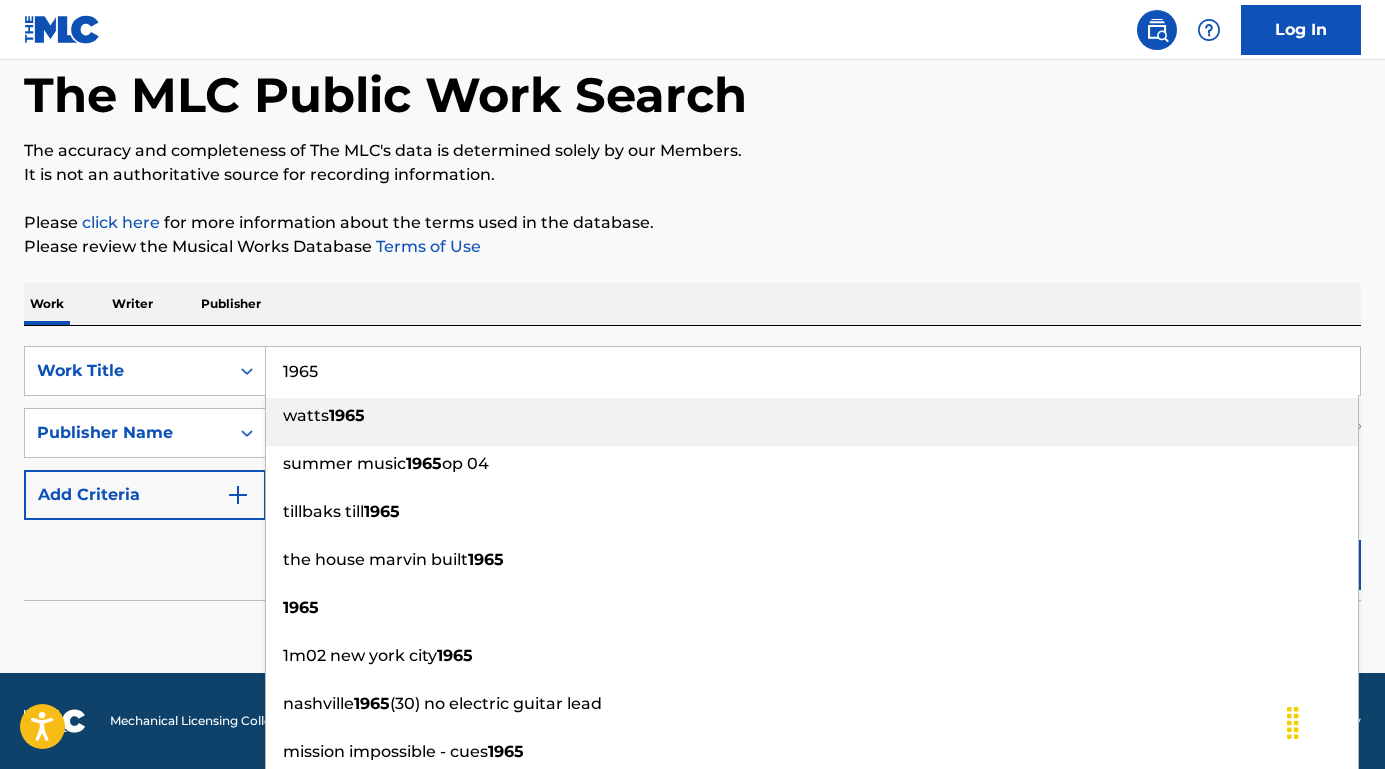 type on "1965" 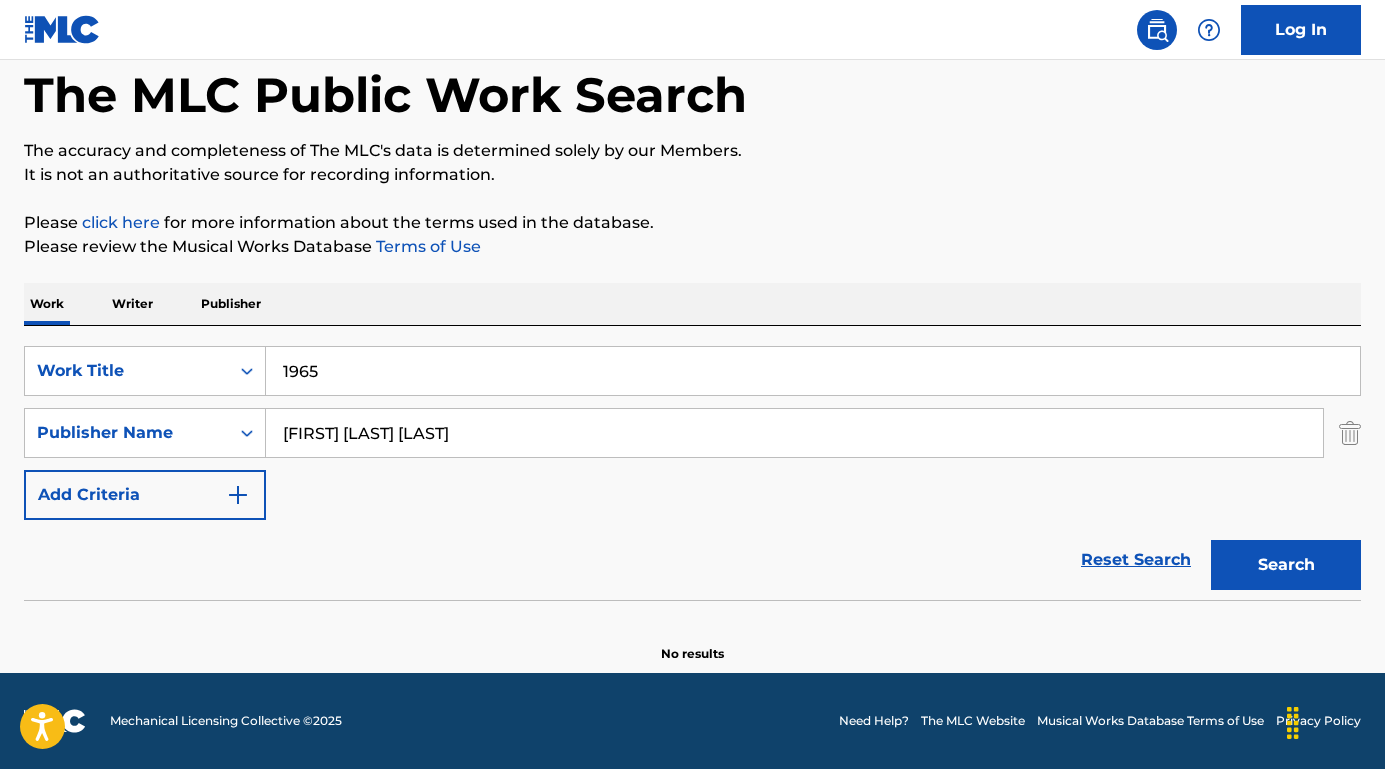 click on "Reset Search Search" at bounding box center [692, 560] 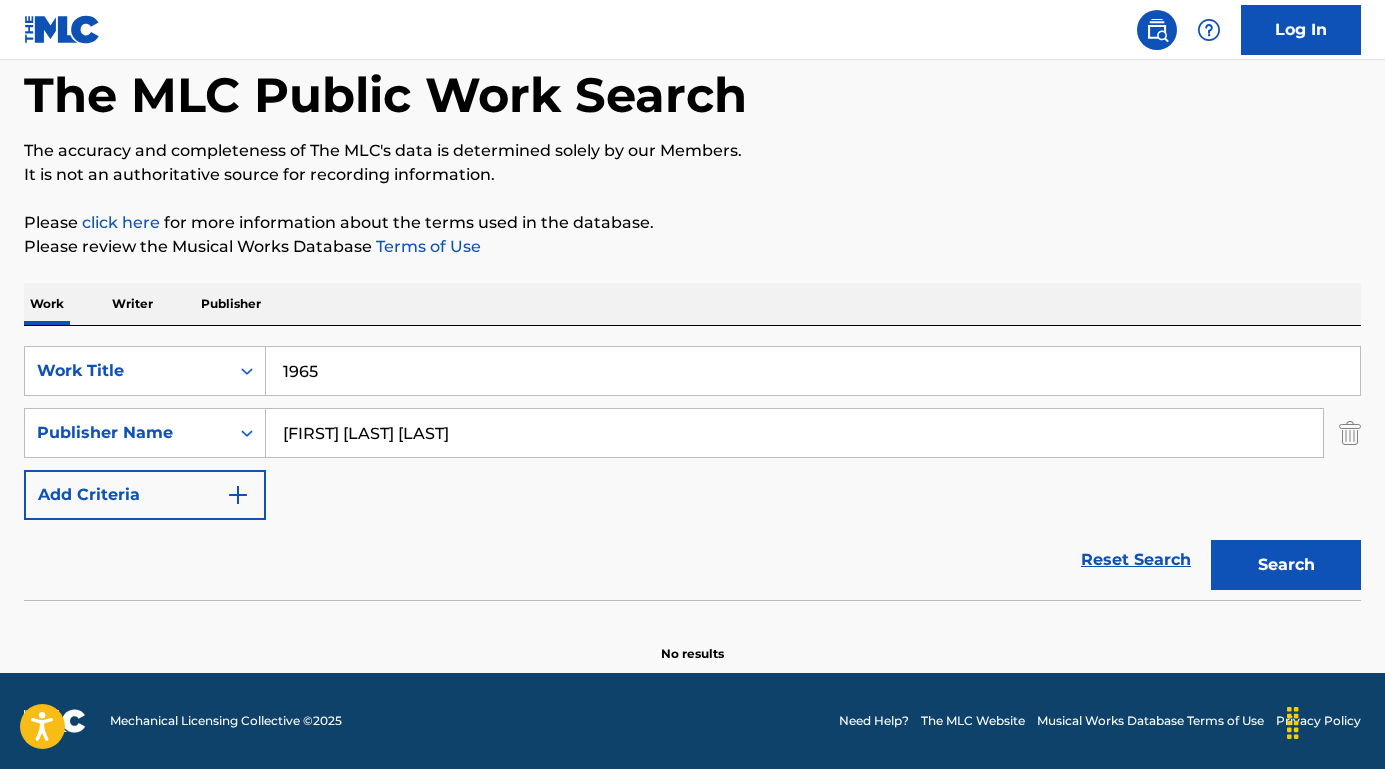 drag, startPoint x: 391, startPoint y: 434, endPoint x: 168, endPoint y: 406, distance: 224.75098 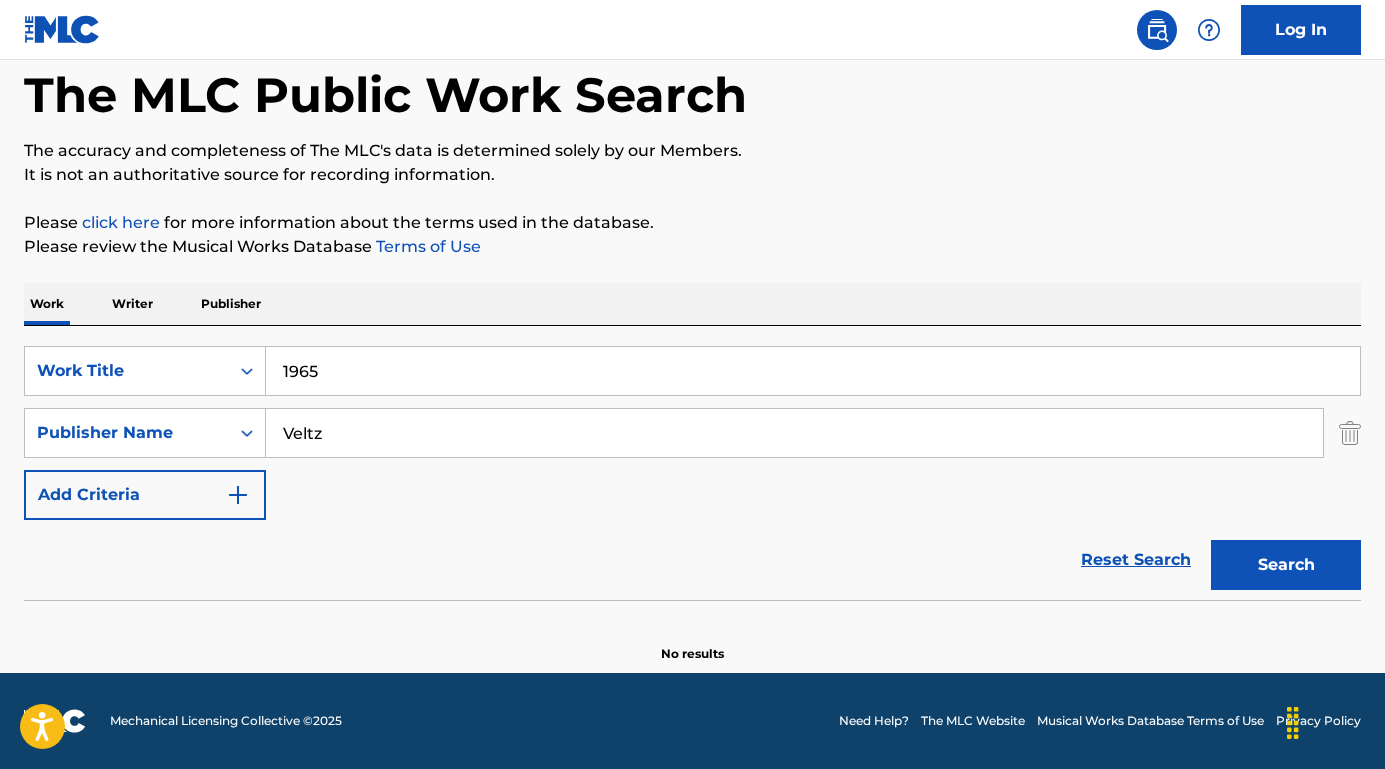click on "Search" at bounding box center [1286, 565] 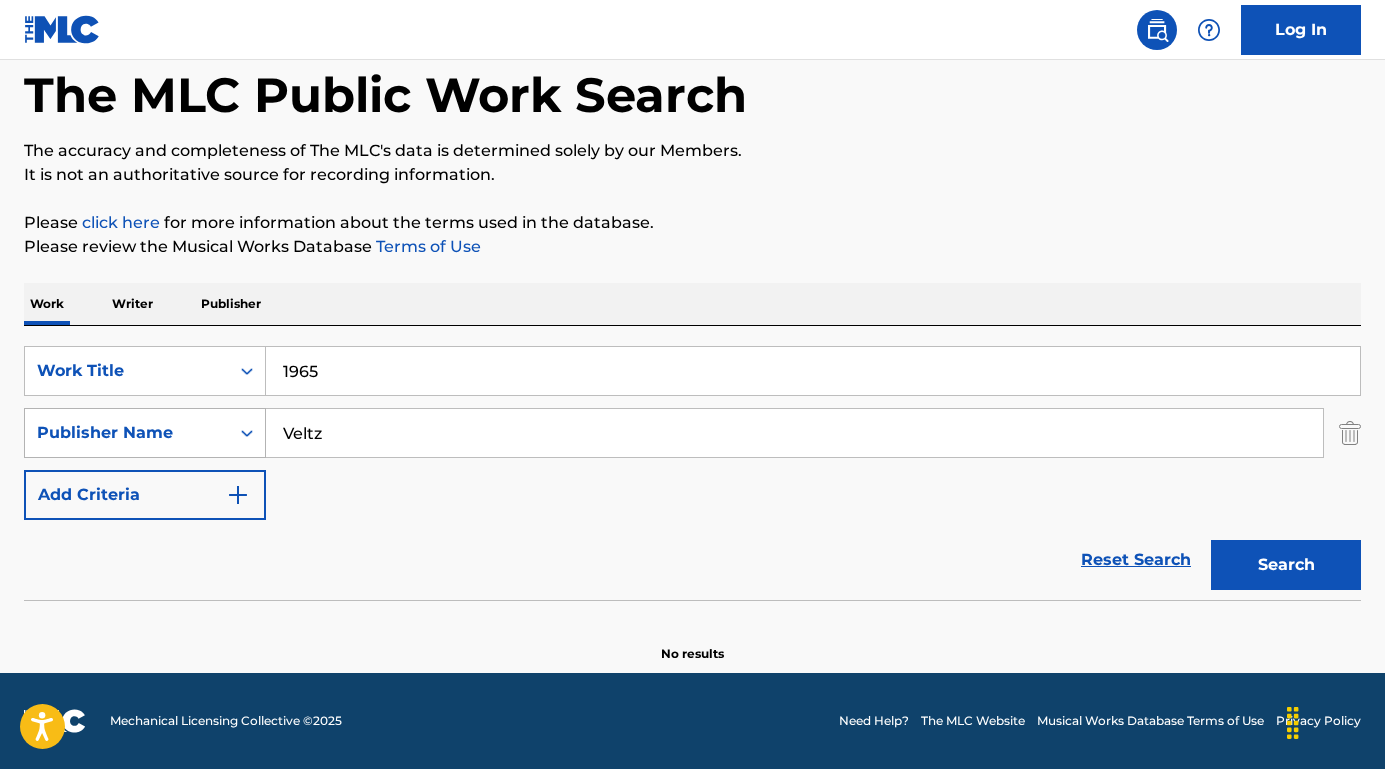 drag, startPoint x: 333, startPoint y: 441, endPoint x: 187, endPoint y: 433, distance: 146.21901 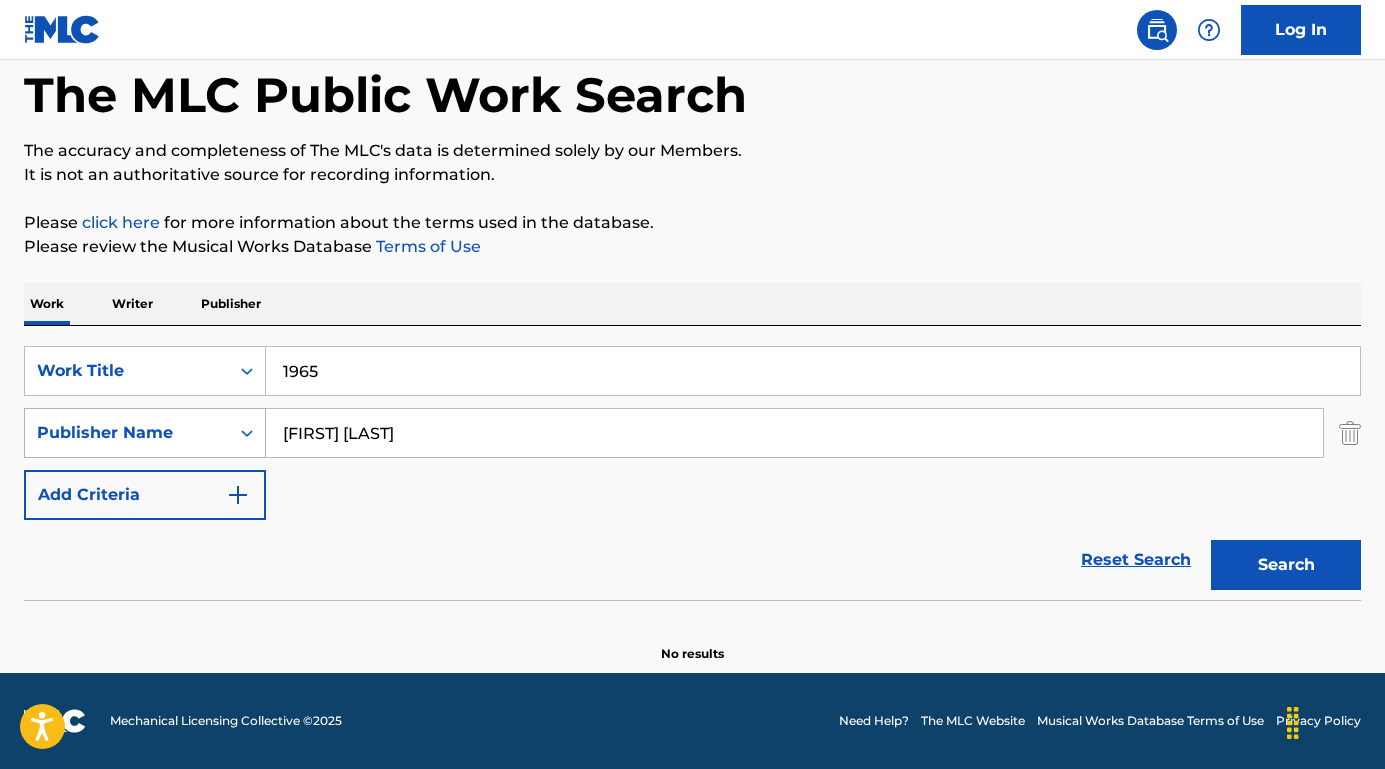click on "Search" at bounding box center [1286, 565] 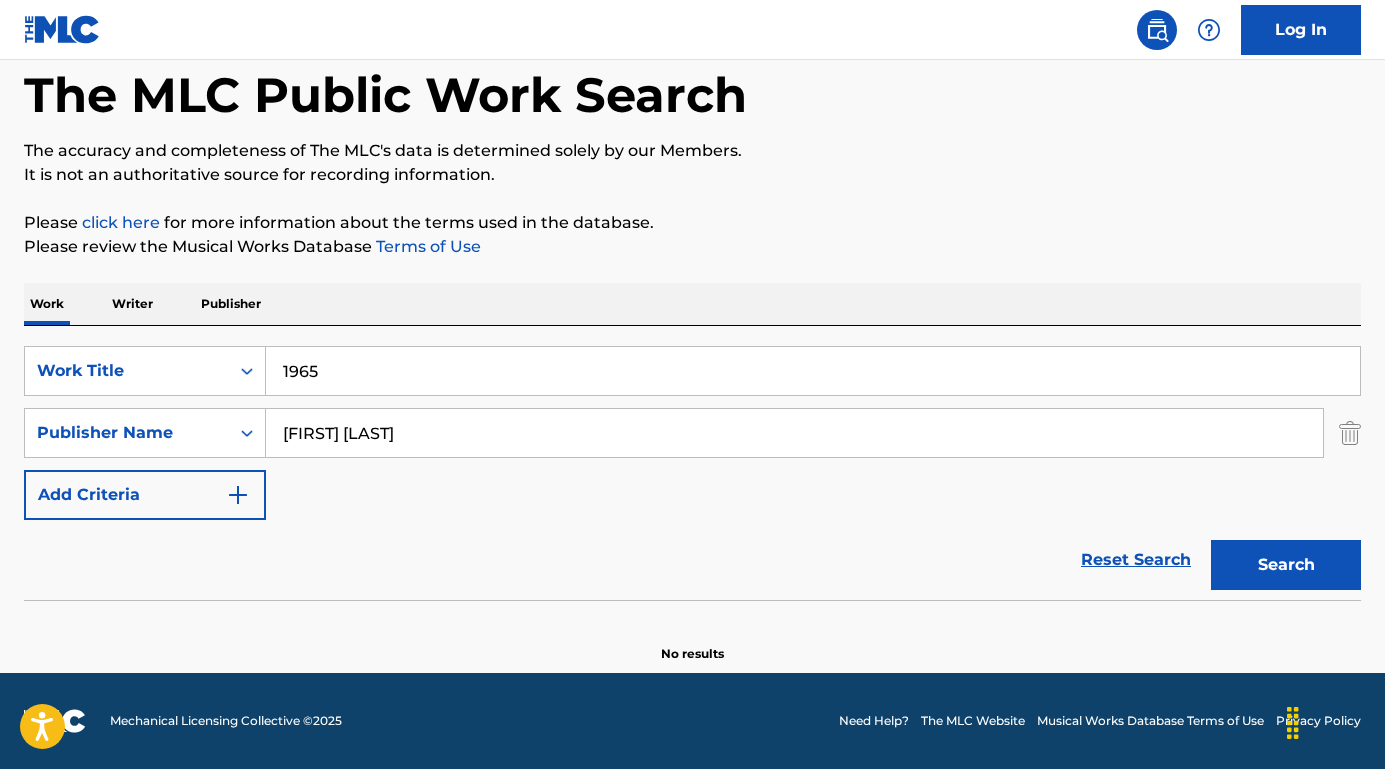 type on "[FIRST] [LAST]" 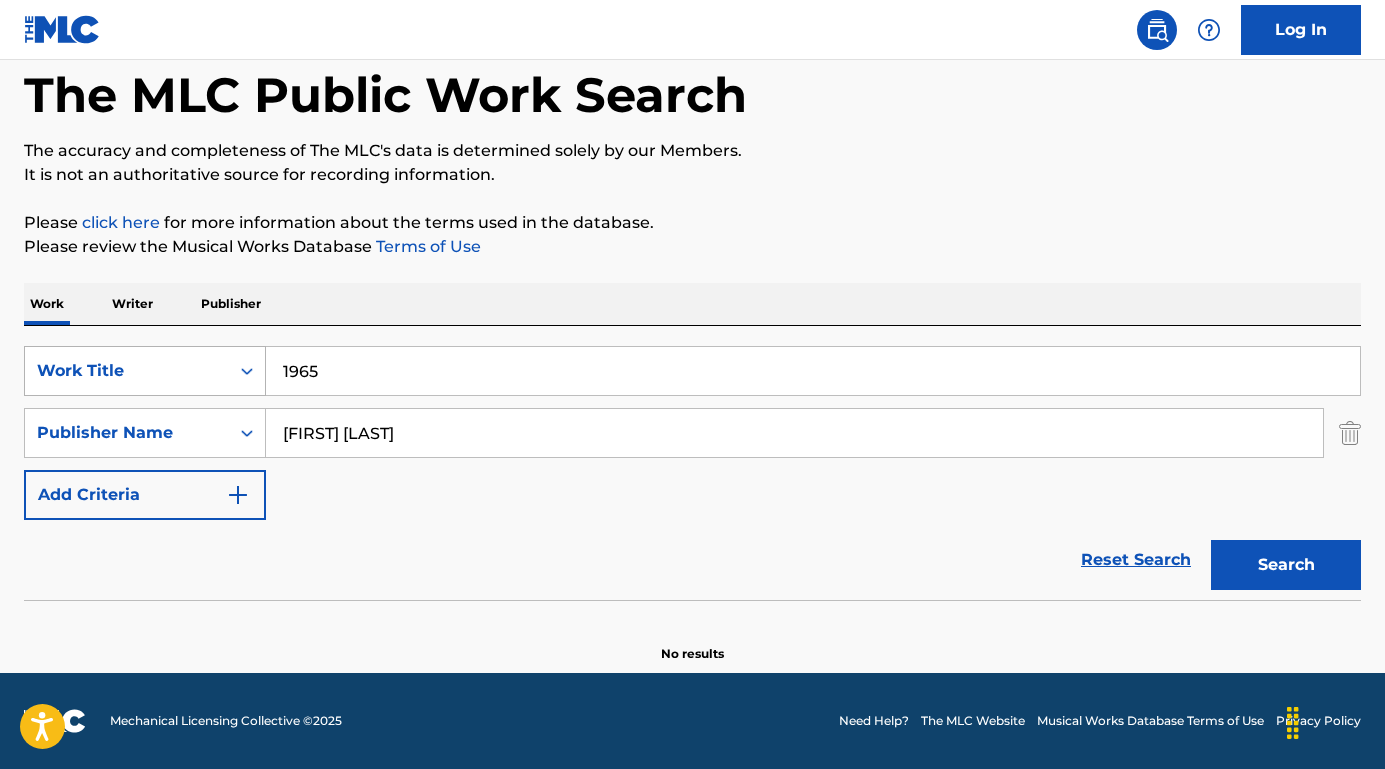 drag, startPoint x: 342, startPoint y: 382, endPoint x: 222, endPoint y: 377, distance: 120.10412 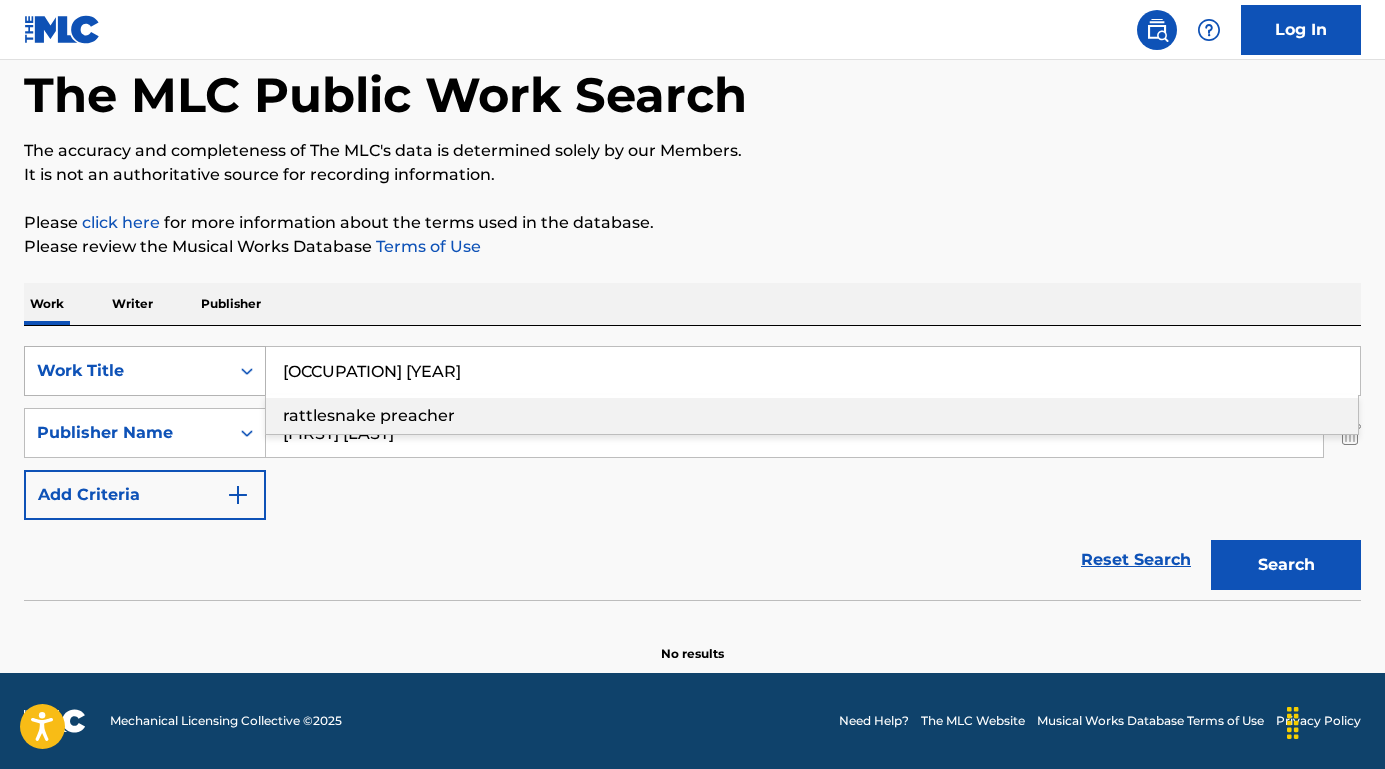drag, startPoint x: 404, startPoint y: 376, endPoint x: 209, endPoint y: 370, distance: 195.09229 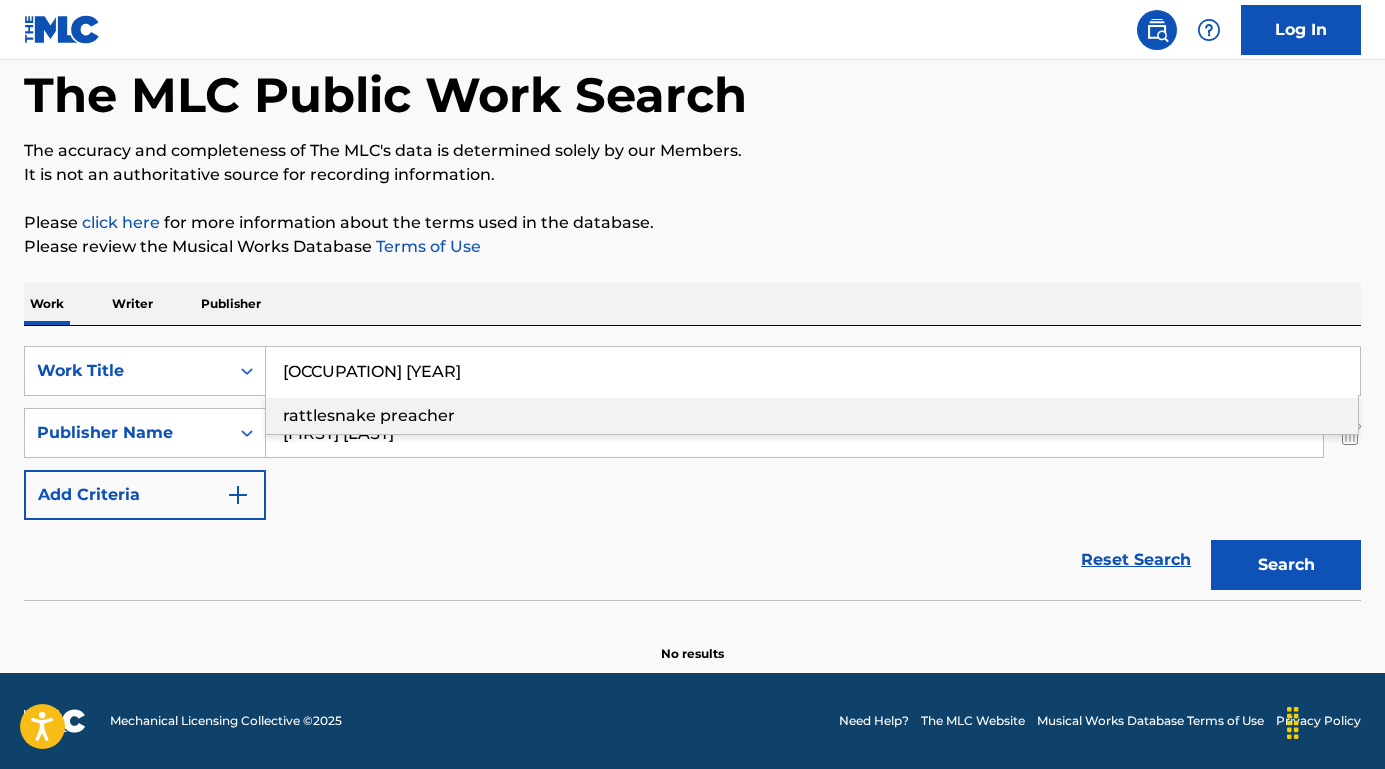 click on "rattlesnake preacher" at bounding box center (369, 415) 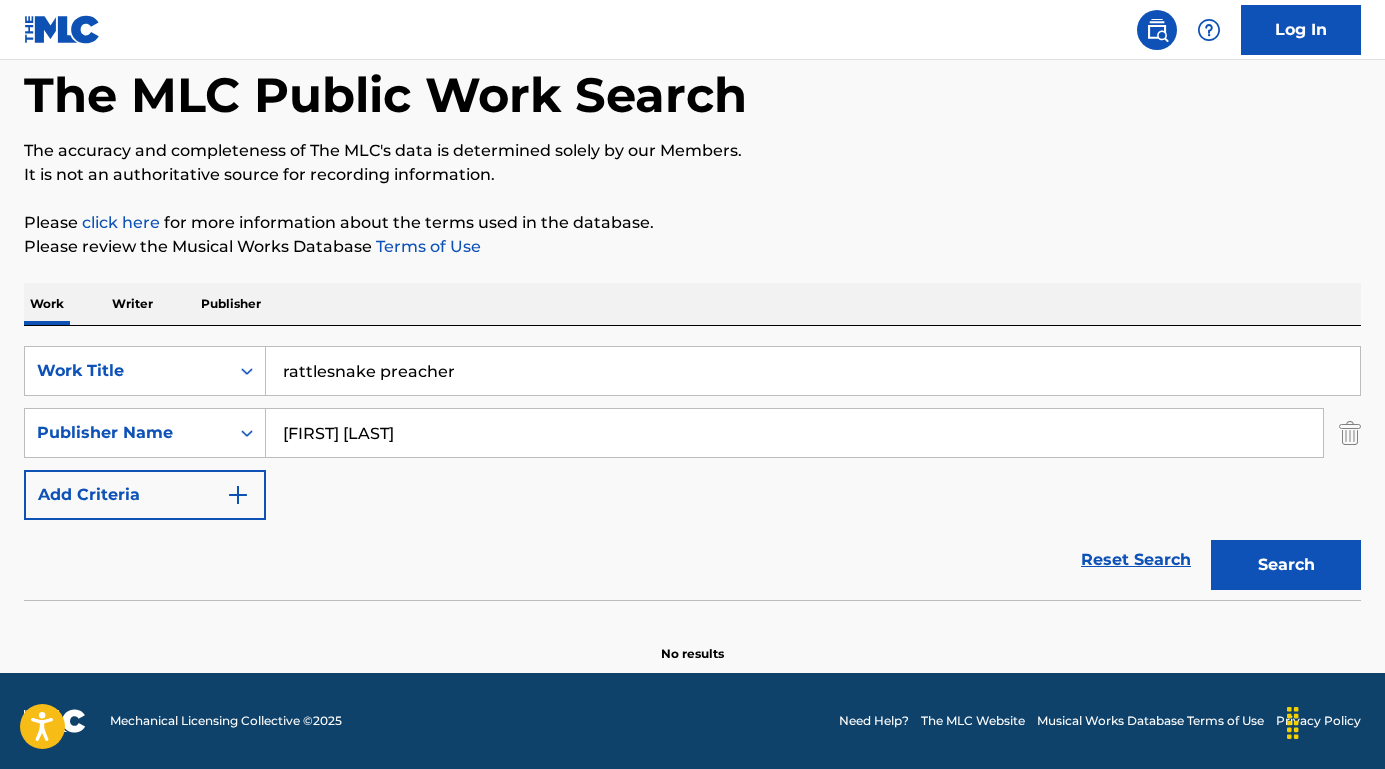 click on "Search" at bounding box center [1286, 565] 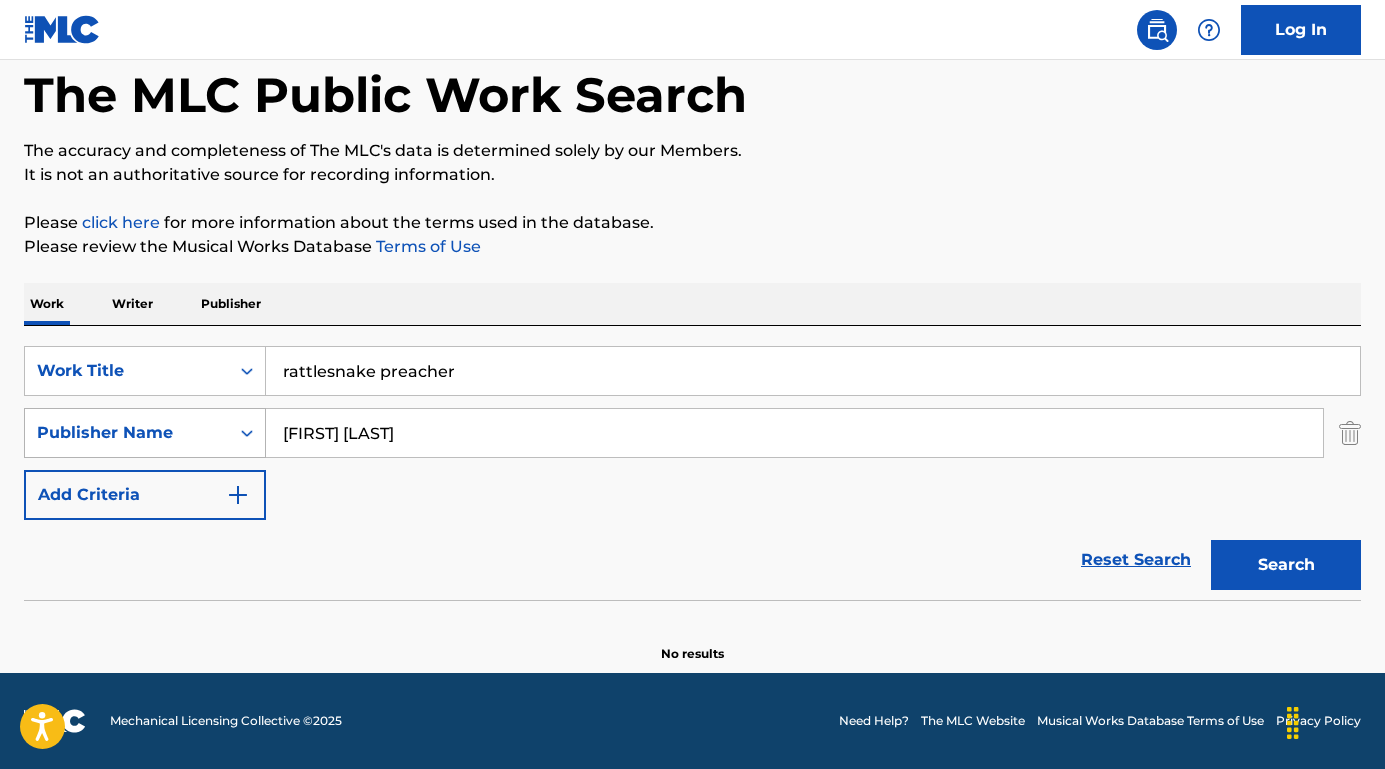 drag, startPoint x: 410, startPoint y: 438, endPoint x: 250, endPoint y: 421, distance: 160.90059 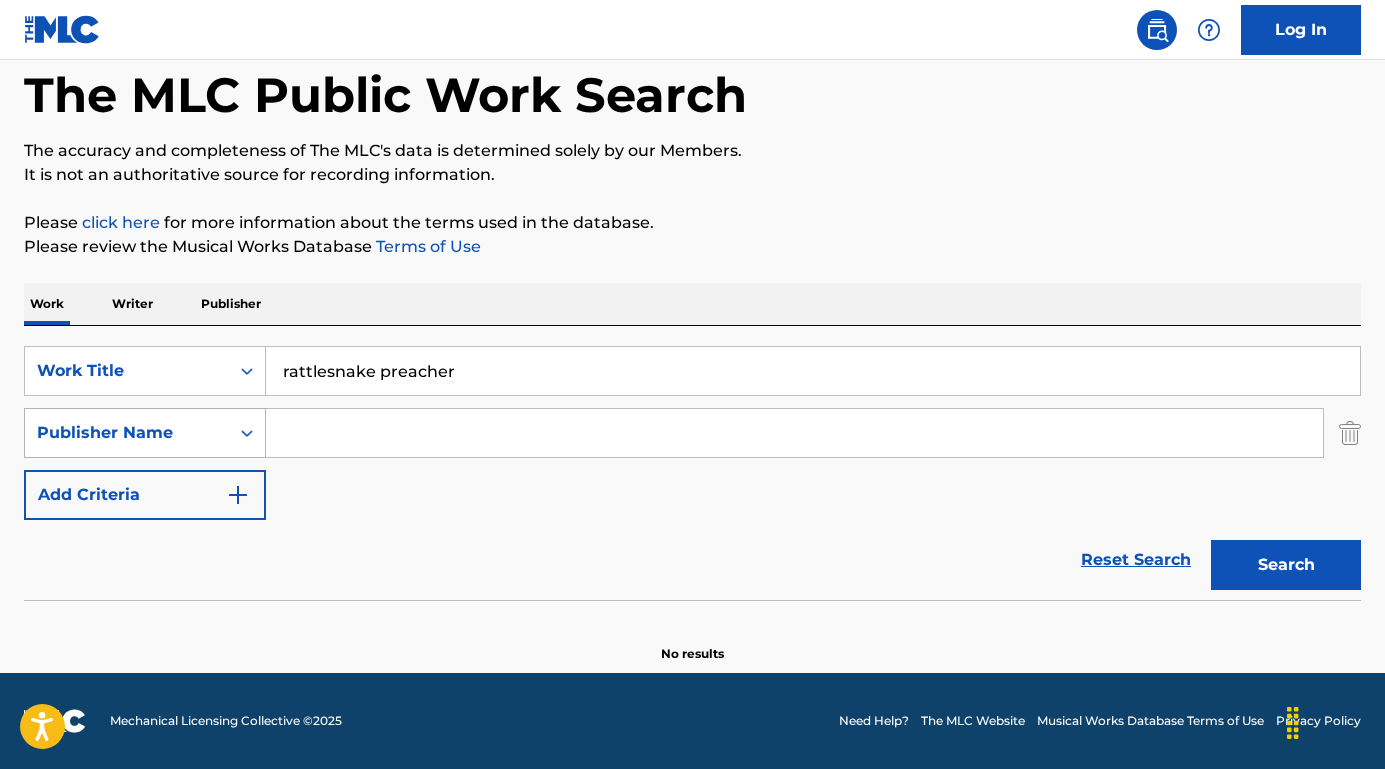 type 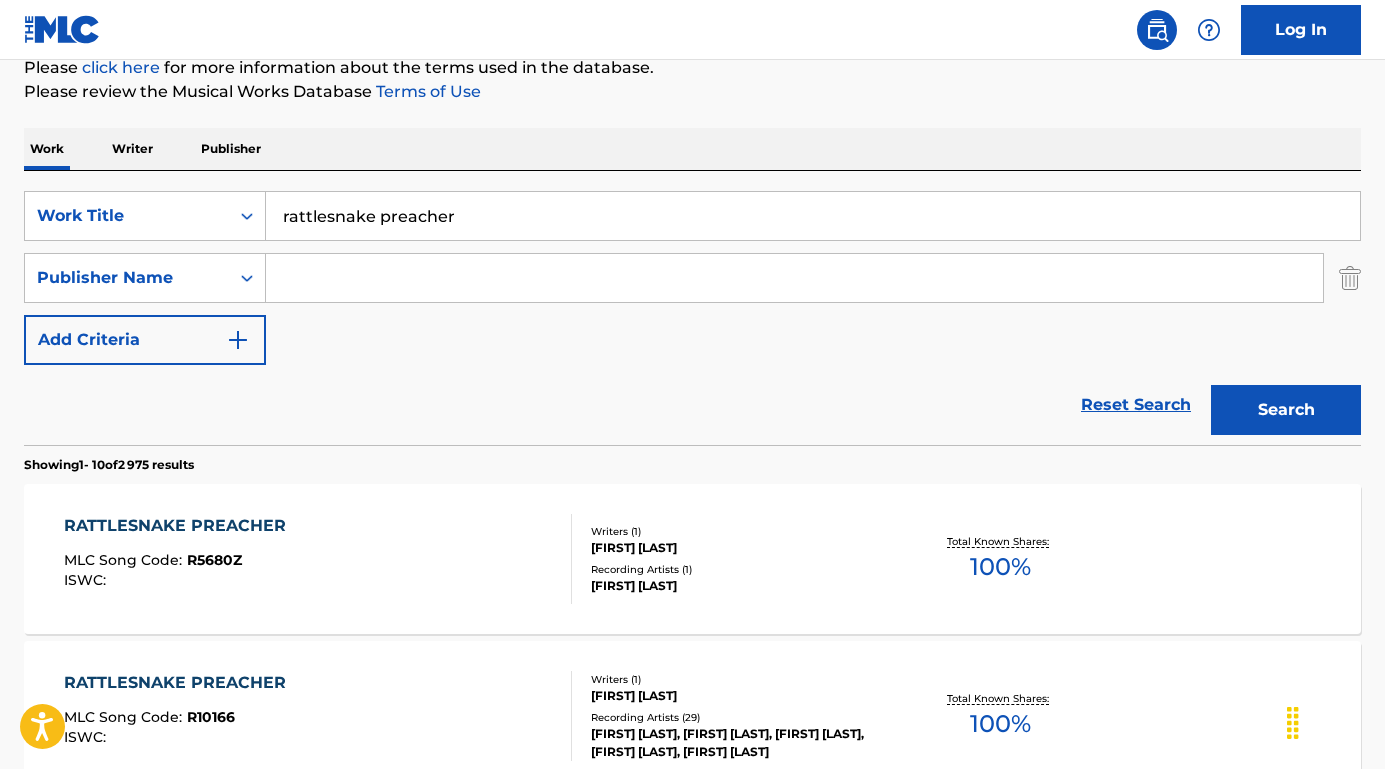 scroll, scrollTop: 268, scrollLeft: 0, axis: vertical 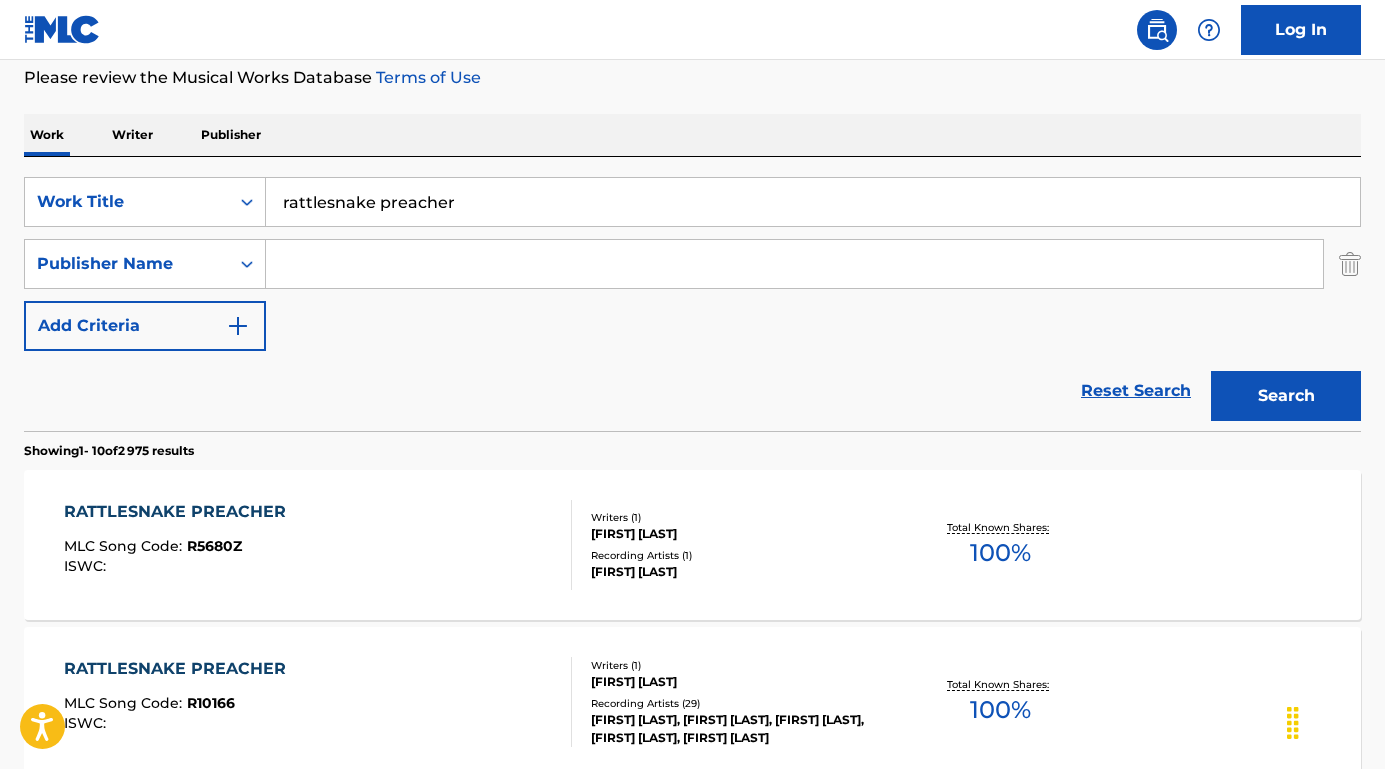 click on "RATTLESNAKE PREACHER" at bounding box center [180, 512] 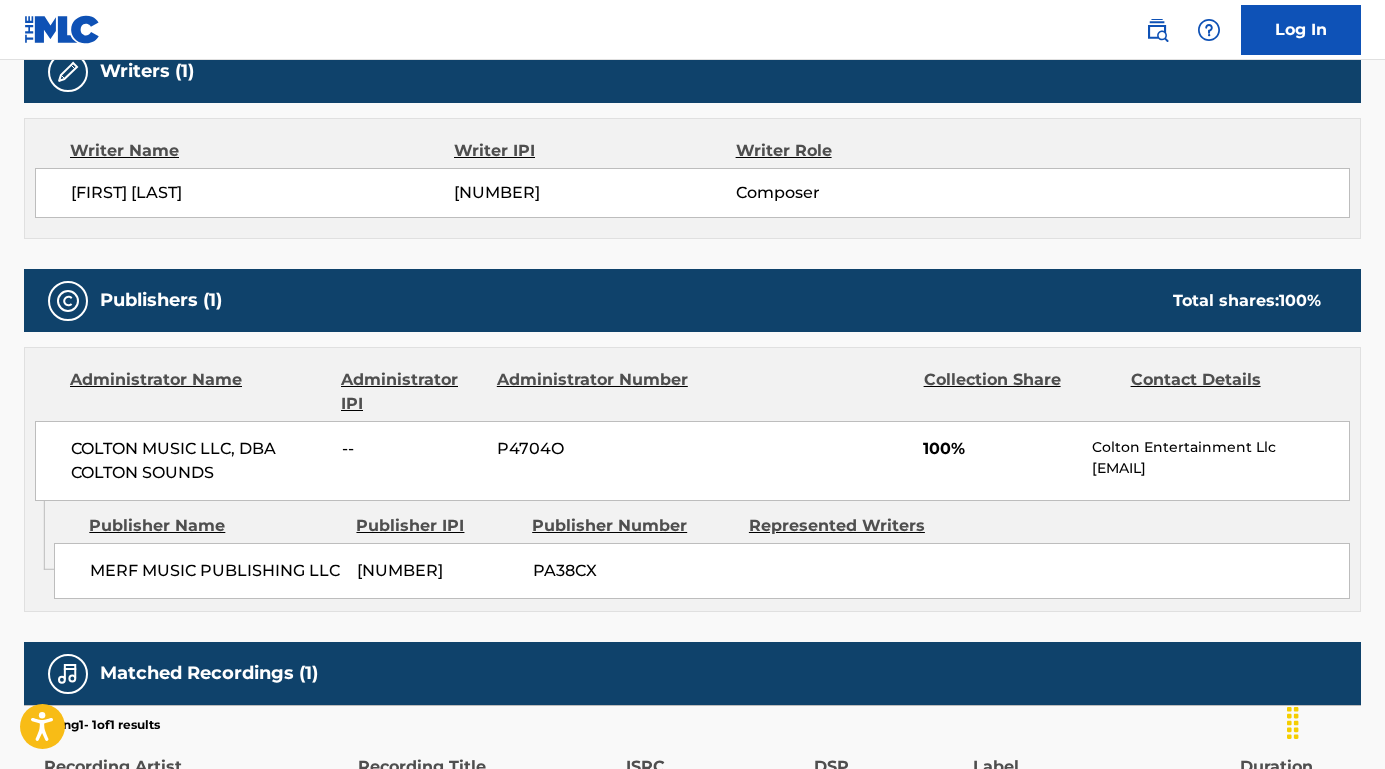 scroll, scrollTop: 609, scrollLeft: 0, axis: vertical 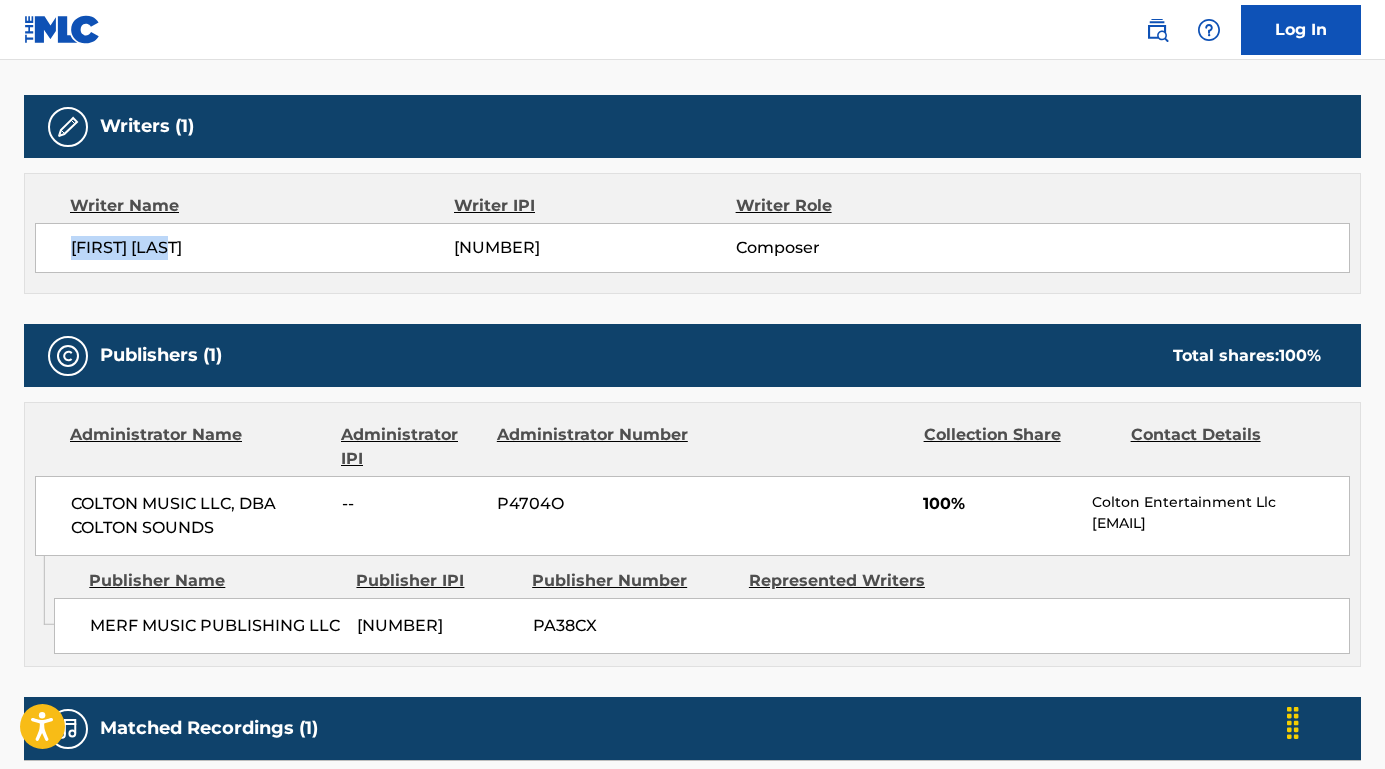 drag, startPoint x: 182, startPoint y: 248, endPoint x: -15, endPoint y: 248, distance: 197 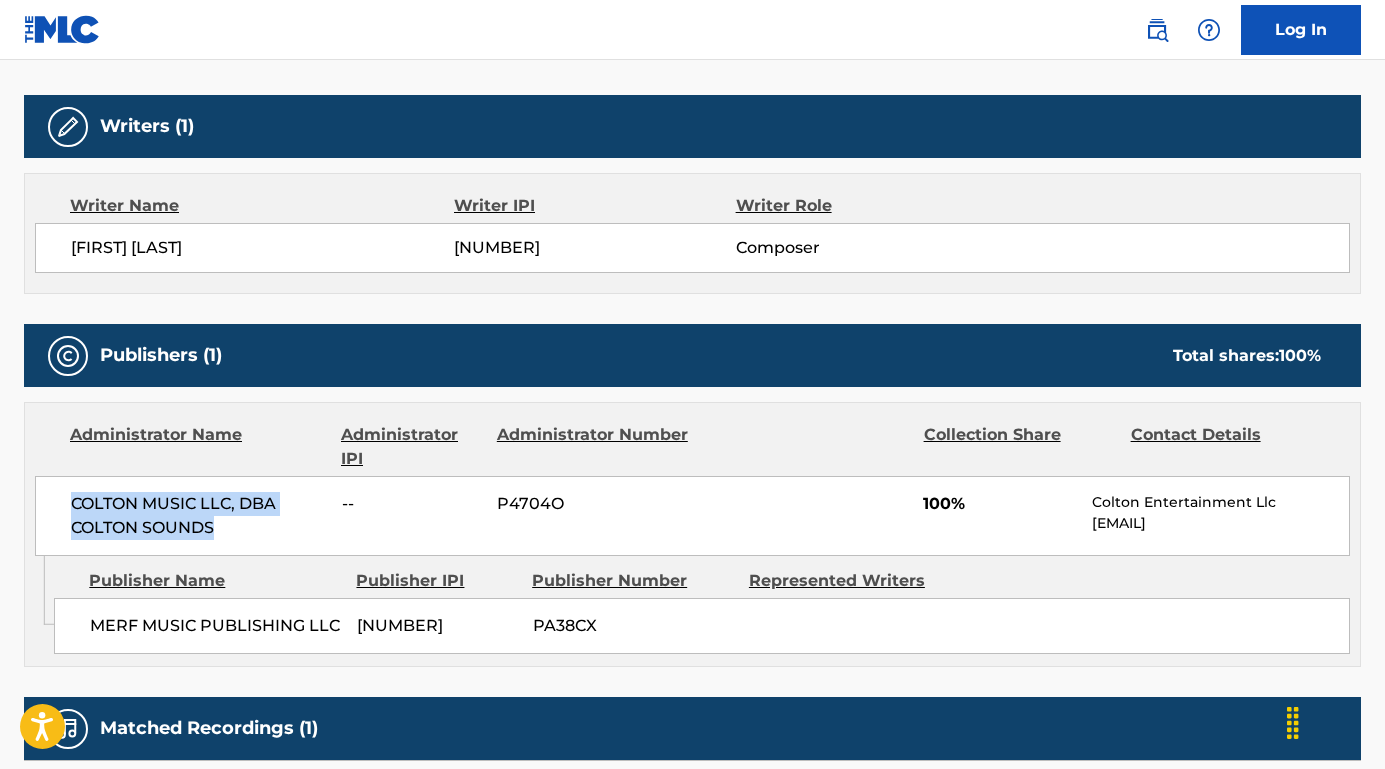 drag, startPoint x: 231, startPoint y: 526, endPoint x: 28, endPoint y: 509, distance: 203.71059 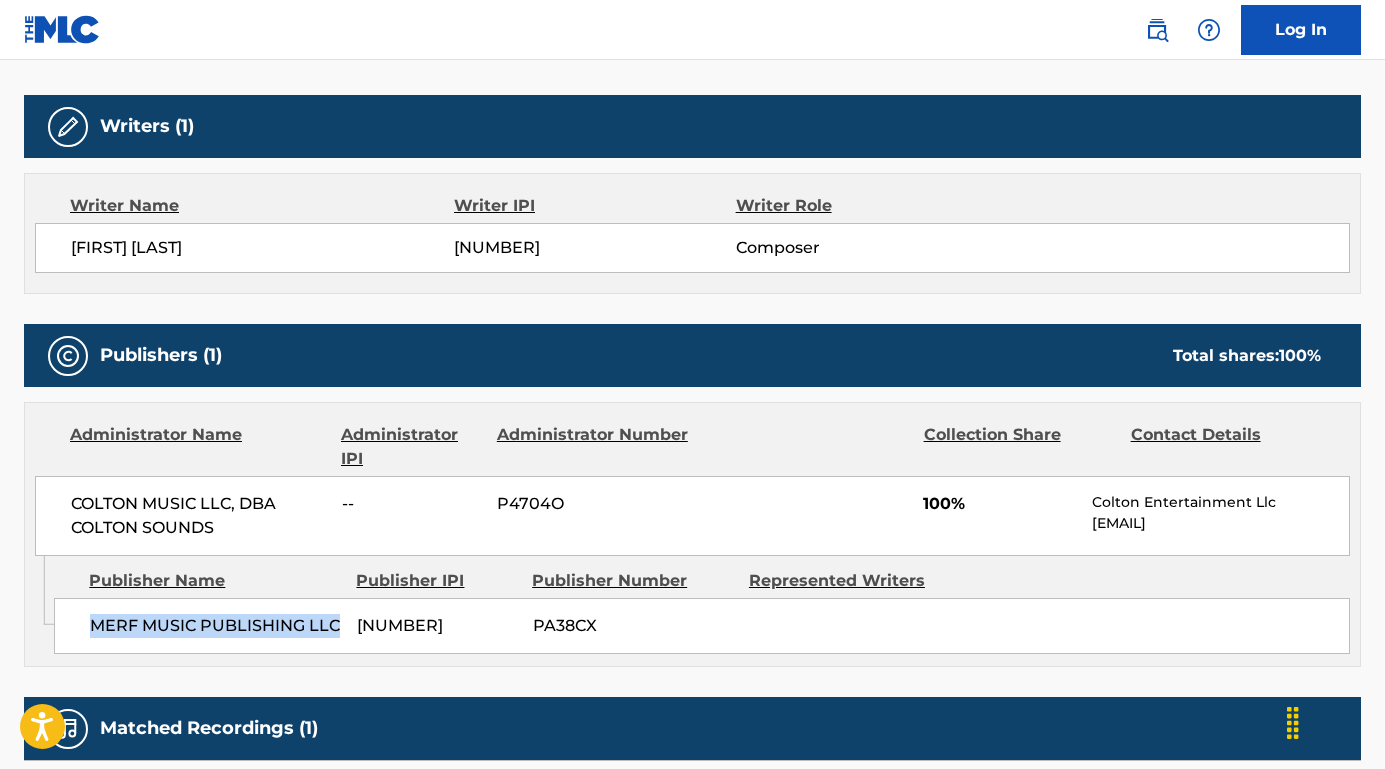 drag, startPoint x: 341, startPoint y: 617, endPoint x: 58, endPoint y: 619, distance: 283.00708 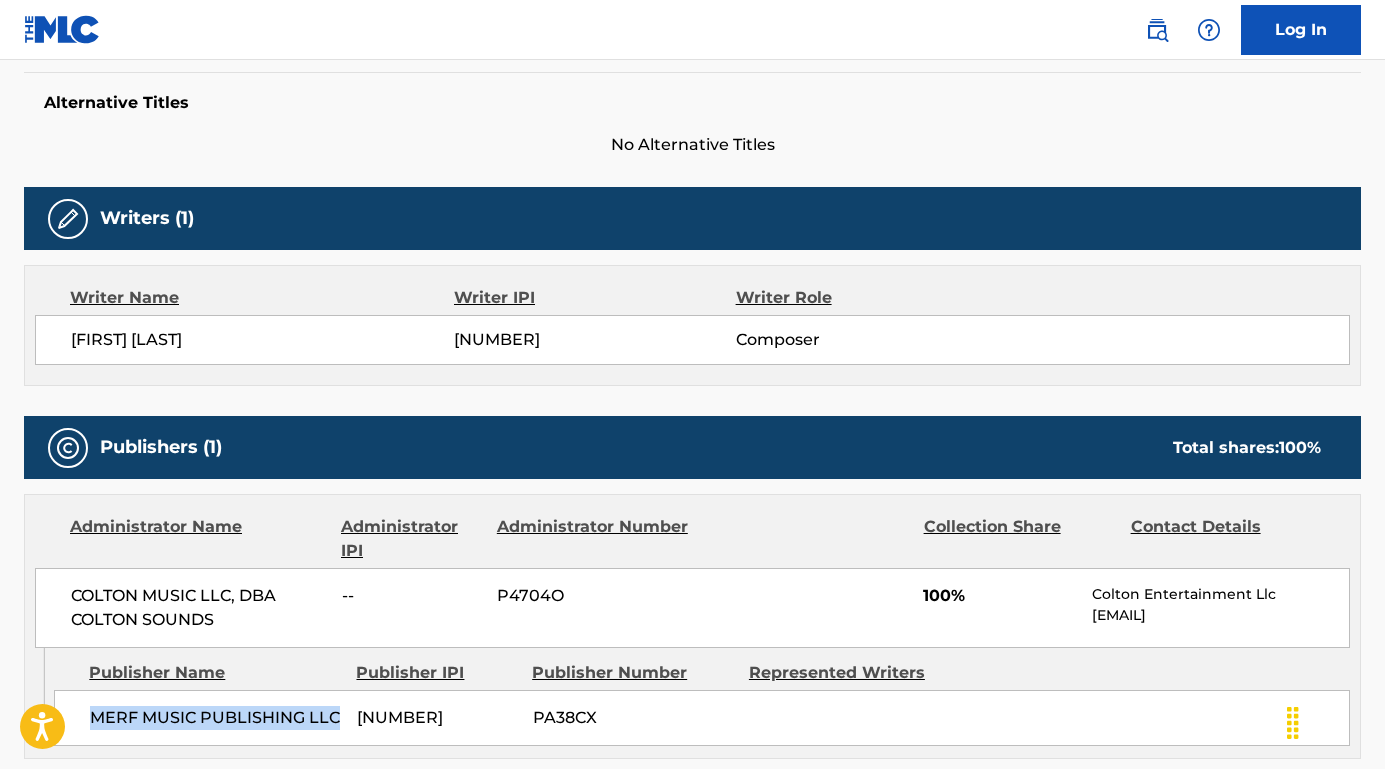 scroll, scrollTop: 104, scrollLeft: 0, axis: vertical 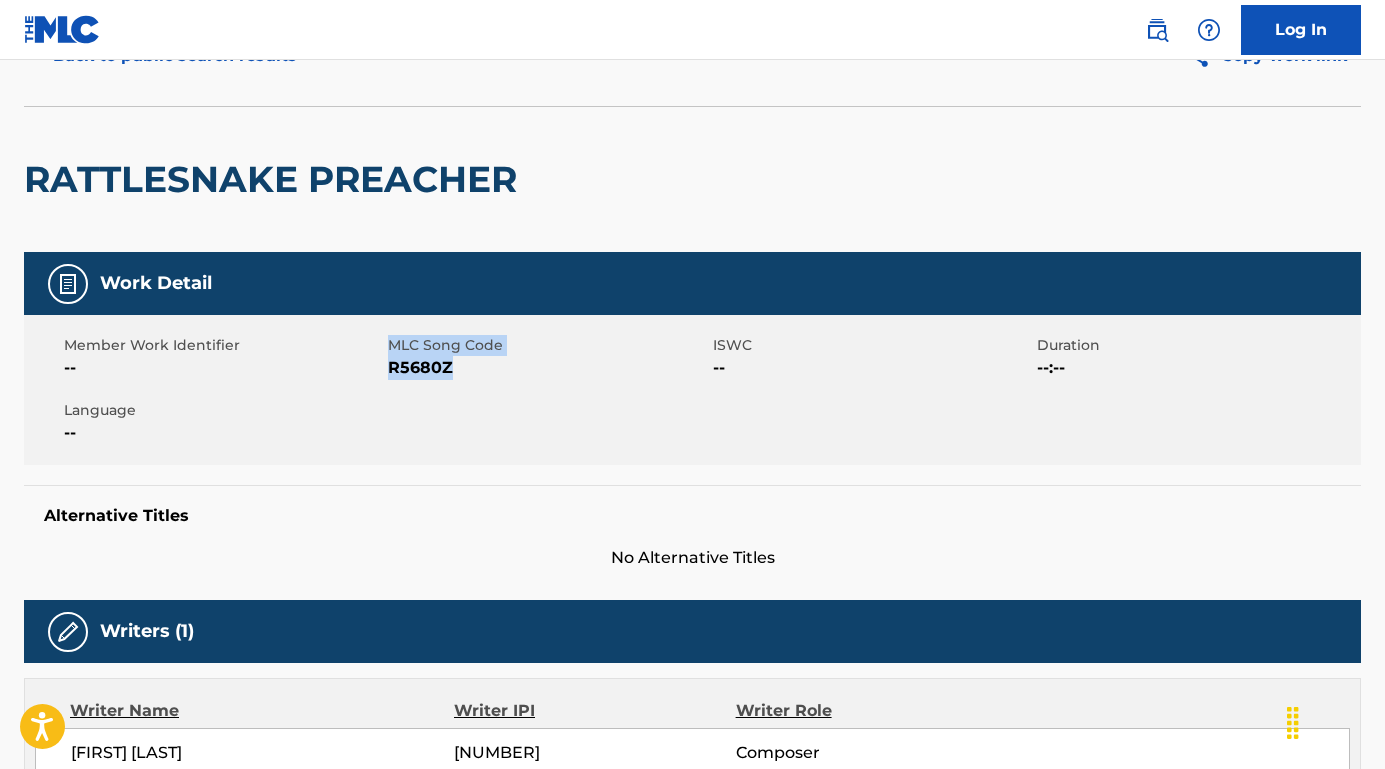 drag, startPoint x: 510, startPoint y: 358, endPoint x: 388, endPoint y: 366, distance: 122.26202 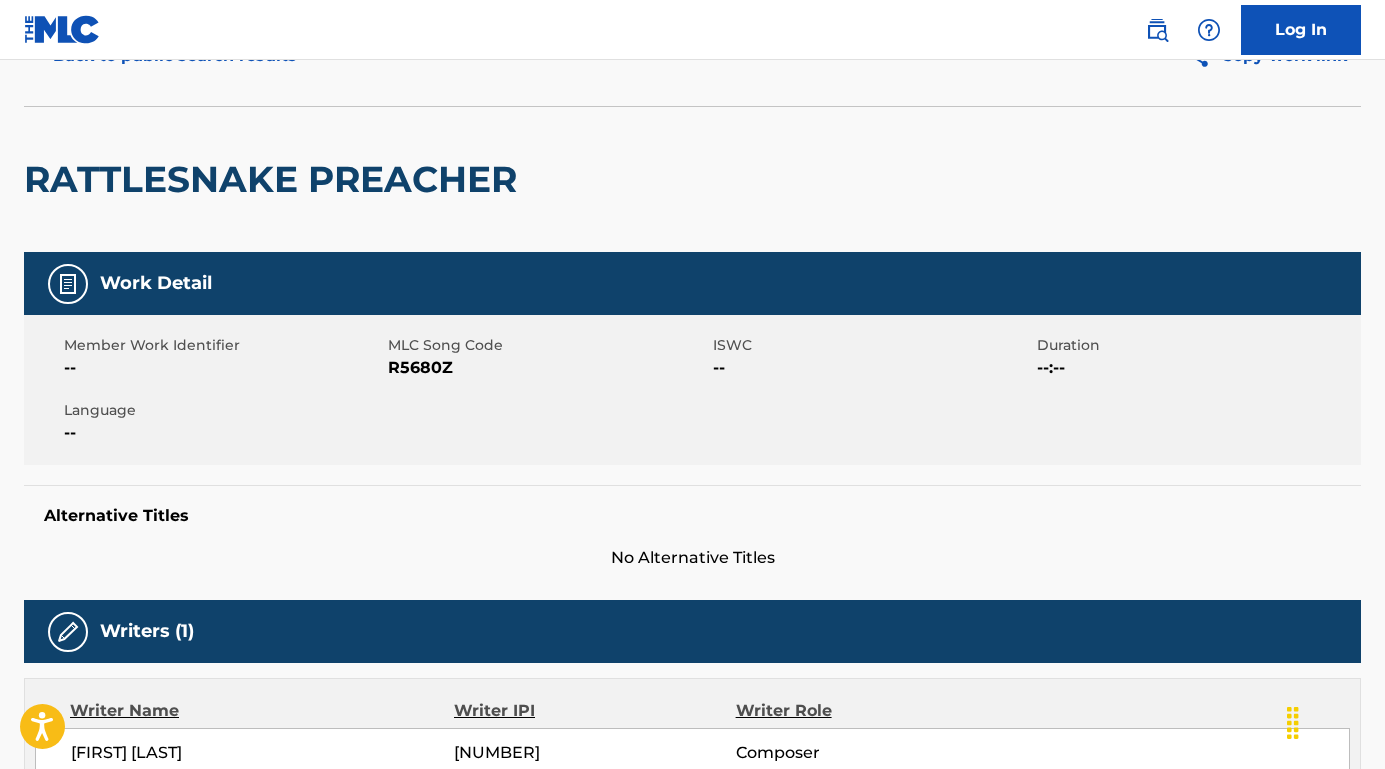 click on "Member Work Identifier -- MLC Song Code R5680Z ISWC -- Duration --:-- Language --" at bounding box center [692, 390] 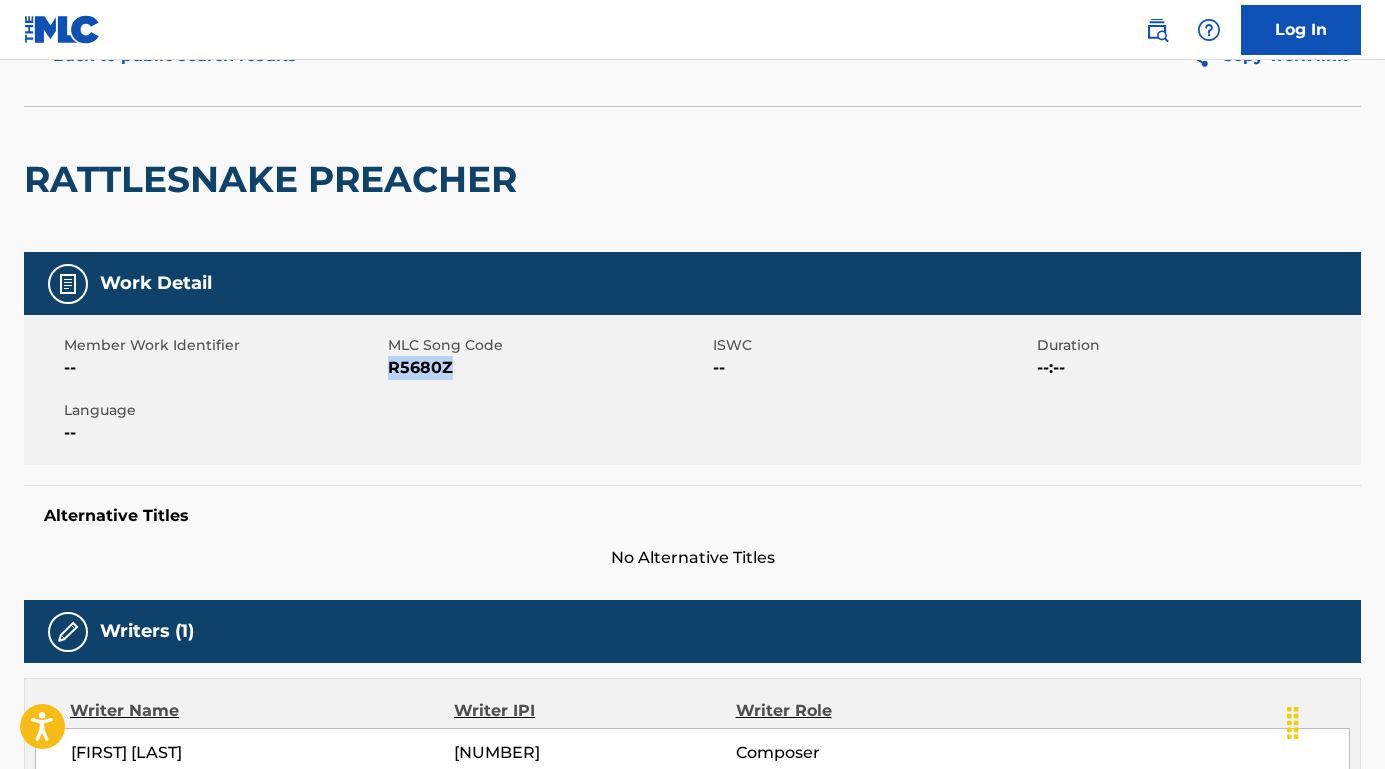 drag, startPoint x: 458, startPoint y: 370, endPoint x: 388, endPoint y: 368, distance: 70.028564 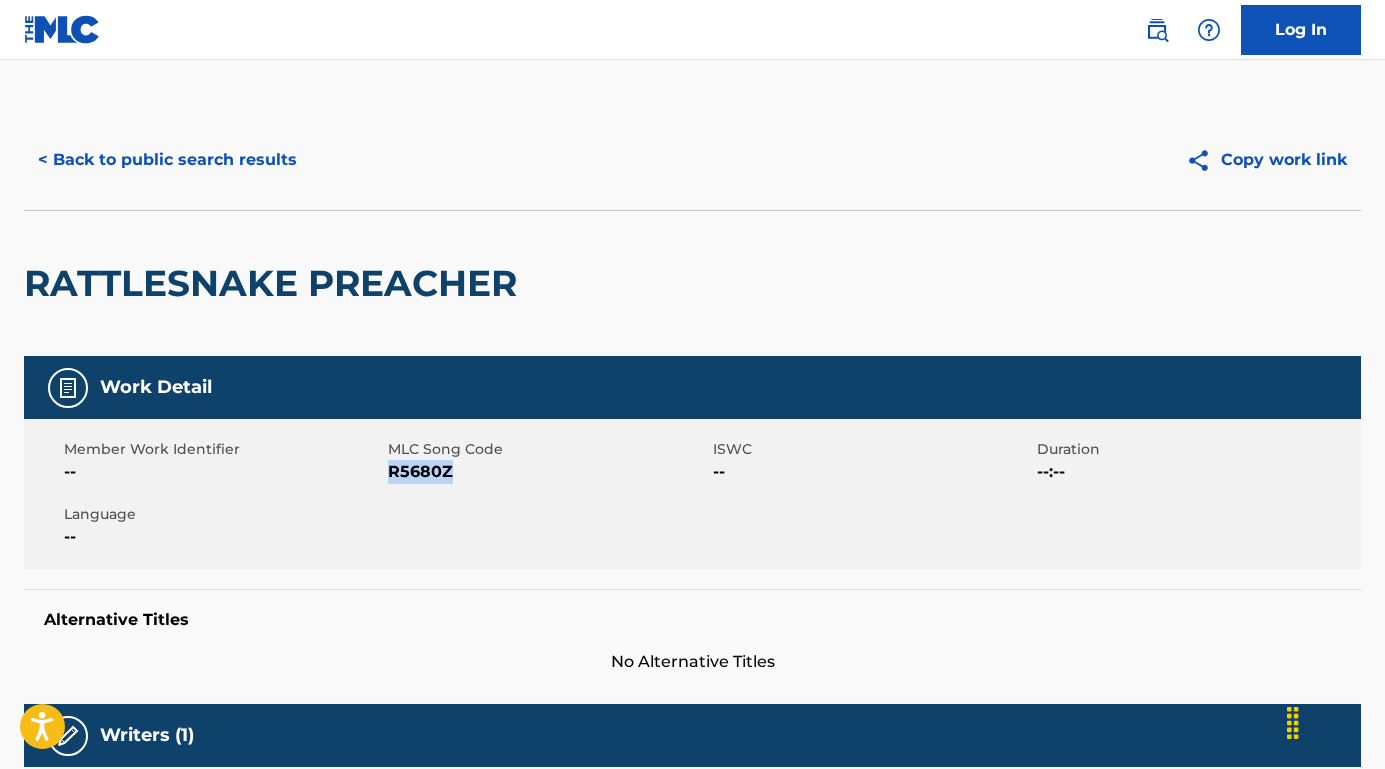 scroll, scrollTop: 0, scrollLeft: 0, axis: both 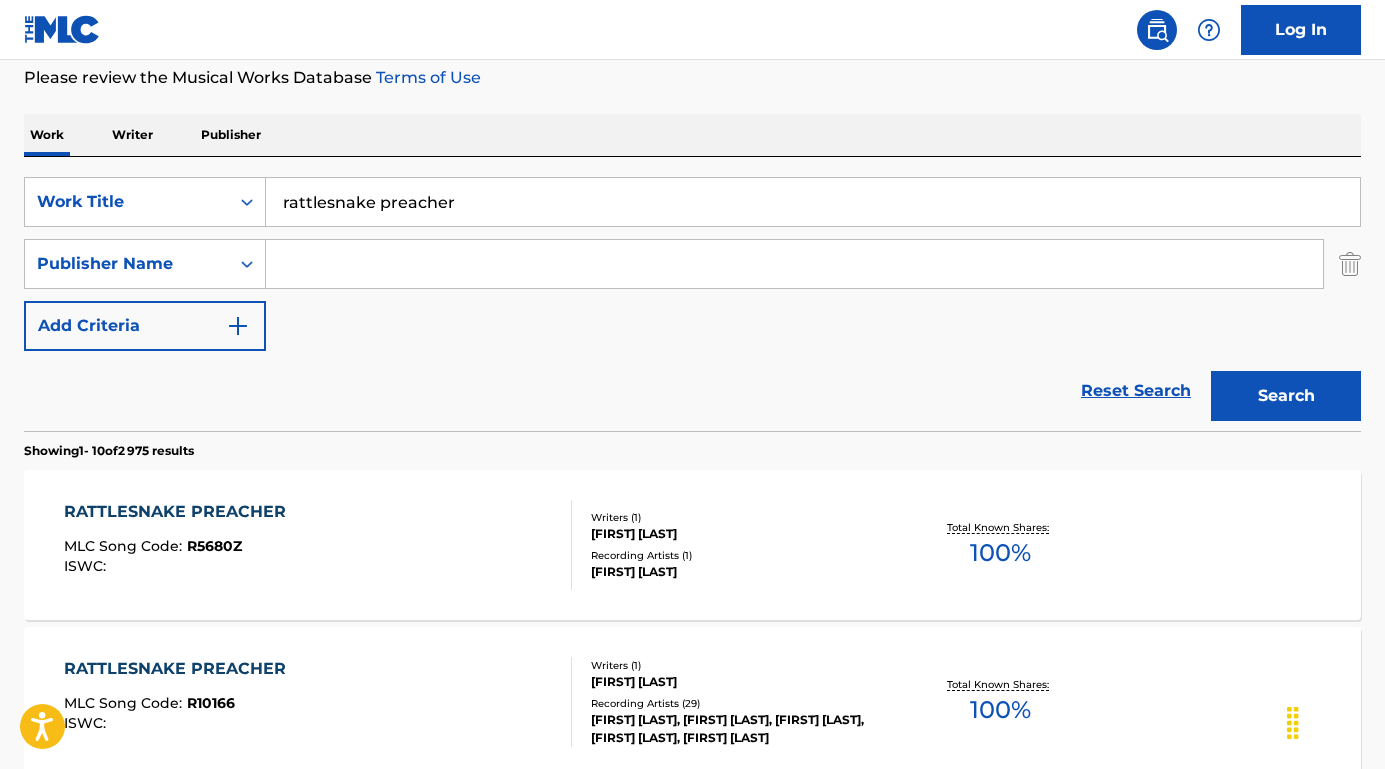 click at bounding box center (794, 264) 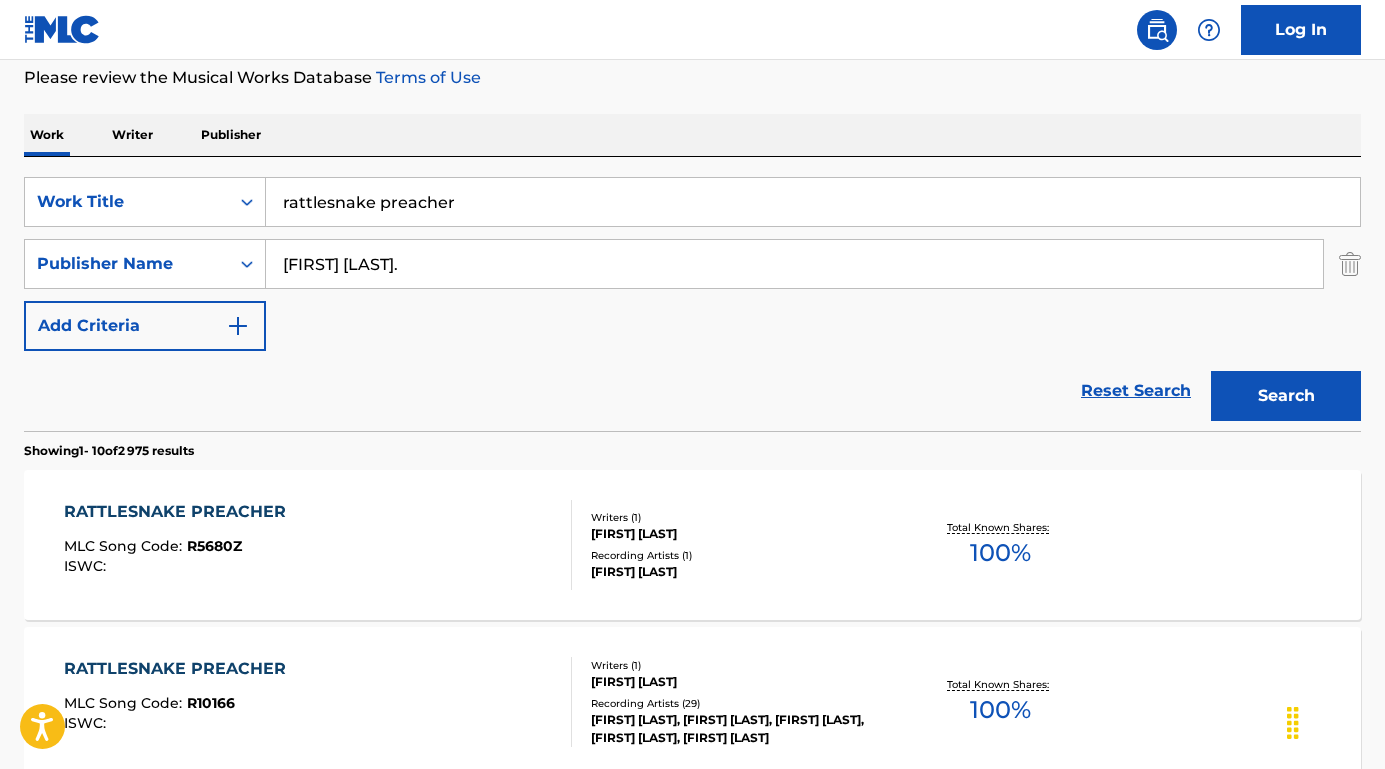 type on "[FIRST] [LAST]." 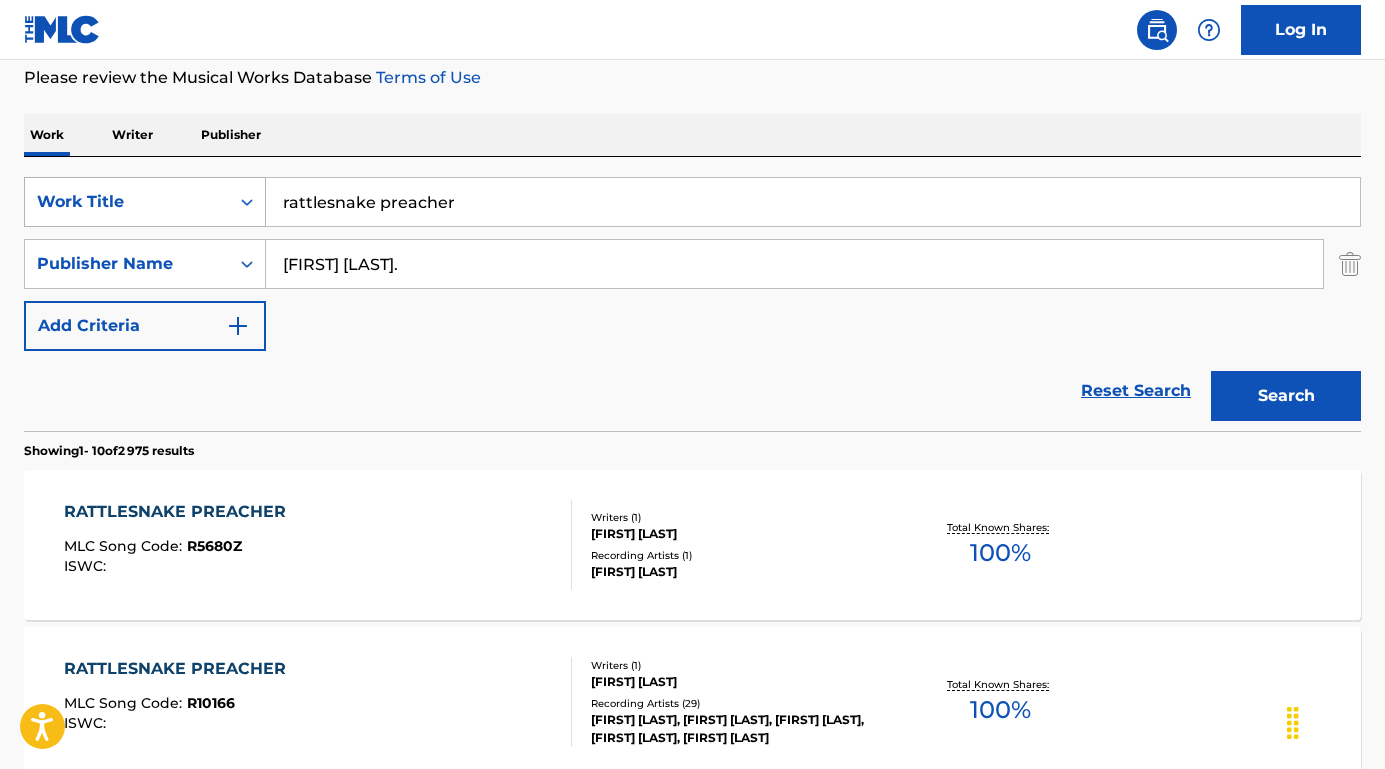 drag, startPoint x: 482, startPoint y: 201, endPoint x: 206, endPoint y: 201, distance: 276 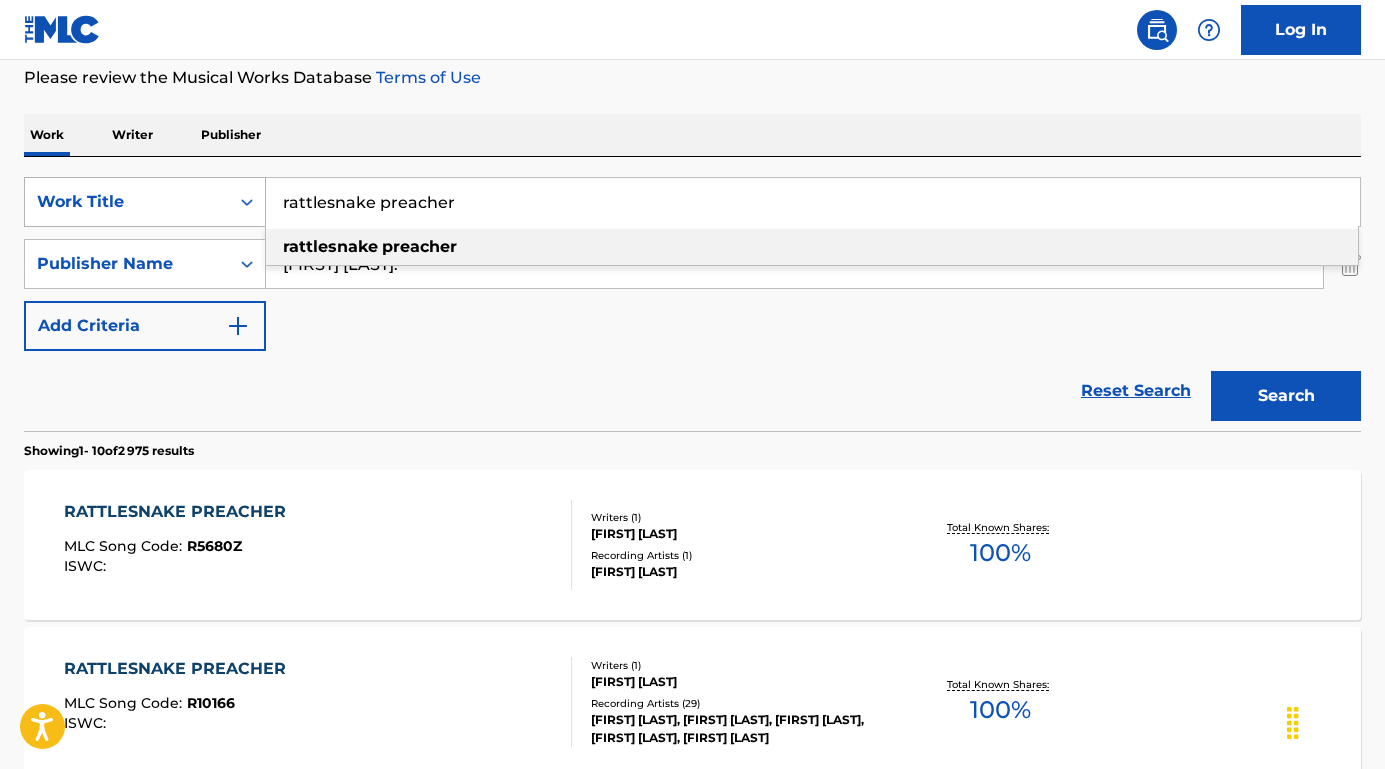 paste on "[FIRST] [LAST]." 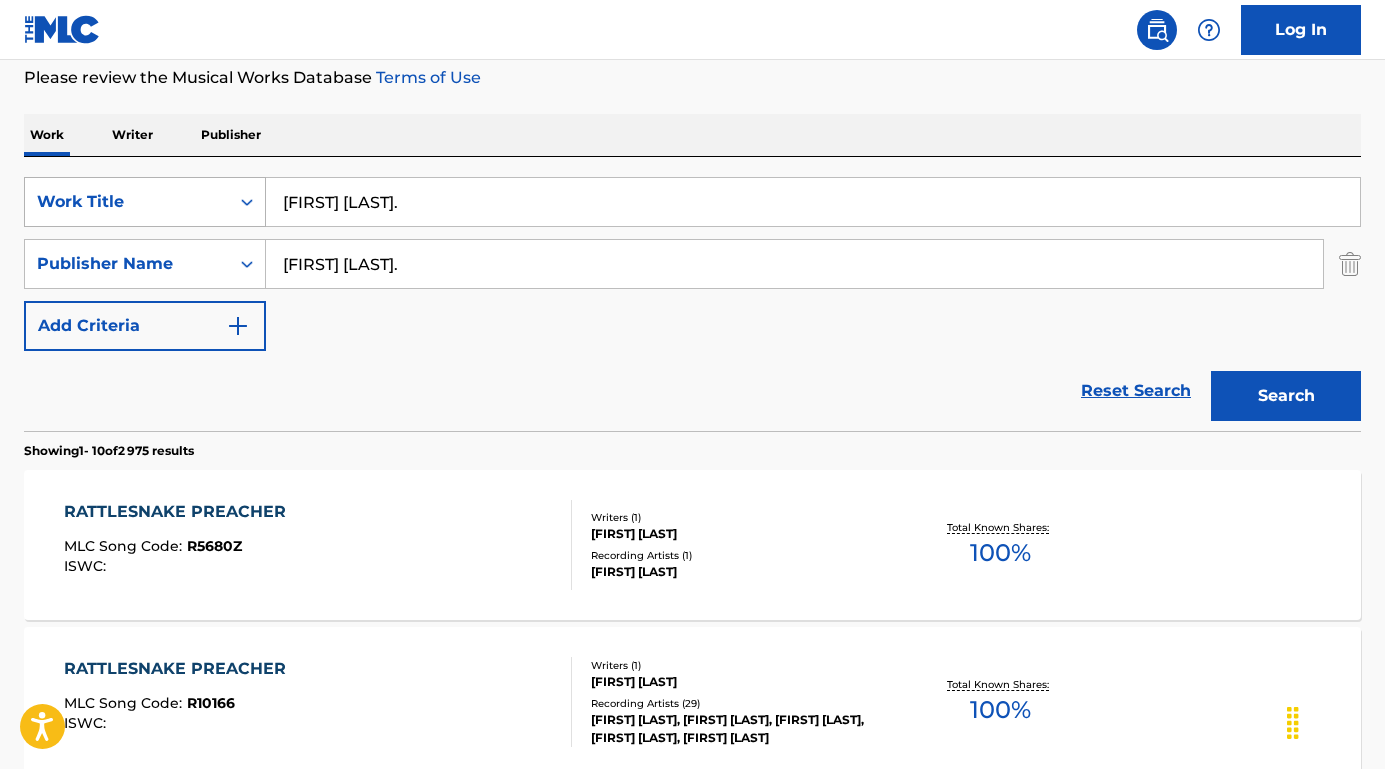 drag, startPoint x: 405, startPoint y: 205, endPoint x: 208, endPoint y: 197, distance: 197.16237 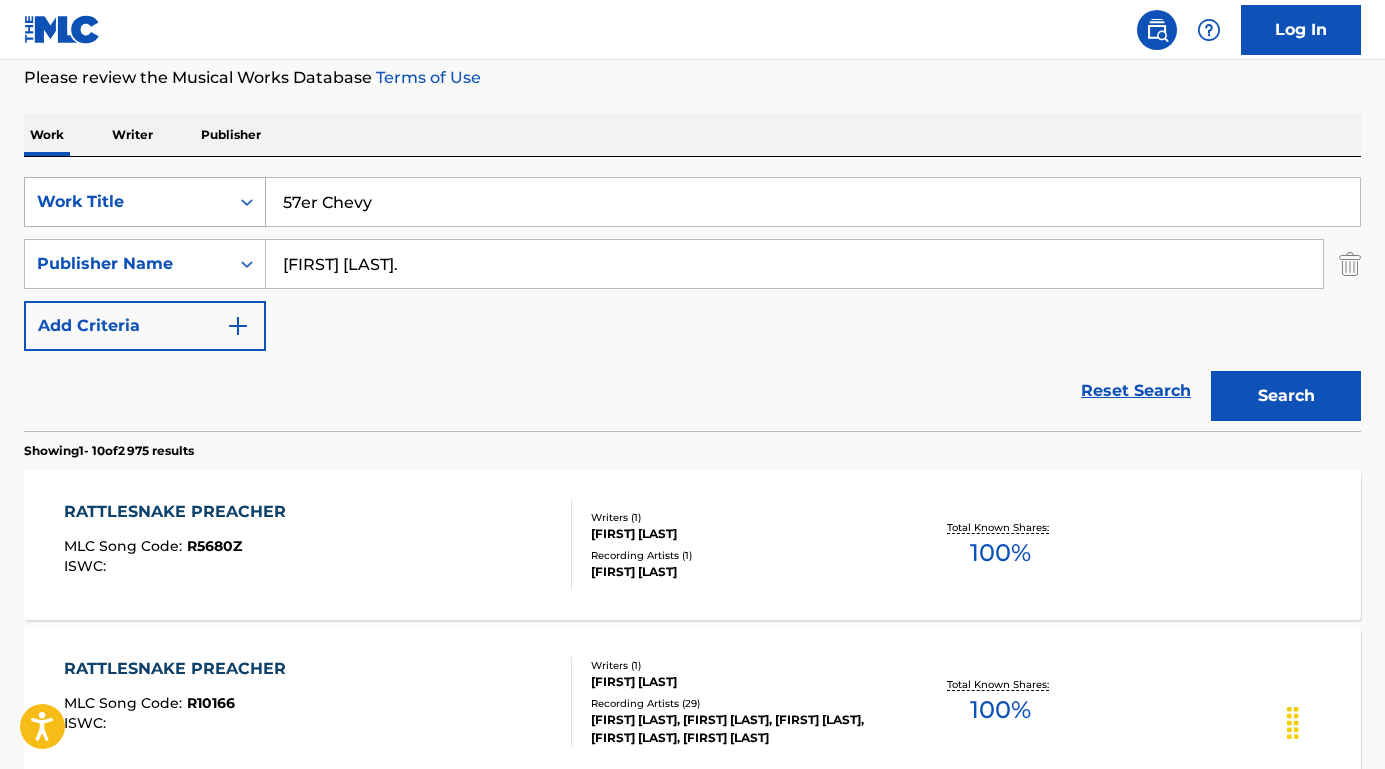 type on "57er Chevy" 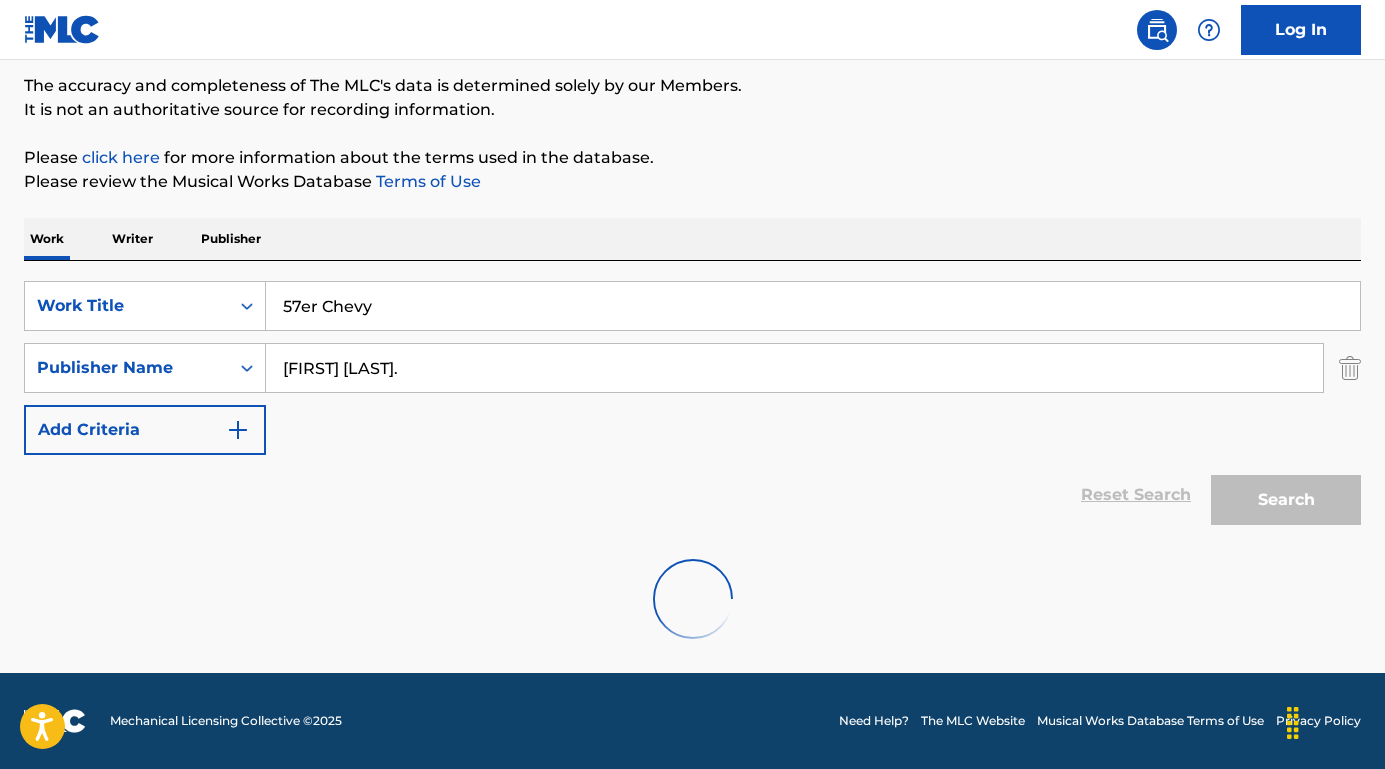 scroll, scrollTop: 99, scrollLeft: 0, axis: vertical 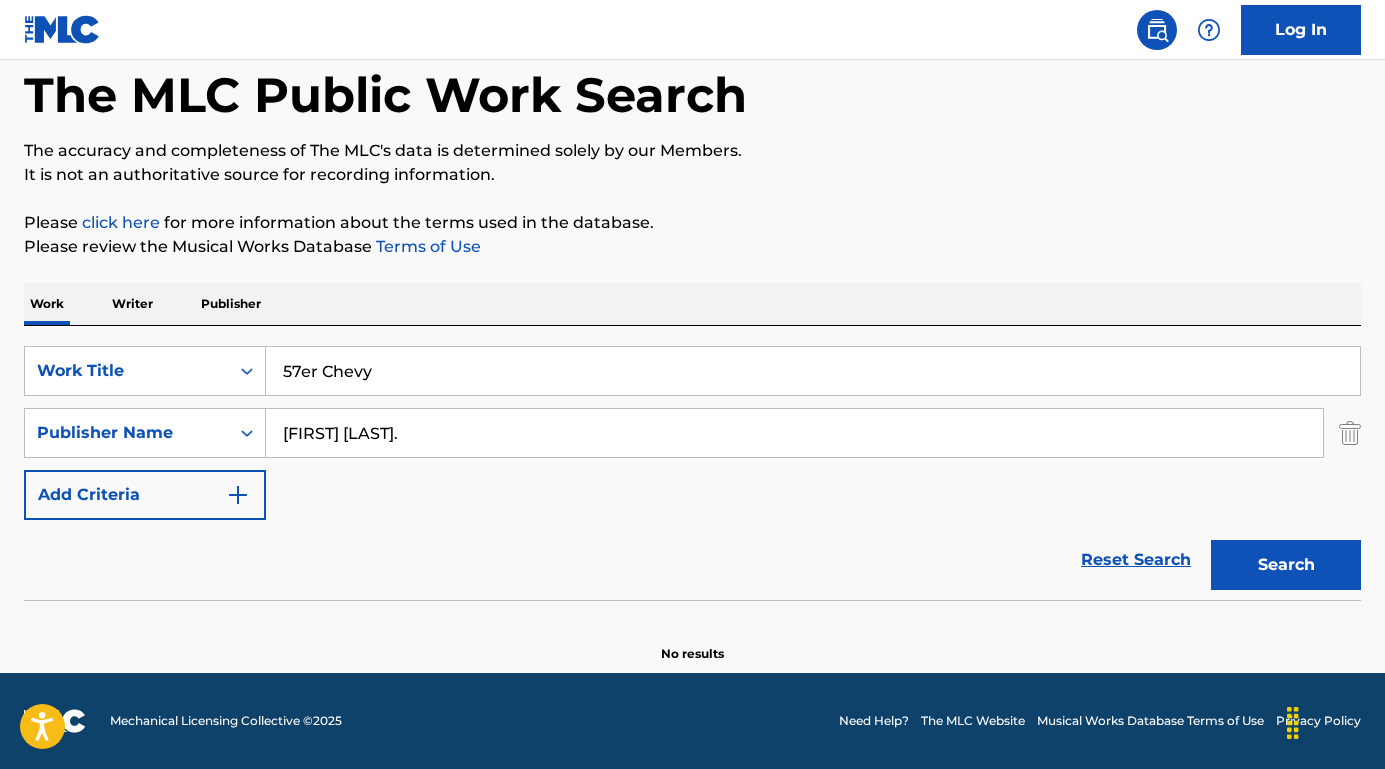 click on "[FIRST] [LAST]." at bounding box center (794, 433) 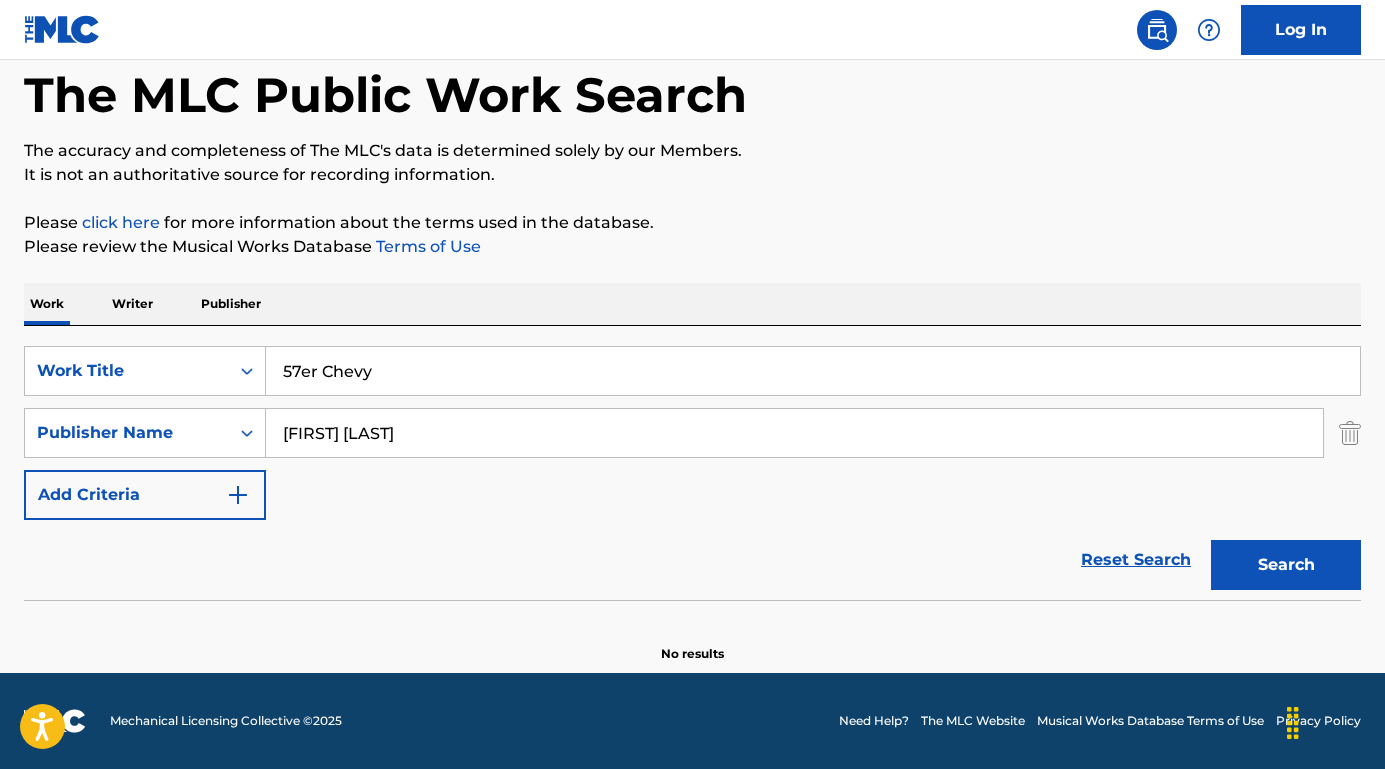 type on "[FIRST] [LAST]" 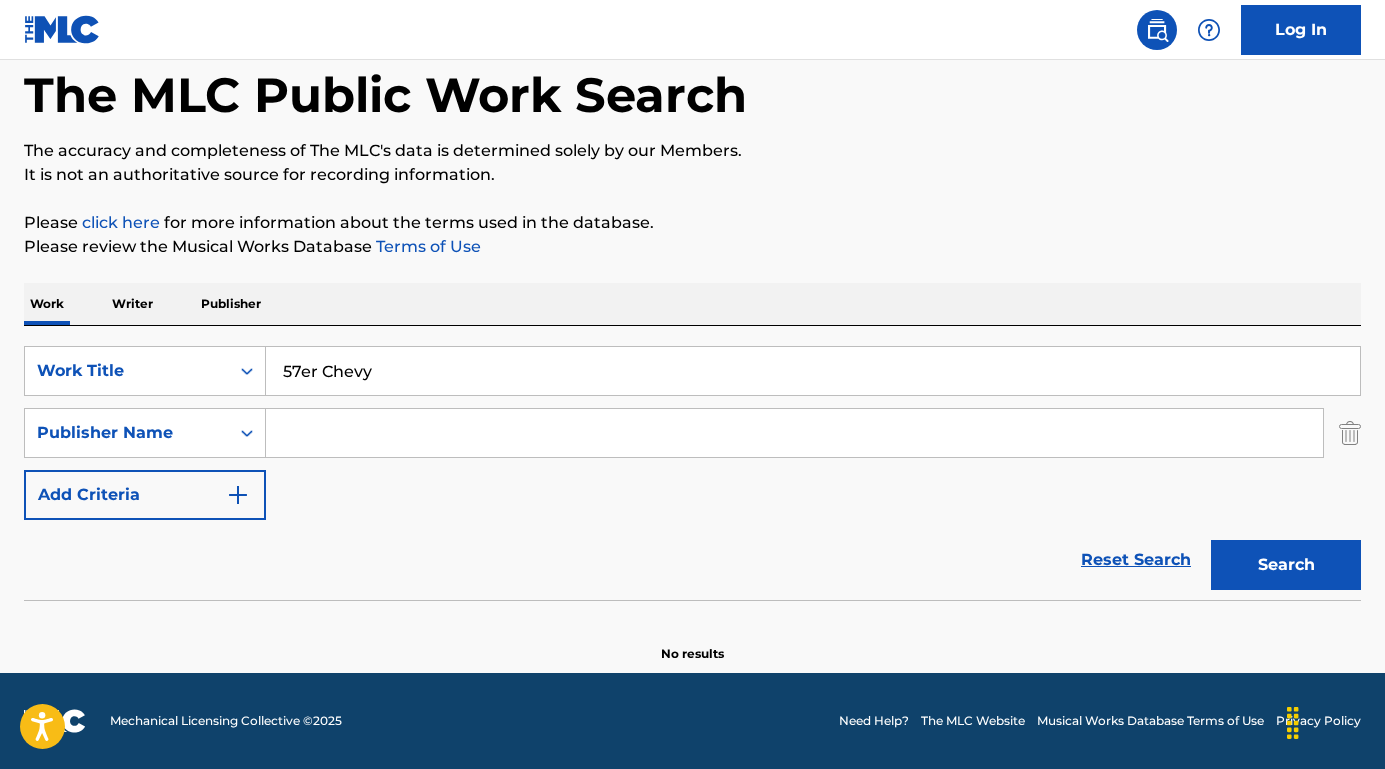 type 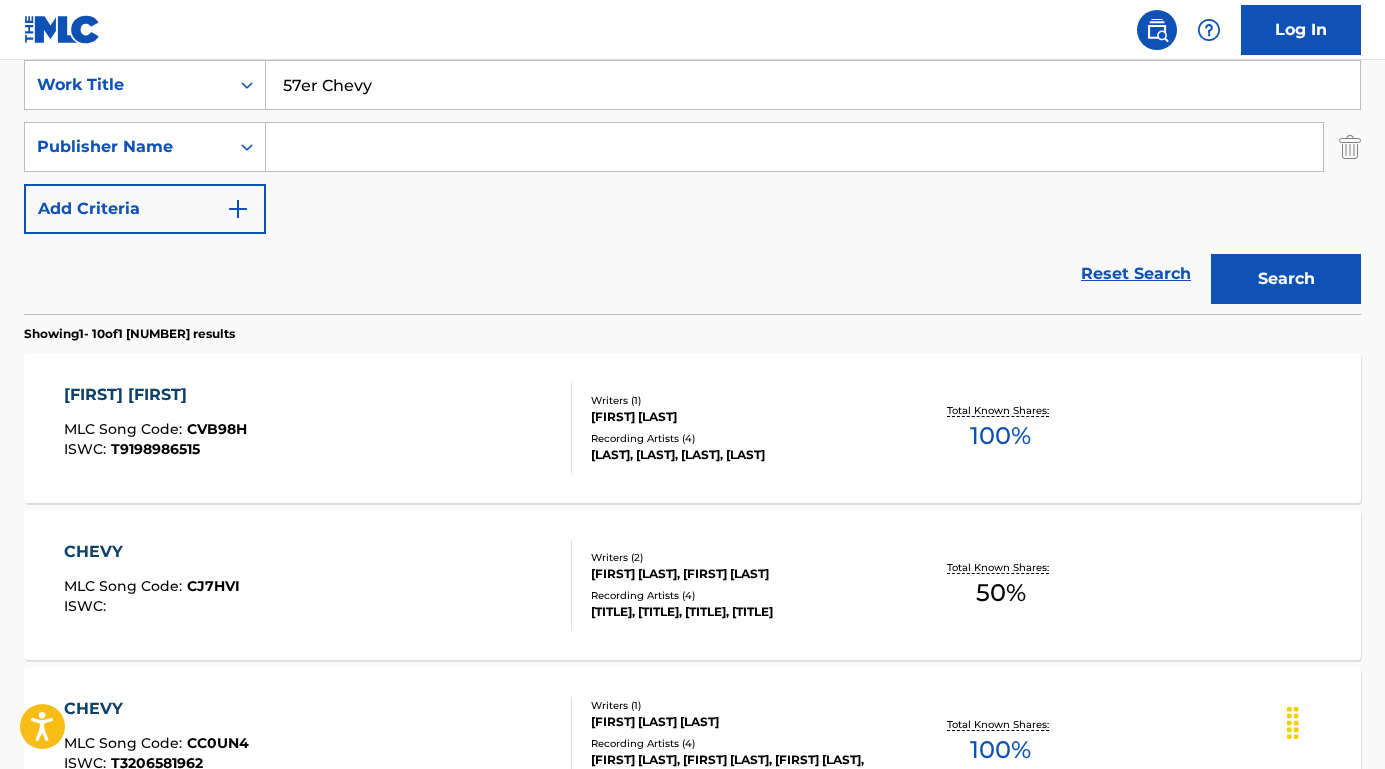 scroll, scrollTop: 152, scrollLeft: 0, axis: vertical 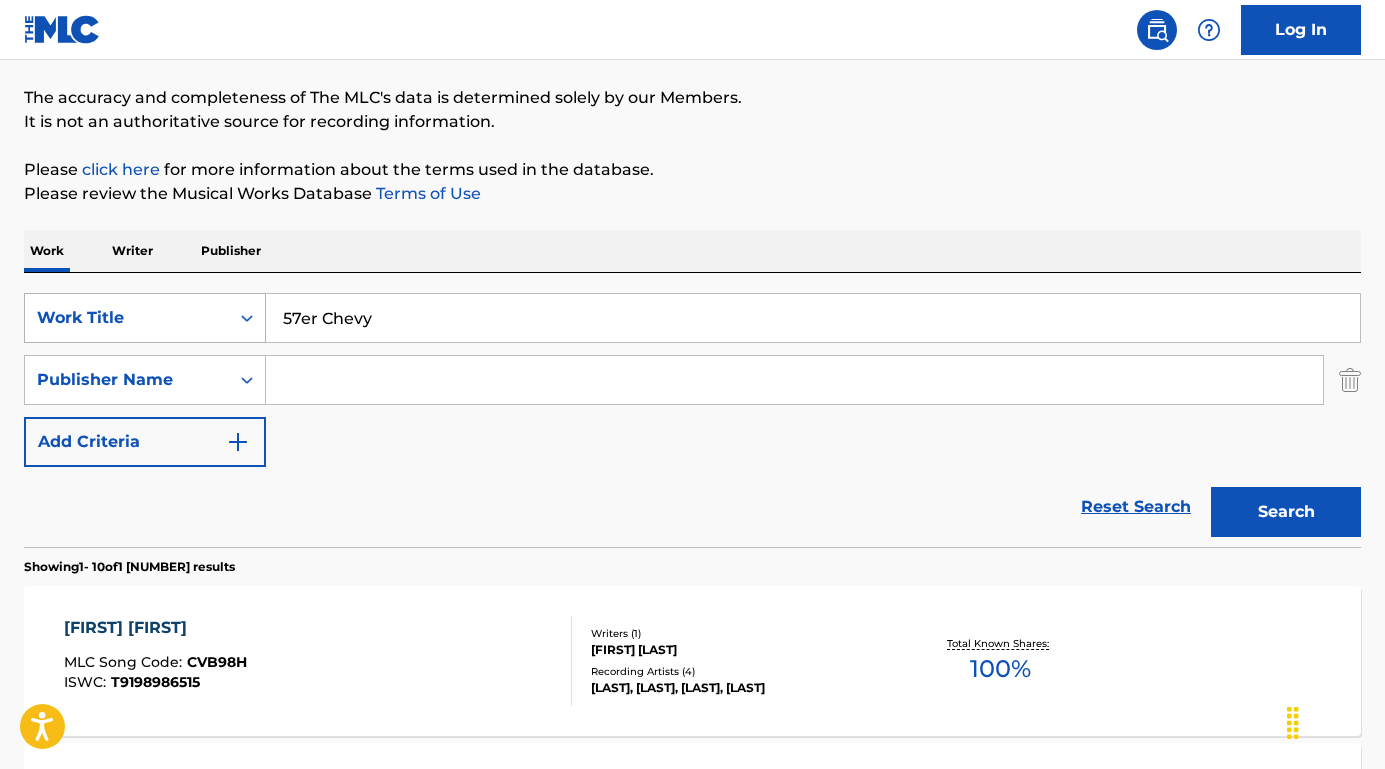 drag, startPoint x: 389, startPoint y: 322, endPoint x: 241, endPoint y: 322, distance: 148 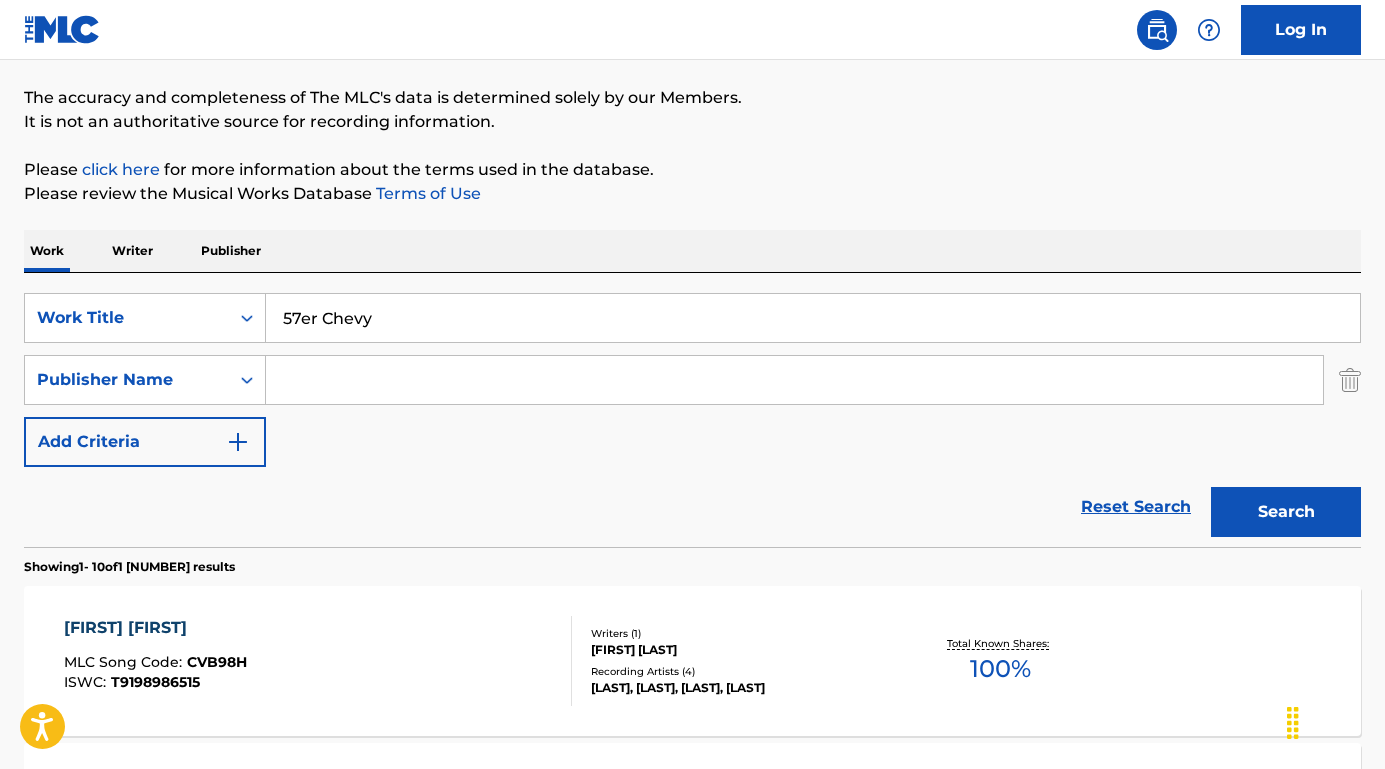 drag, startPoint x: 399, startPoint y: 317, endPoint x: 273, endPoint y: 314, distance: 126.035706 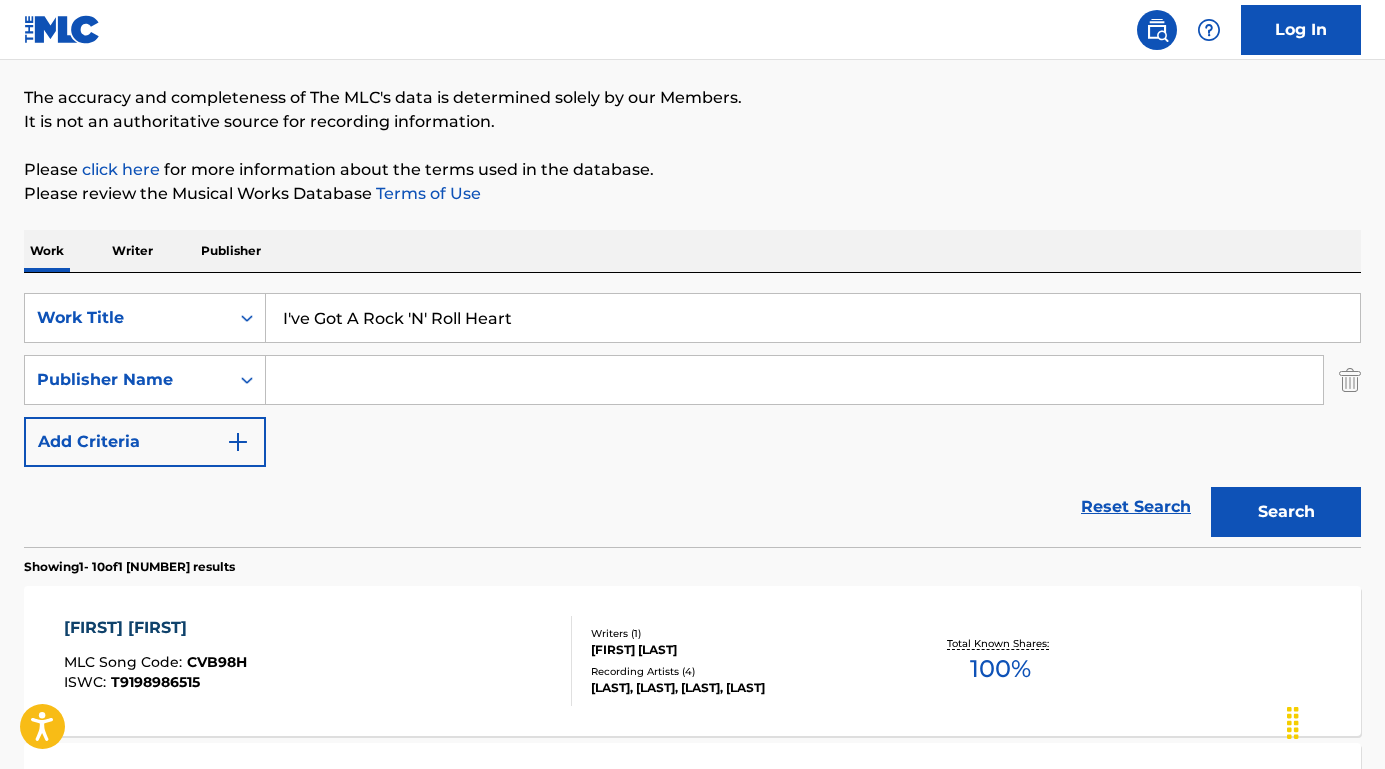 type on "I've Got A Rock 'N' Roll Heart" 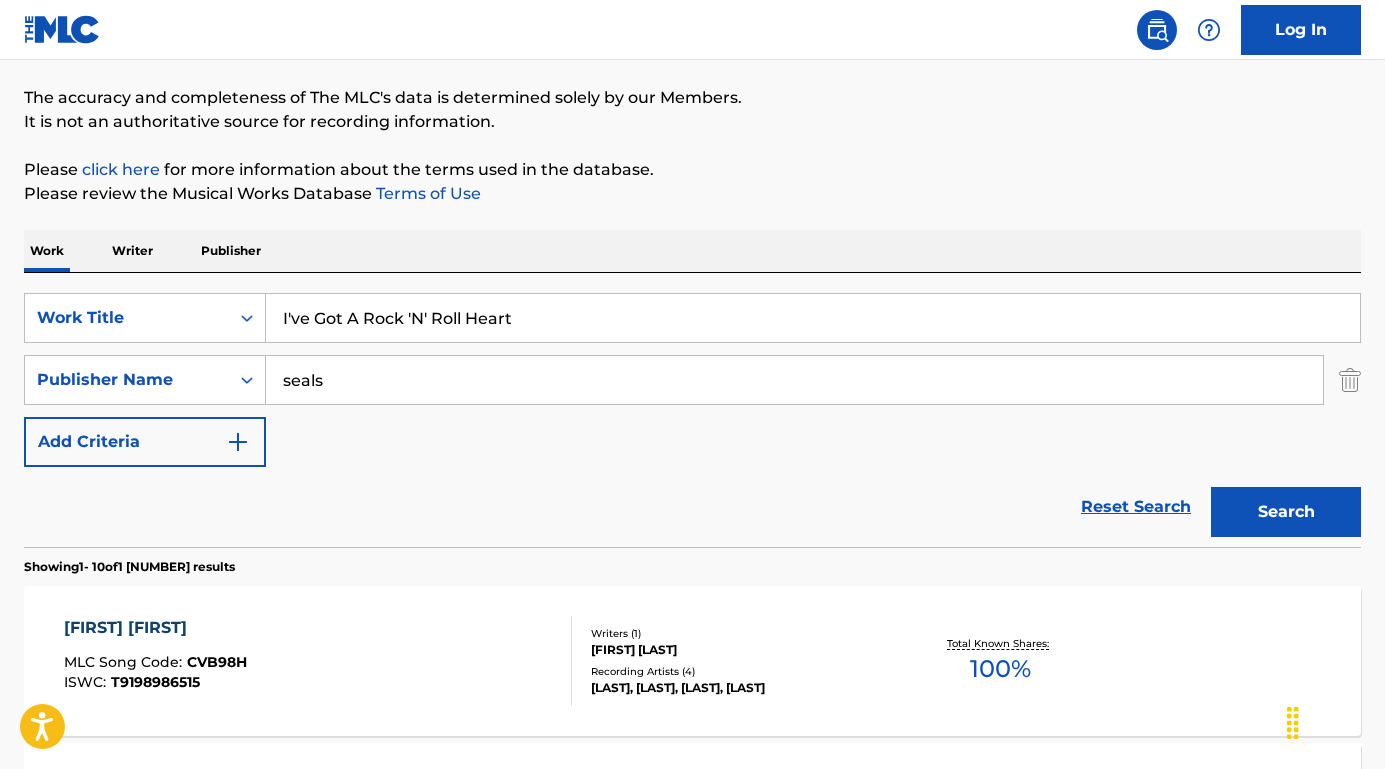 type on "seals" 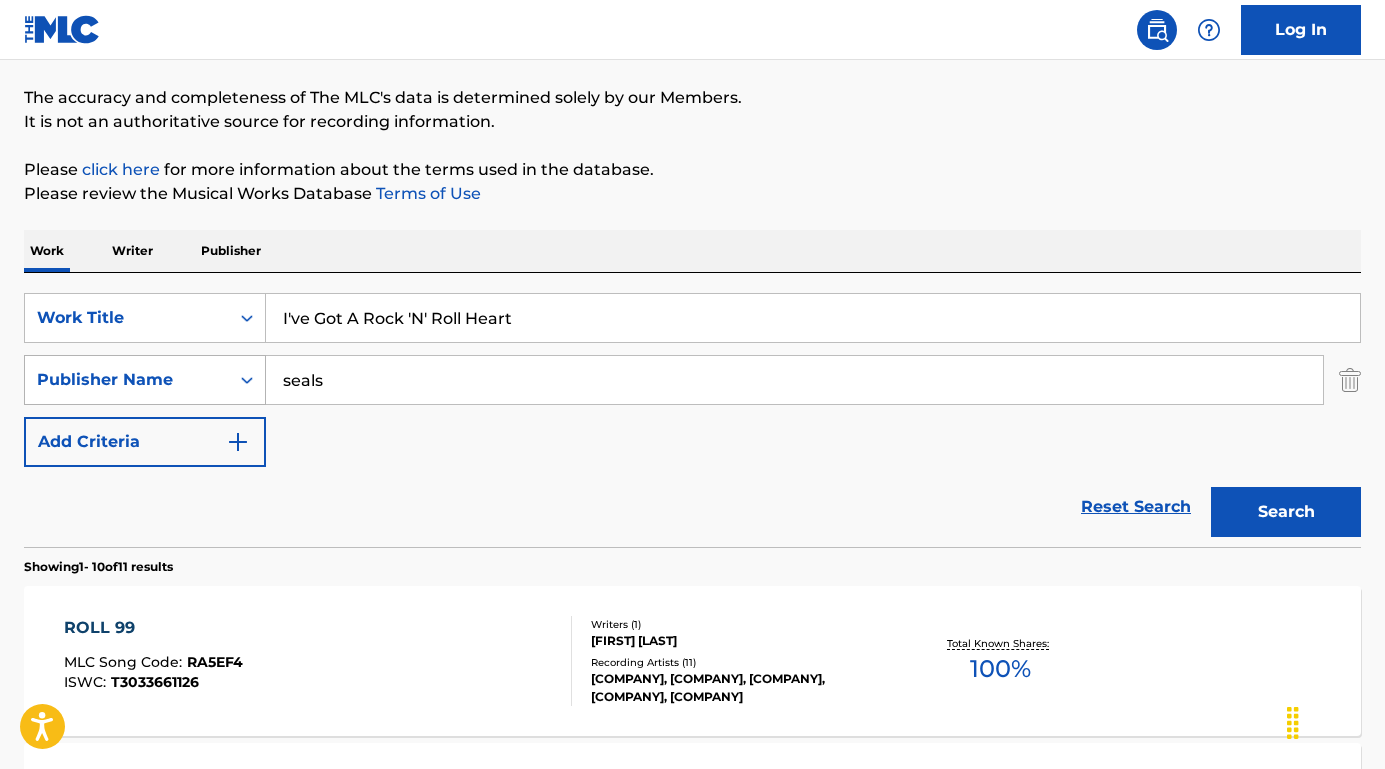drag, startPoint x: 342, startPoint y: 388, endPoint x: 257, endPoint y: 386, distance: 85.02353 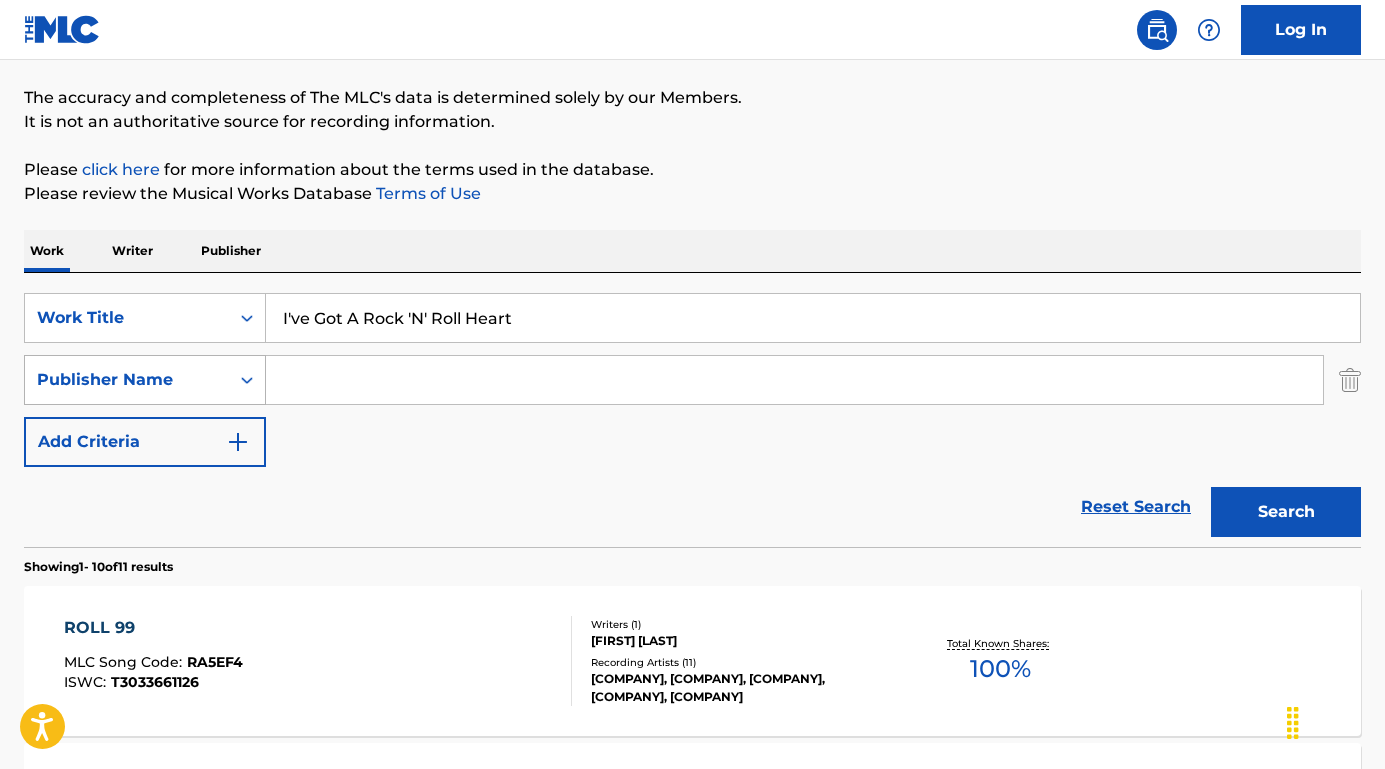 type 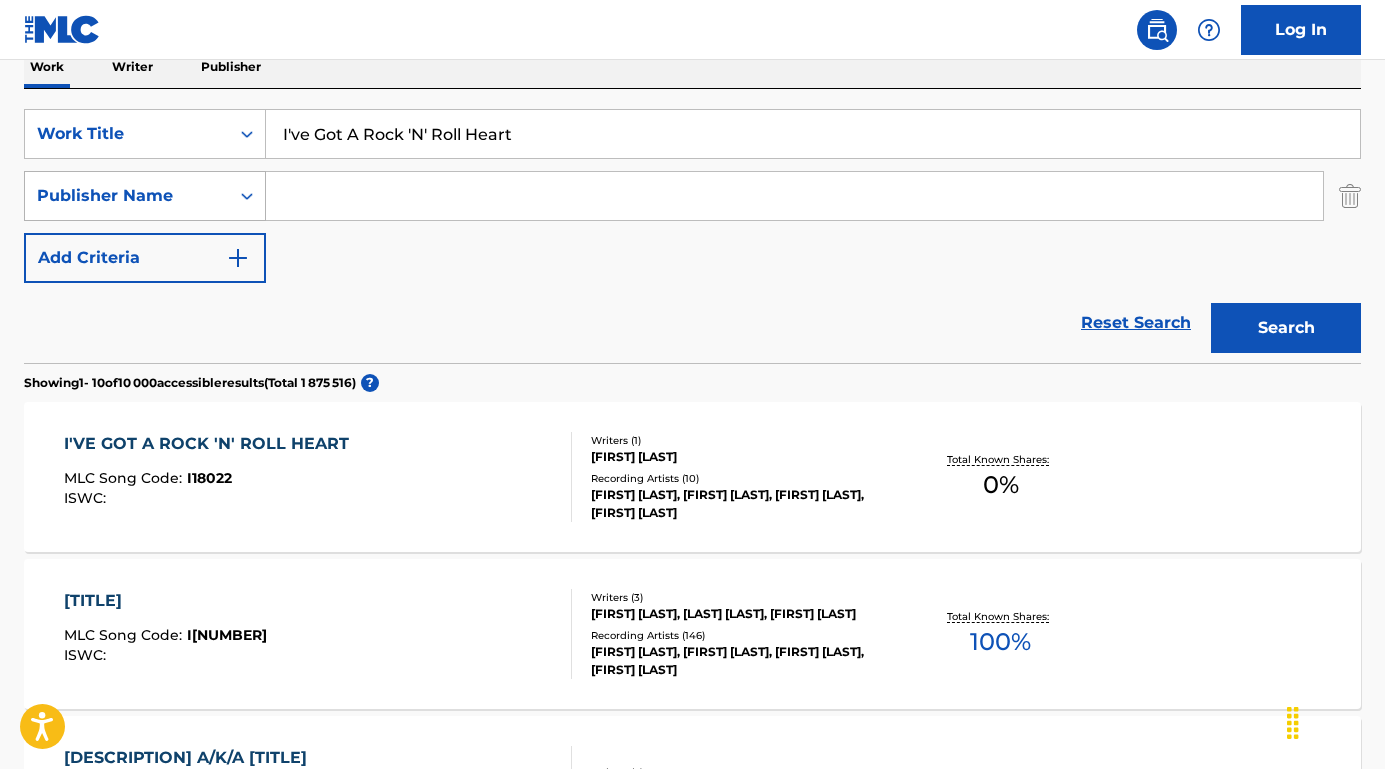 scroll, scrollTop: 397, scrollLeft: 0, axis: vertical 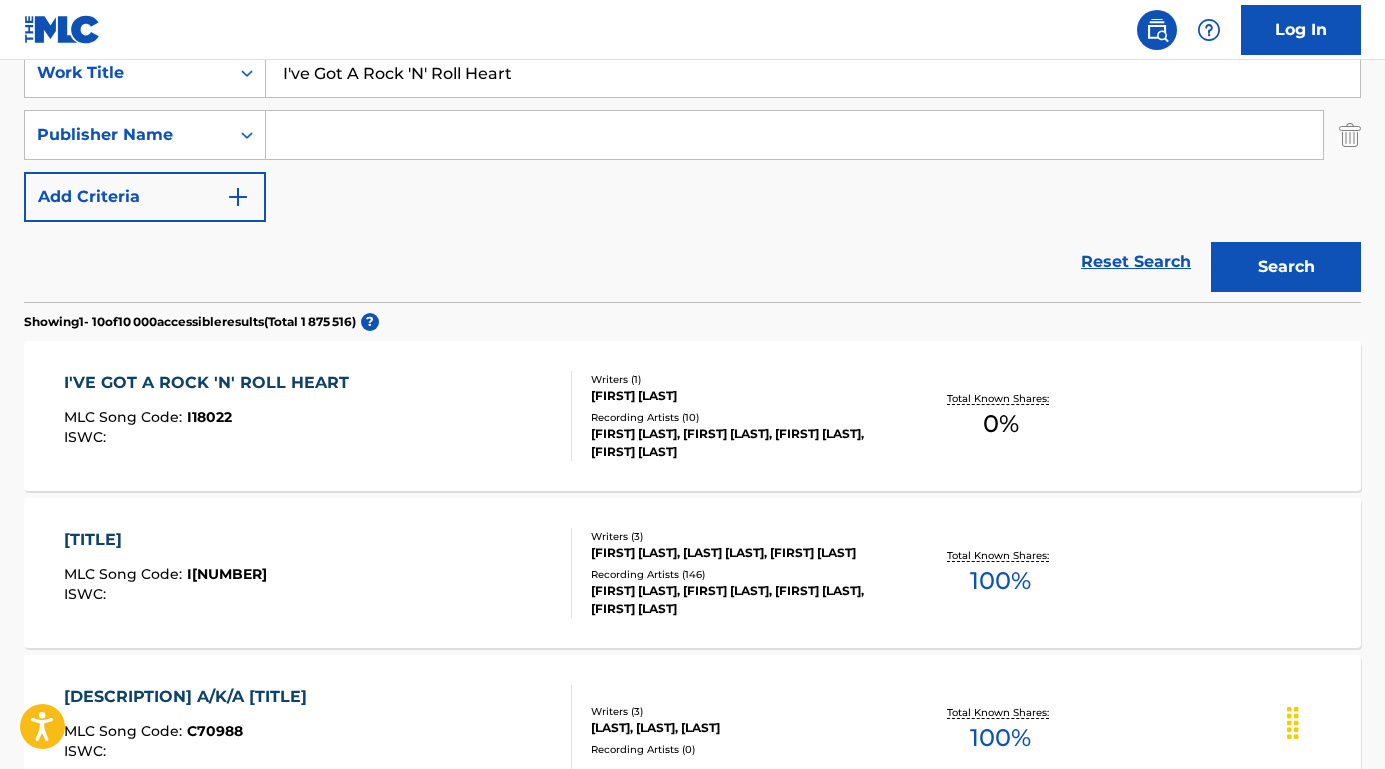 click on "[TITLE]" at bounding box center (165, 540) 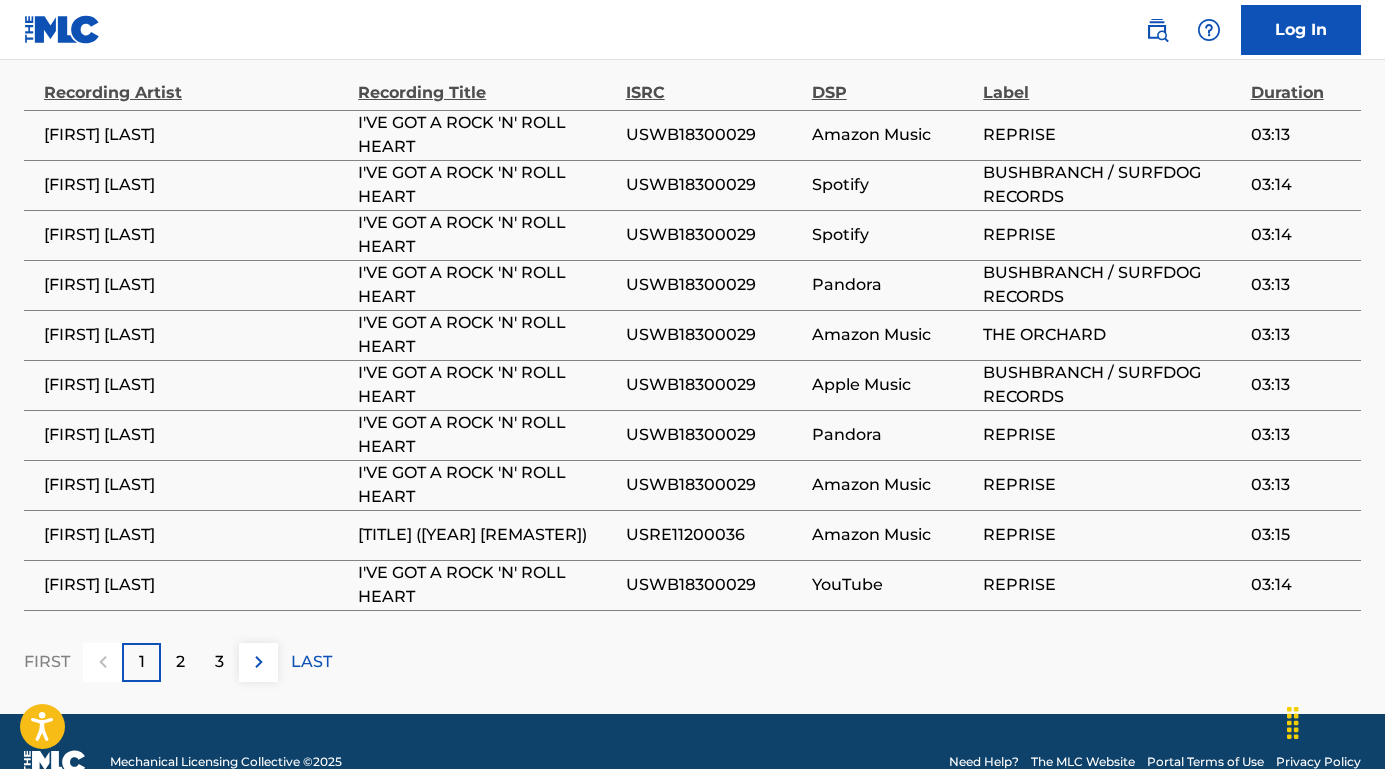 scroll, scrollTop: 1589, scrollLeft: 0, axis: vertical 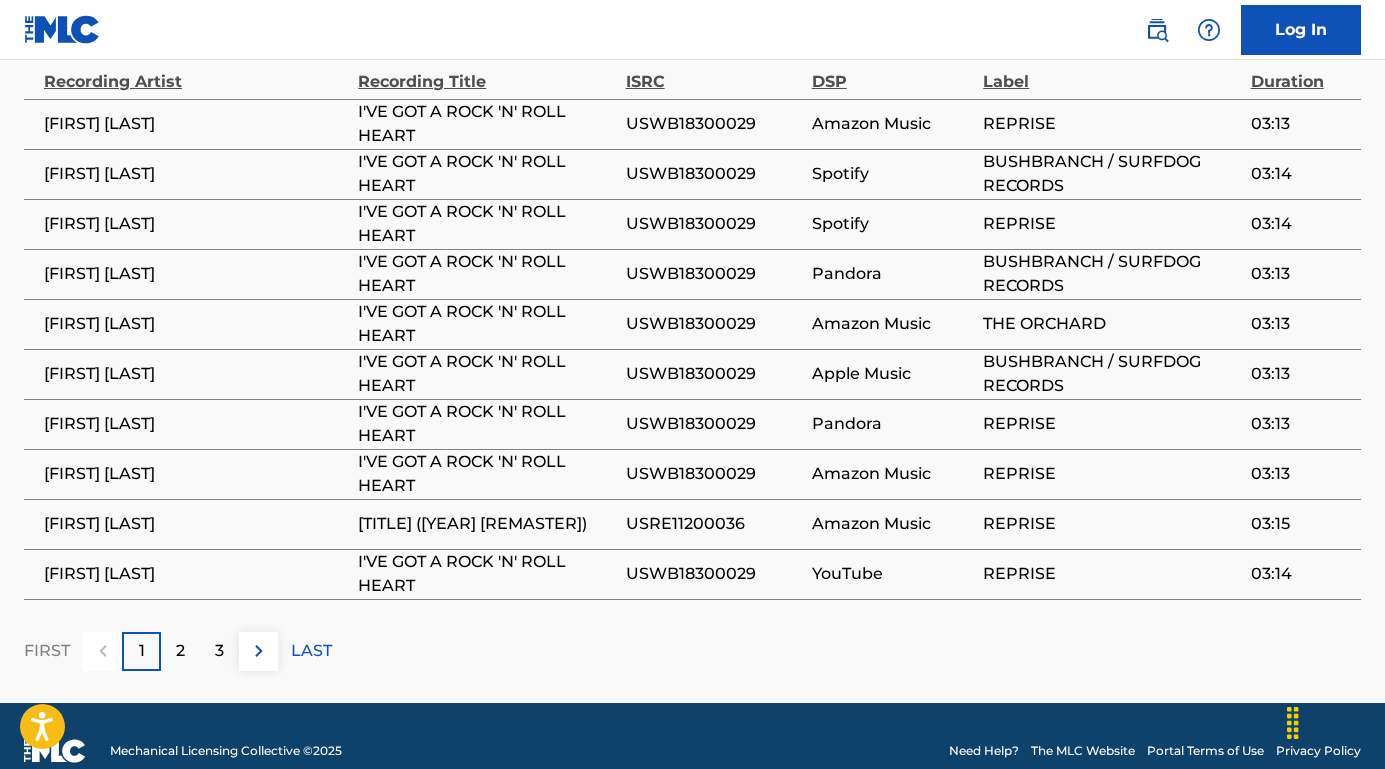 click on "2" at bounding box center (180, 651) 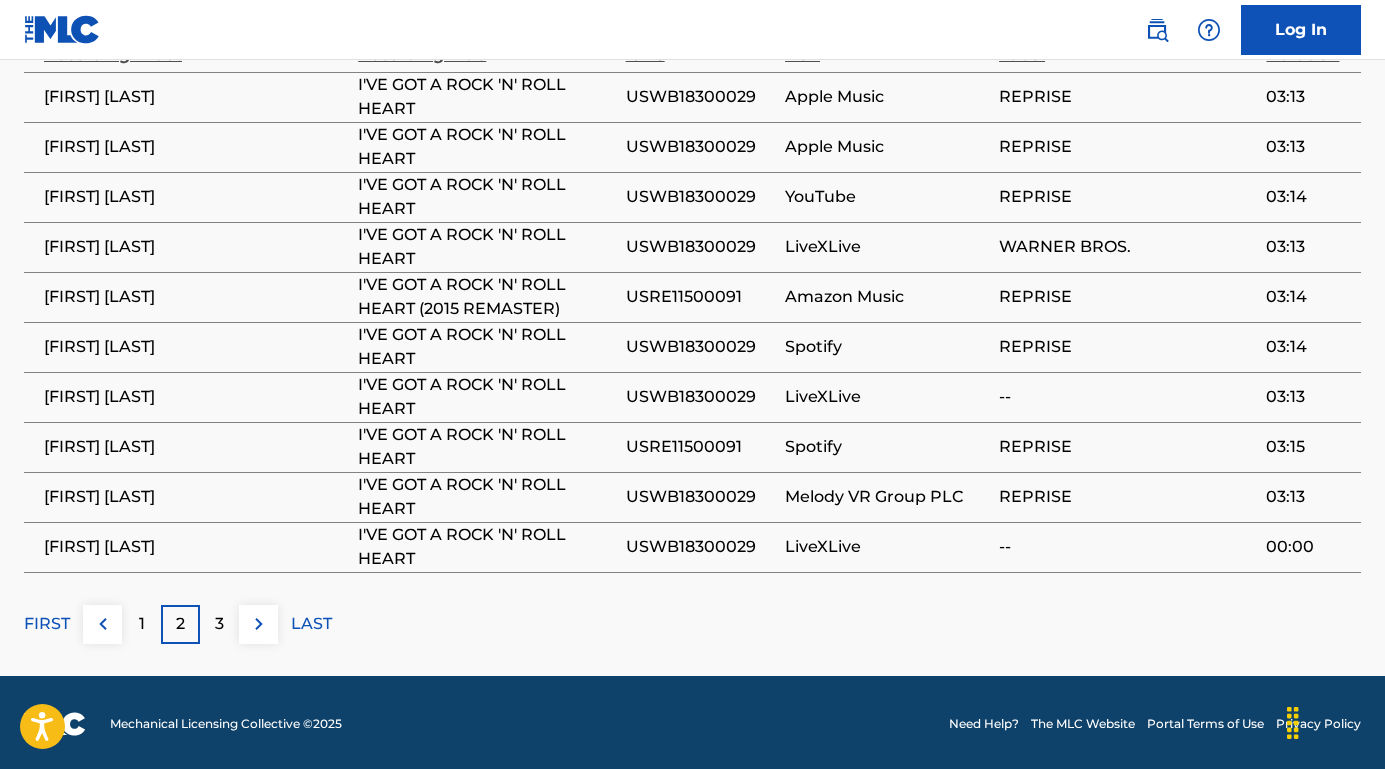click on "3" at bounding box center (219, 624) 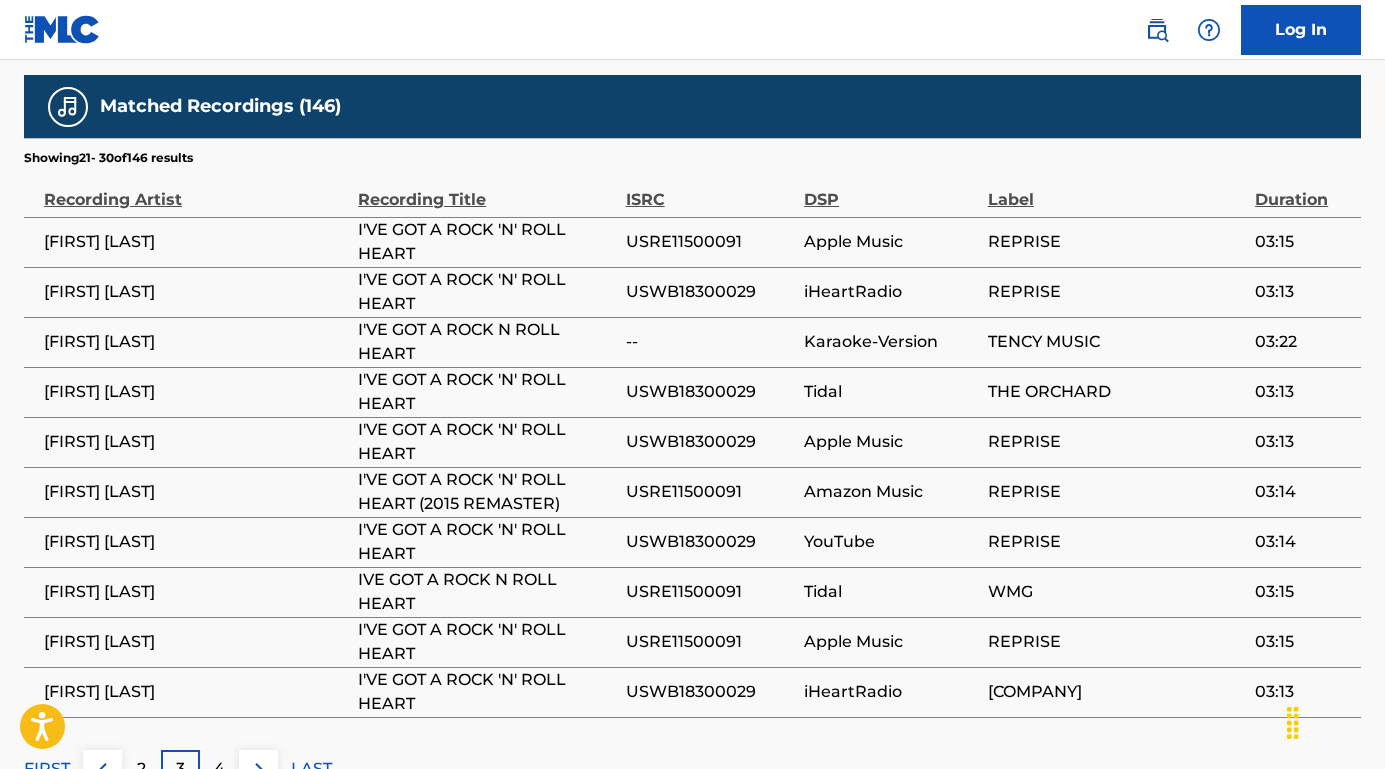 scroll, scrollTop: 1452, scrollLeft: 0, axis: vertical 